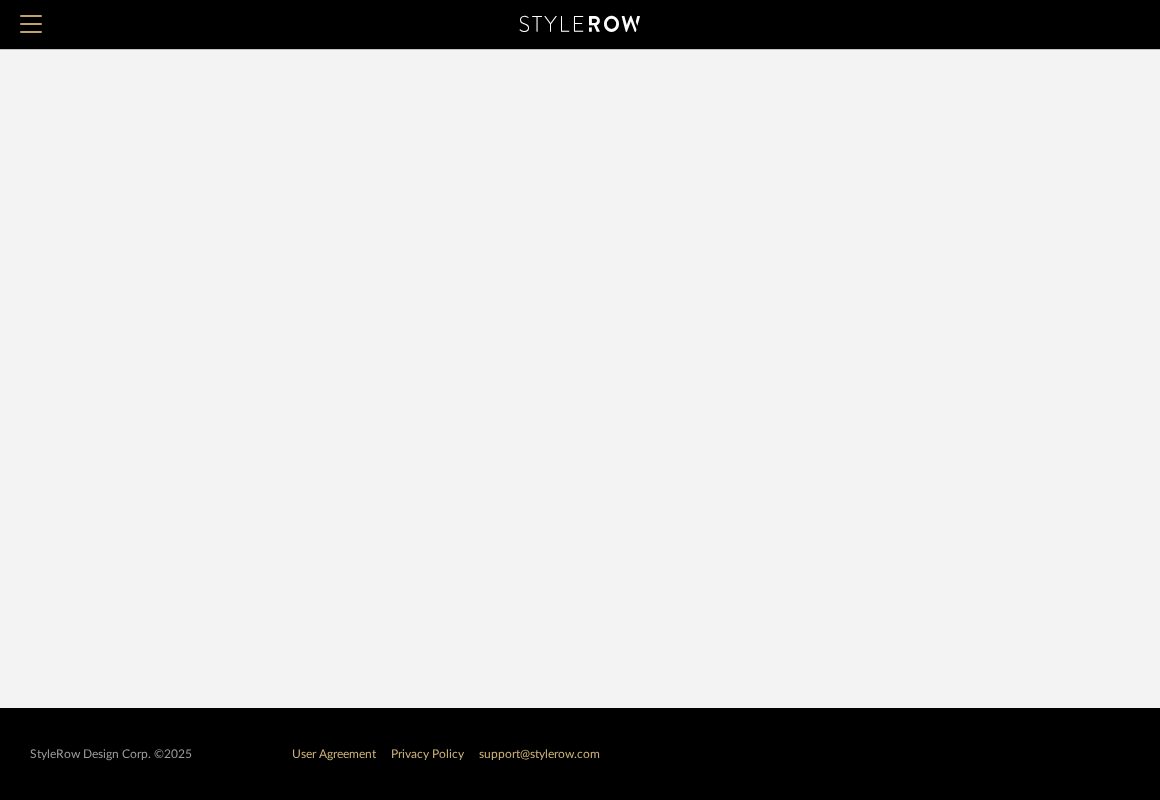 scroll, scrollTop: 0, scrollLeft: 0, axis: both 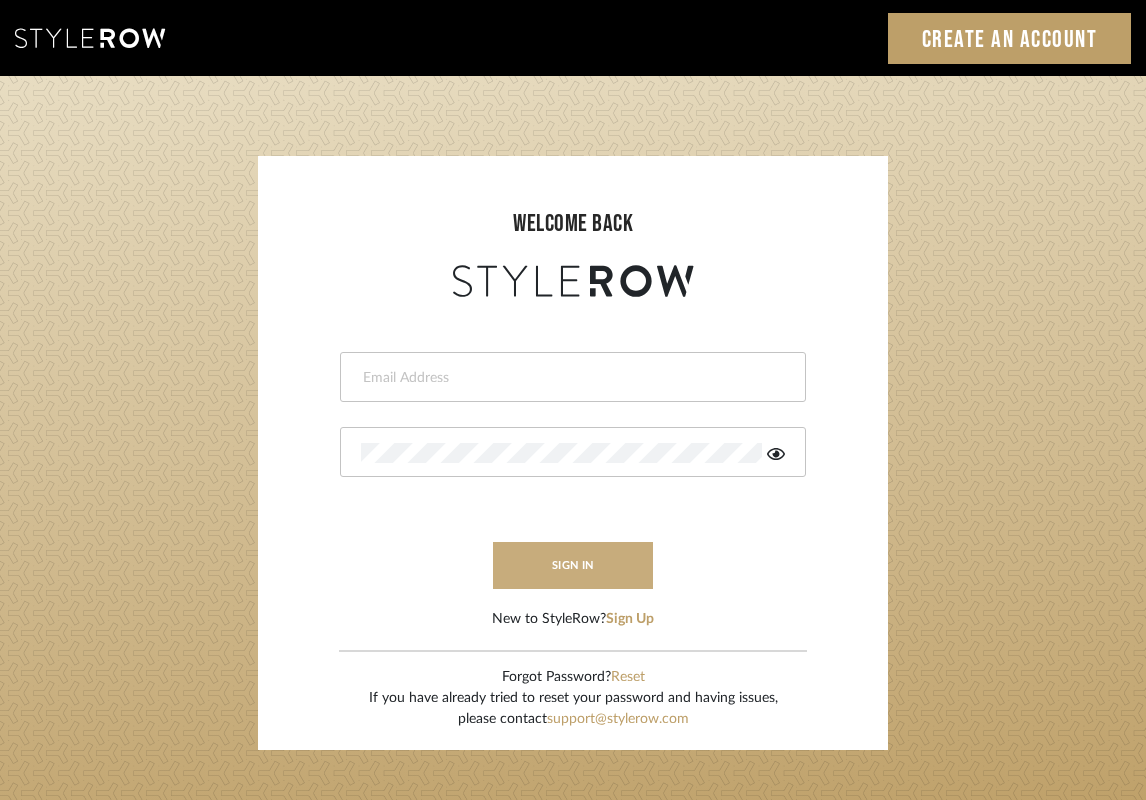 type on "[EMAIL]" 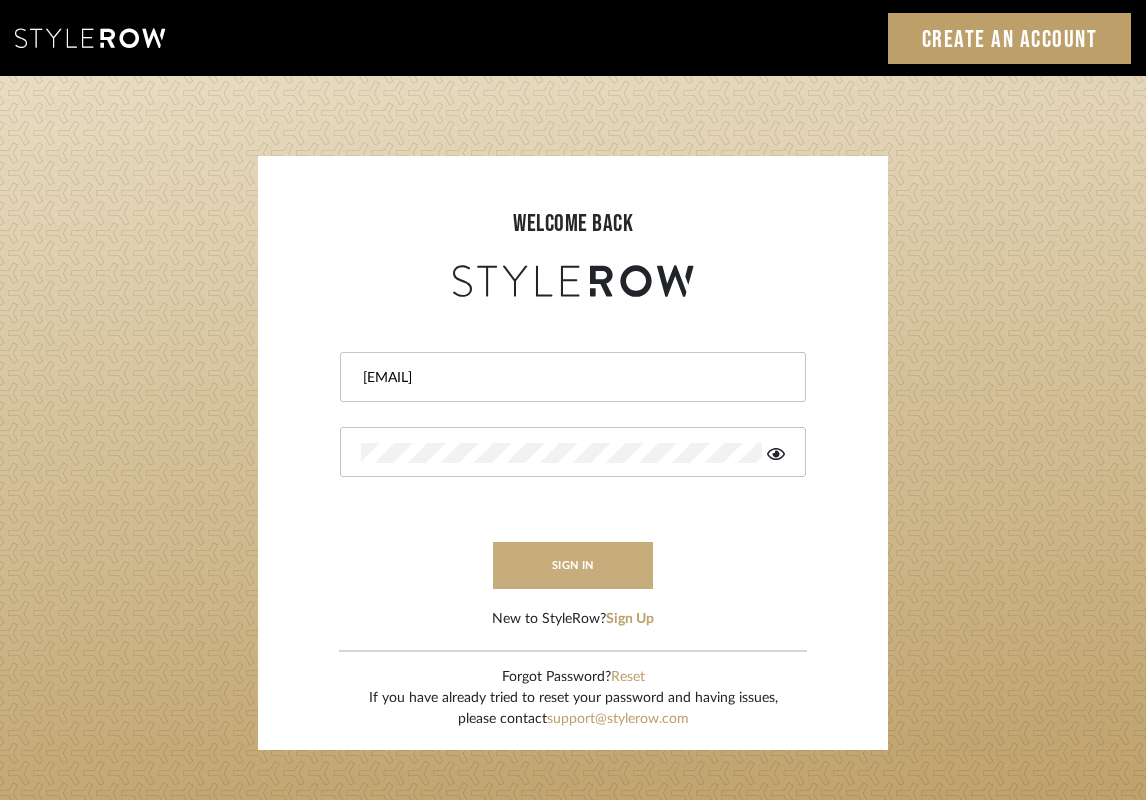 click on "sign in" at bounding box center (573, 565) 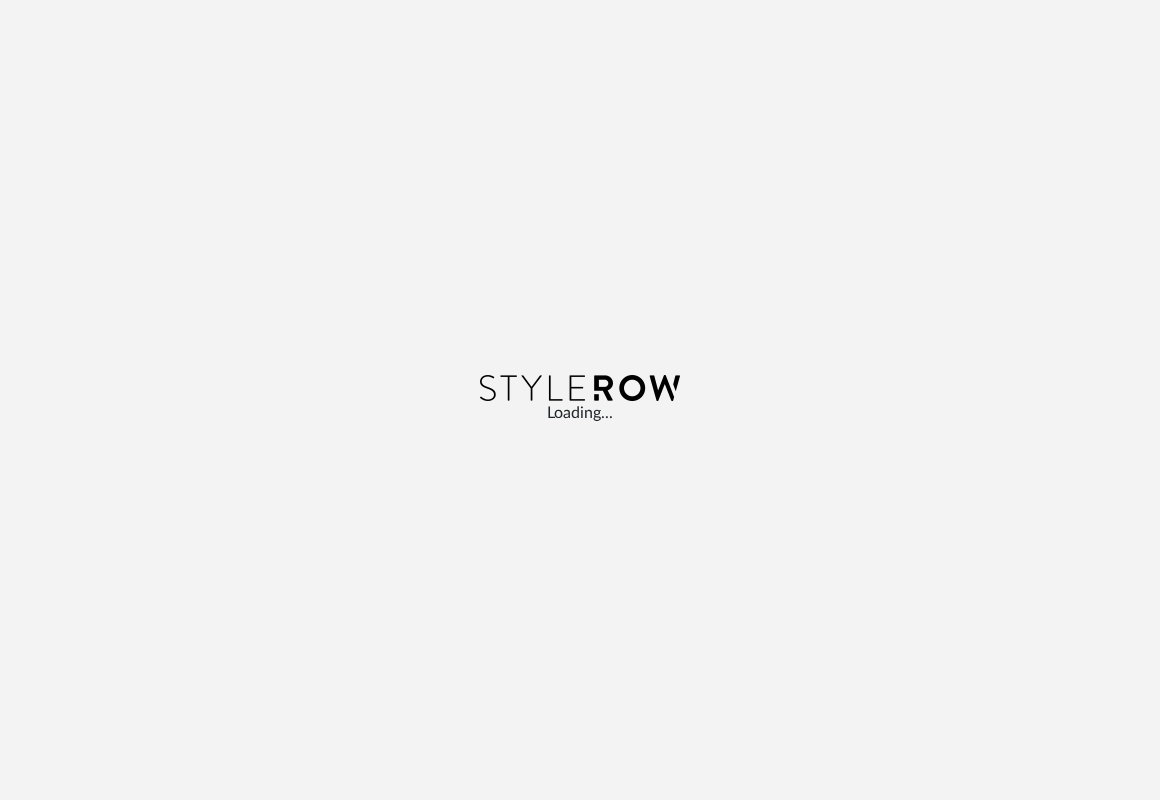 scroll, scrollTop: 0, scrollLeft: 0, axis: both 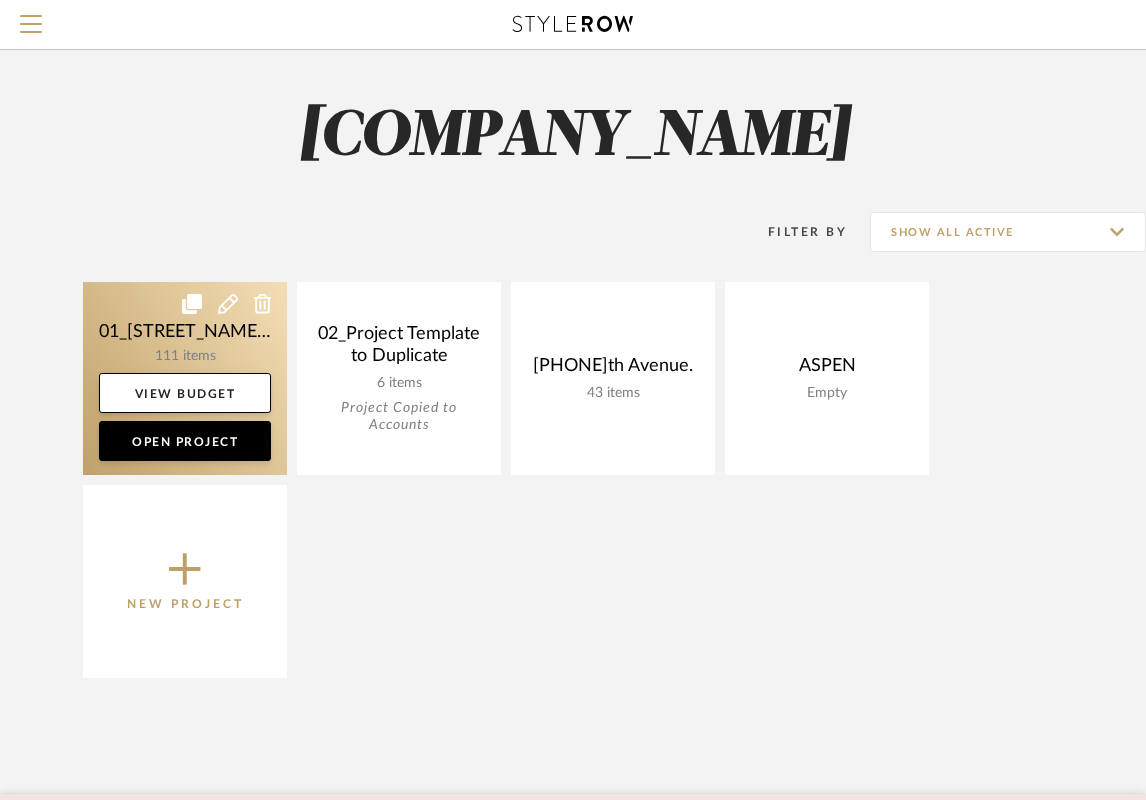 click 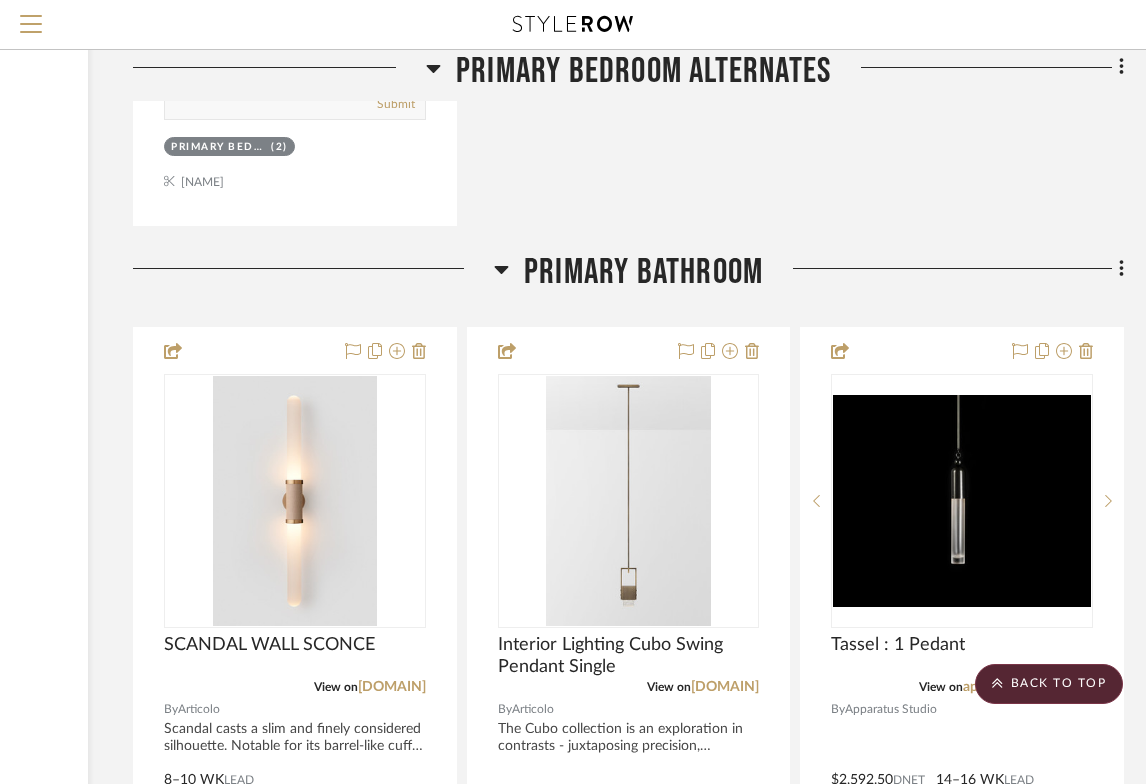scroll, scrollTop: 4929, scrollLeft: 288, axis: both 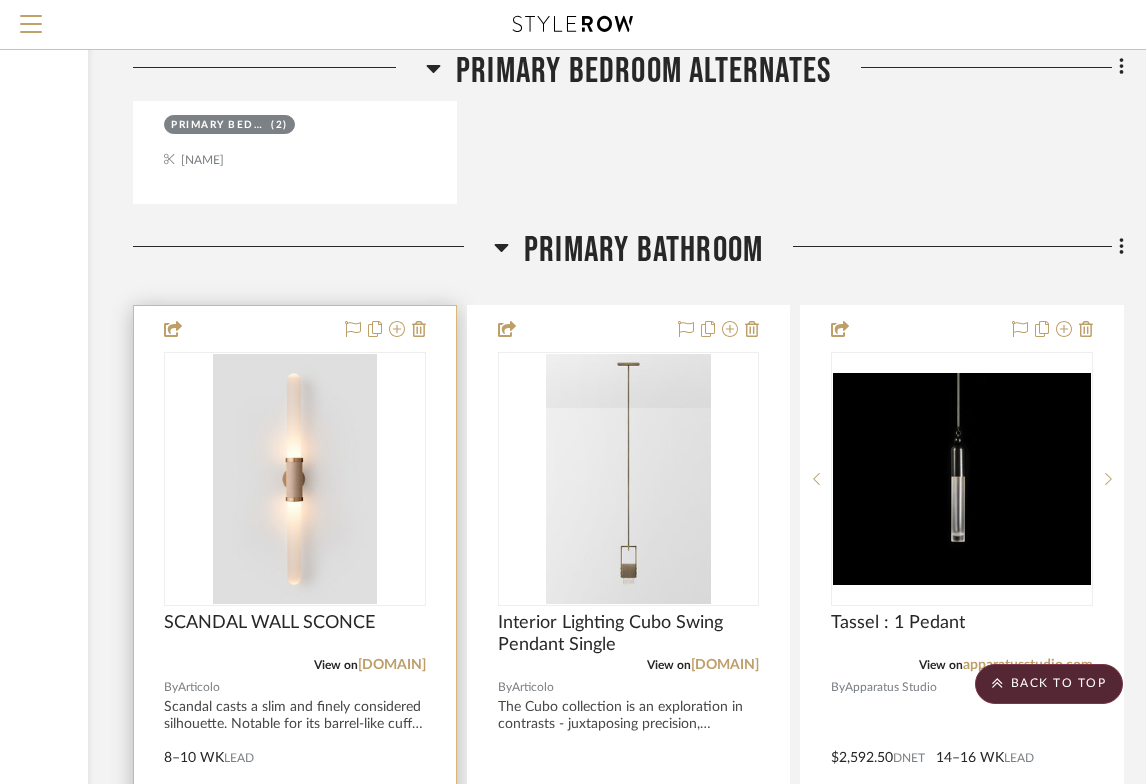 click at bounding box center [295, 479] 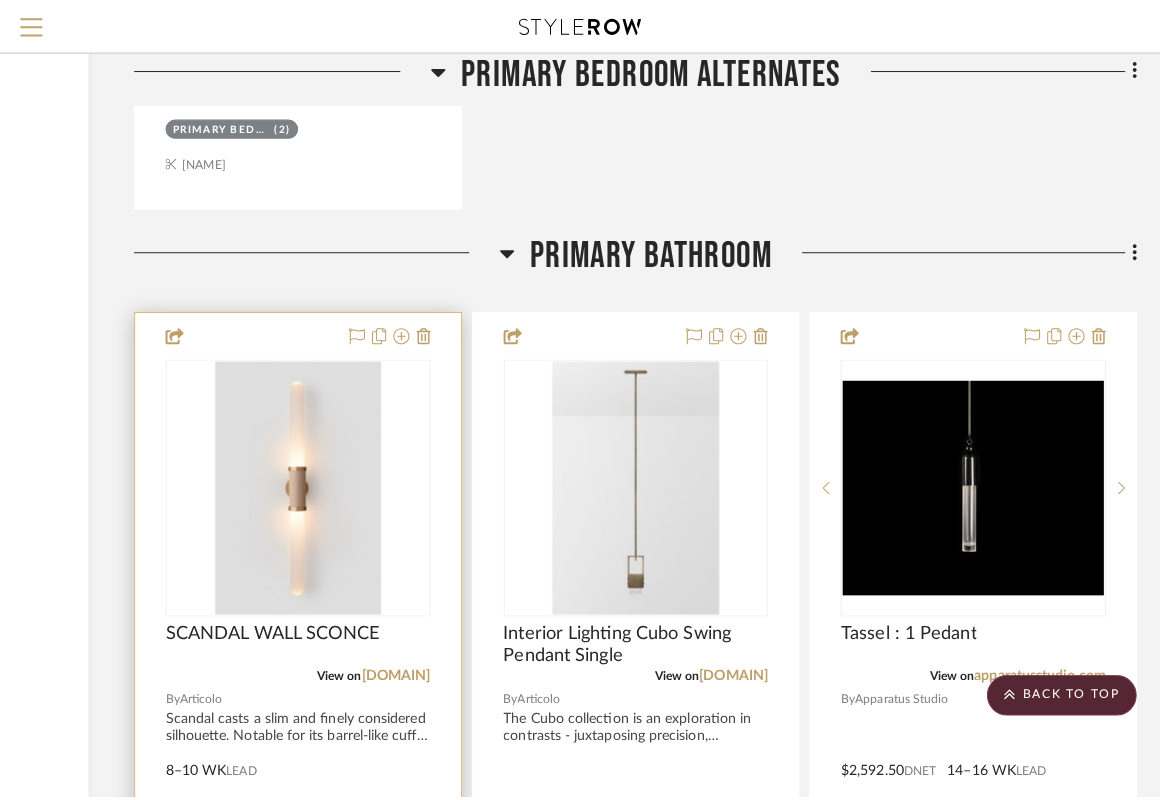 scroll, scrollTop: 0, scrollLeft: 0, axis: both 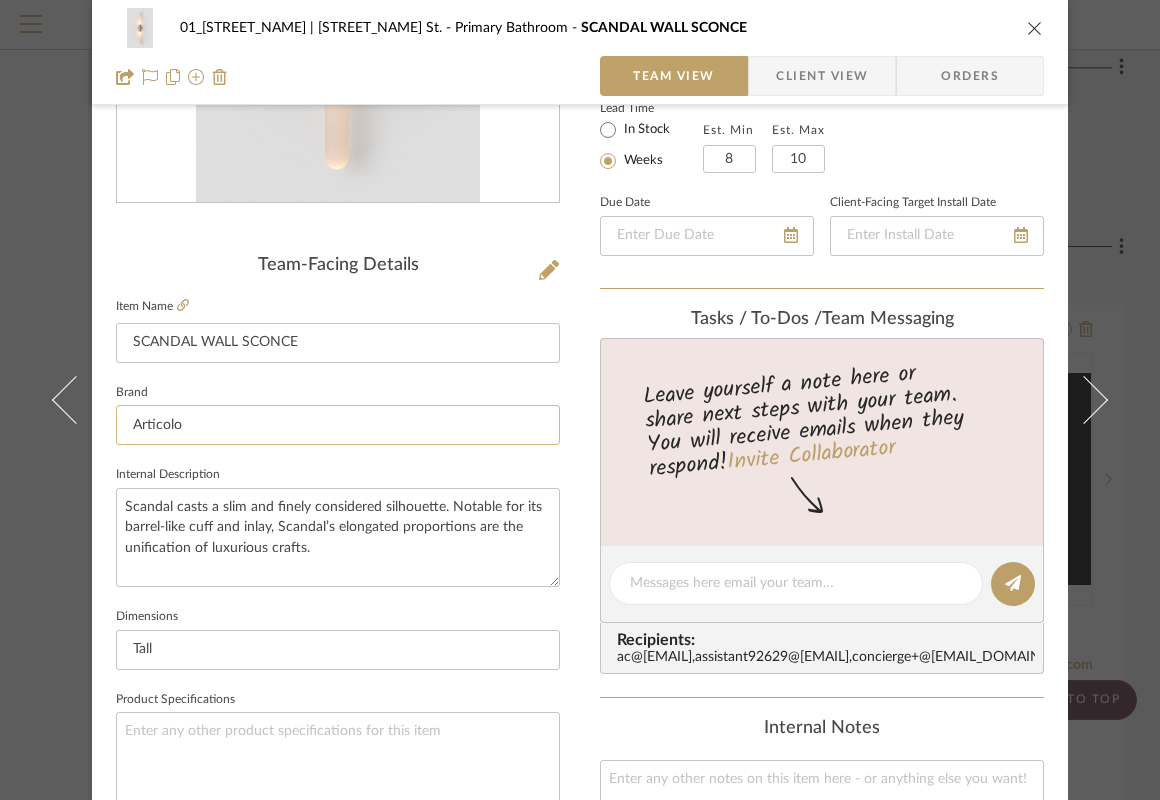 click on "Articolo" 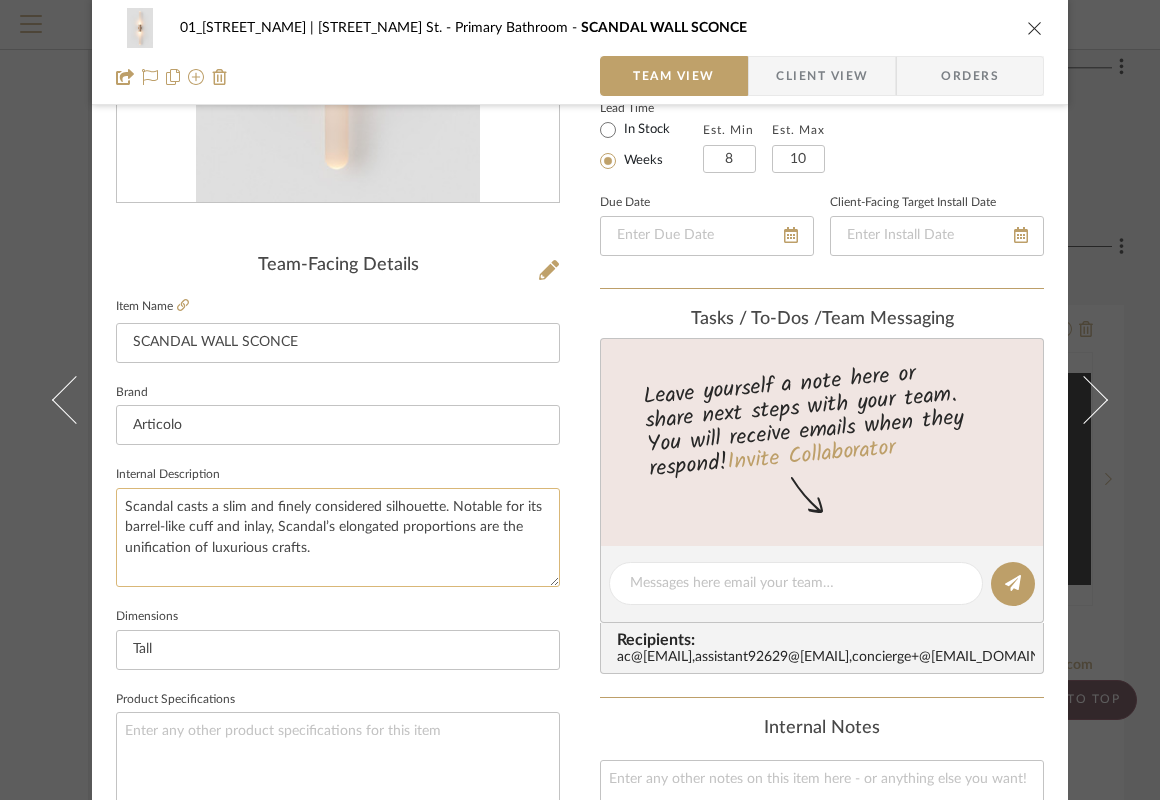 click on "Scandal casts a slim and finely considered silhouette. Notable for its barrel-like cuff and inlay, Scandal’s elongated proportions are the unification of luxurious crafts." 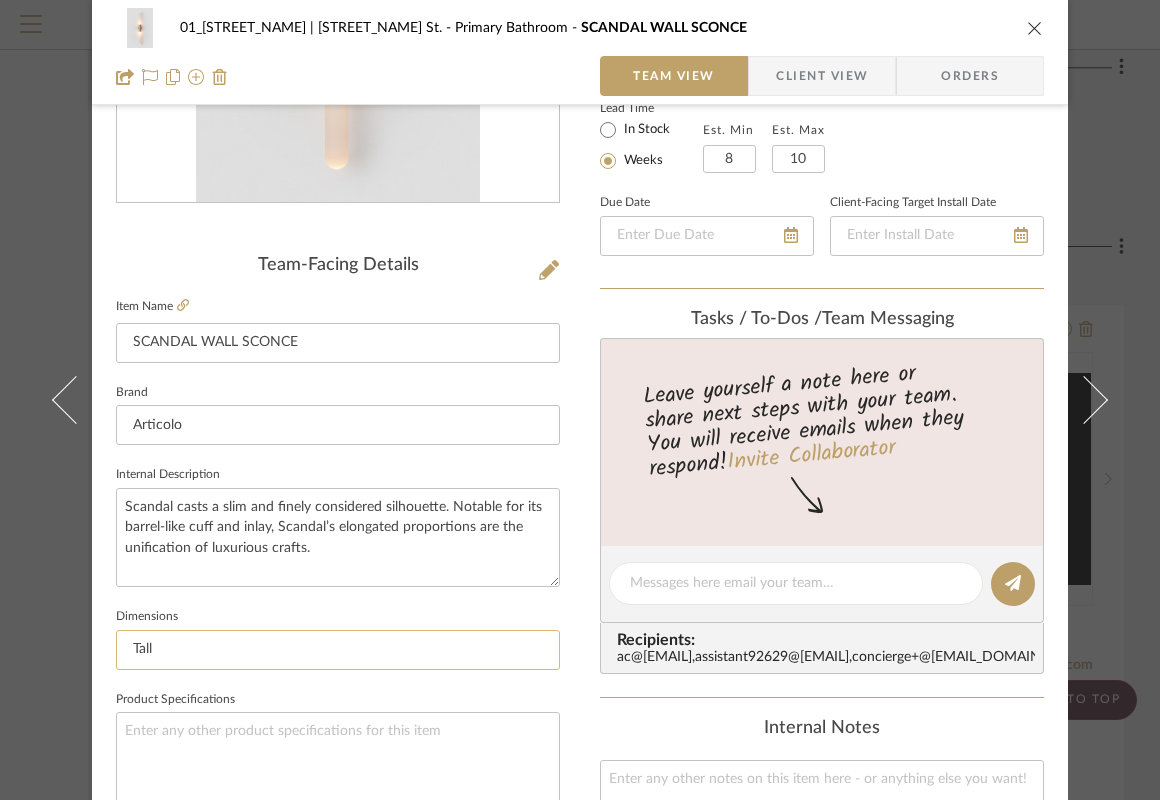 click on "Tall" 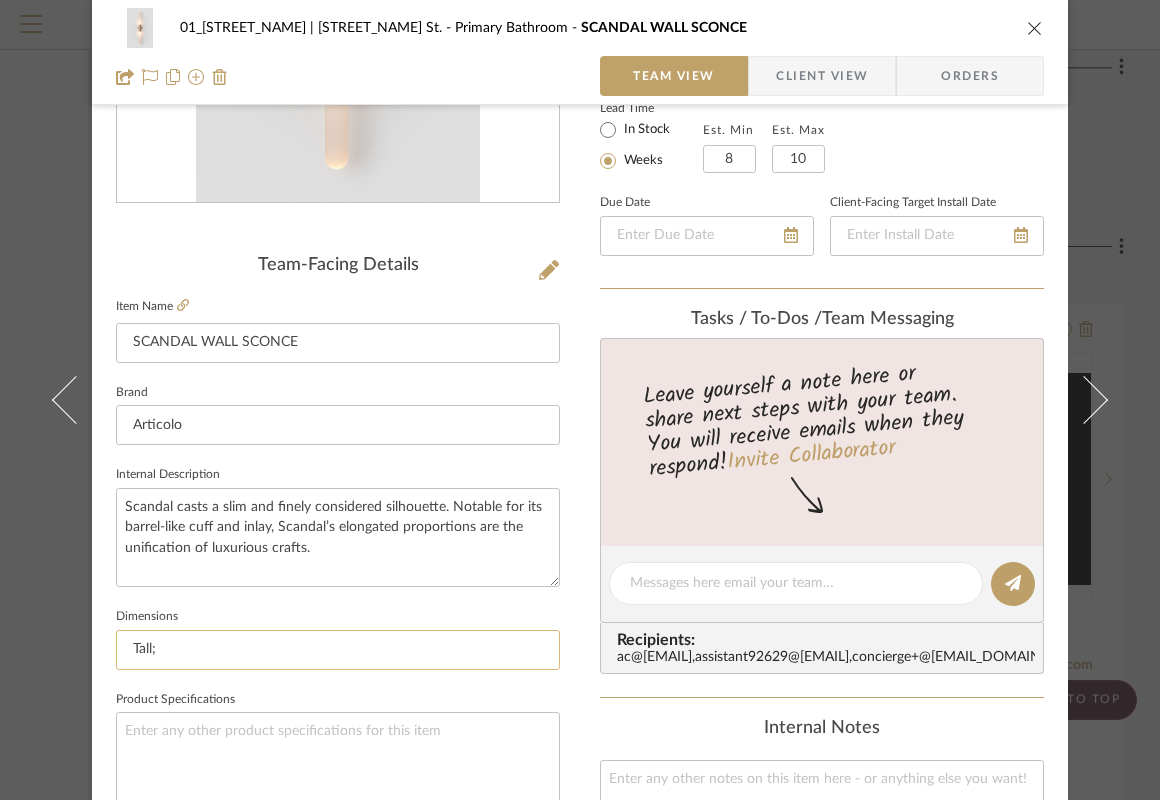 paste on "[NUMBER]” x [NUMBER]”" 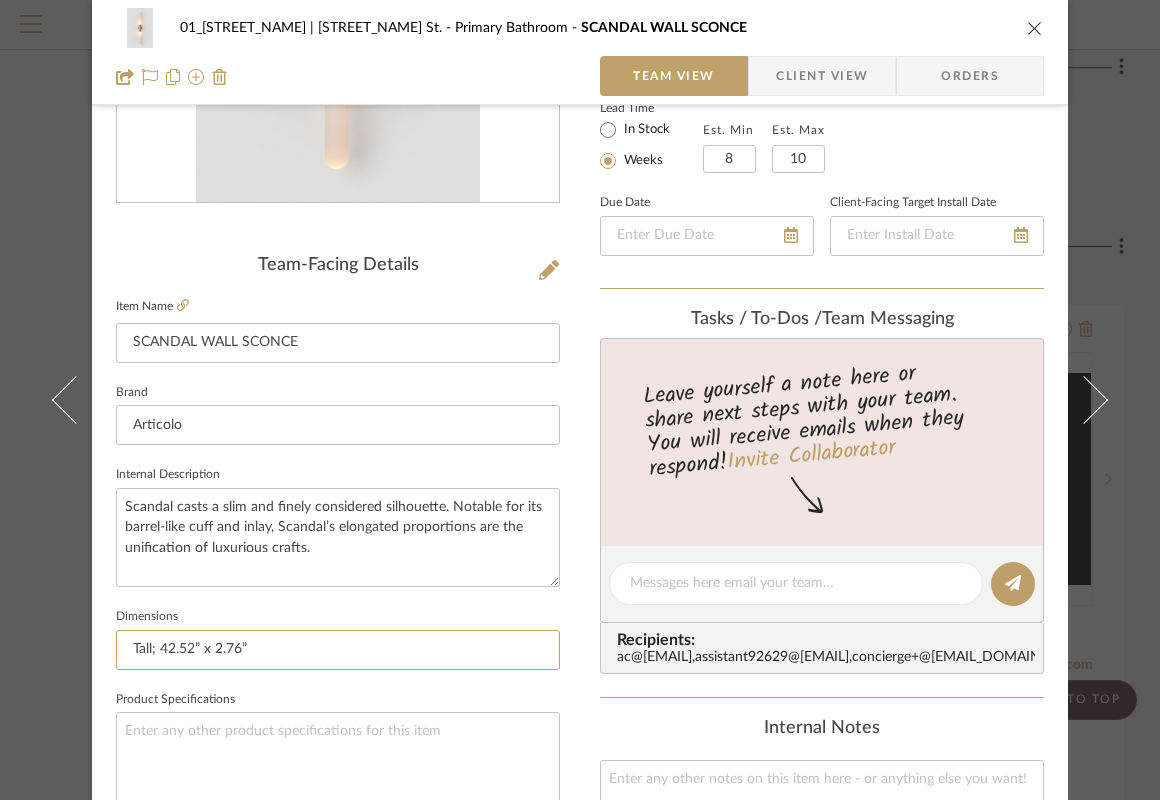 type on "Tall; 42.52” x 2.76”" 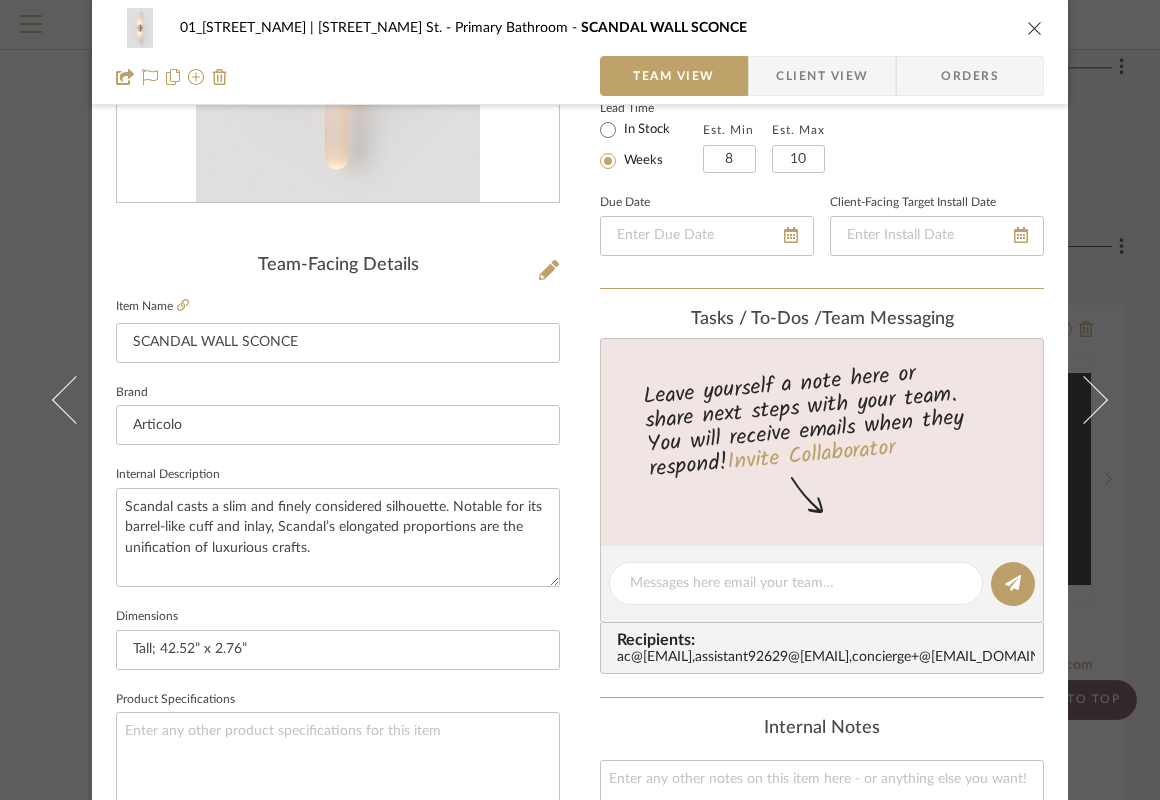 click on "01_Tribeca | [STREET]. Primary Bathroom SCANDAL WALL SCONCE Team View Client View Orders  Team-Facing Details   Item Name  SCANDAL WALL SCONCE  Brand  Articolo  Internal Description  Scandal casts a slim and finely considered silhouette. Notable for its barrel-like cuff and inlay, Scandal’s elongated proportions are the unification of luxurious crafts.  Dimensions  Tall; 42.52” x 2.76”  Product Specifications   Reference Price   Reference Price Type  DNET  Item Costs   View Budget   Markup %  (Use "-X%" to discount) 0%  Unit Cost  $0.00  Cost Type  DNET  Client Unit Price  $0.00  Quantity  2  Unit Type  Each  Subtotal   $0.00   Tax %  0%  Total Tax   $0.00   Shipping Cost  $0.00  Ship. Markup %  0% Taxable  Total Shipping   $0.00  Total Client Price  $0.00  Your Cost  $0.00  Your Margin  $0.00  Content here copies to Client View - confirm visibility there.  Show in Client Dashboard  Bulk Manage Dashboard Settings  Include in Budget   View Budget  Team Status on 8/4/2025 8/4/2025 Approval Pending Weeks 8" at bounding box center (580, 569) 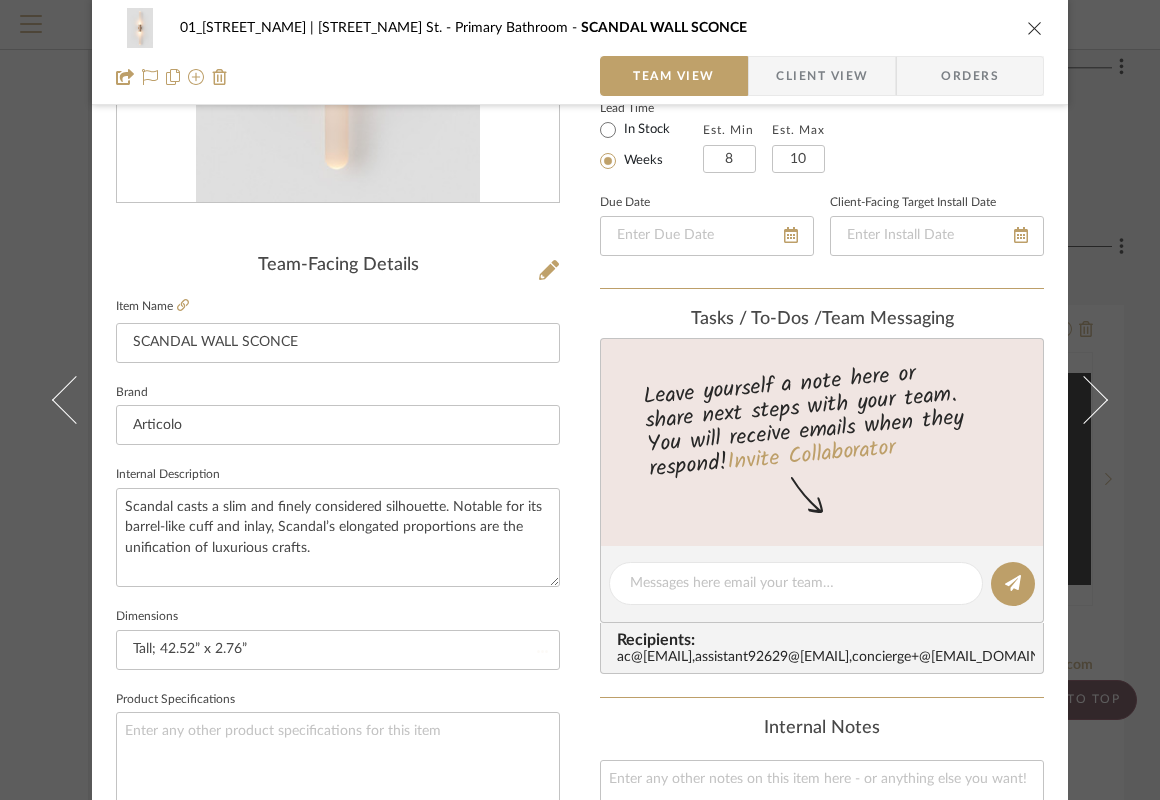 type 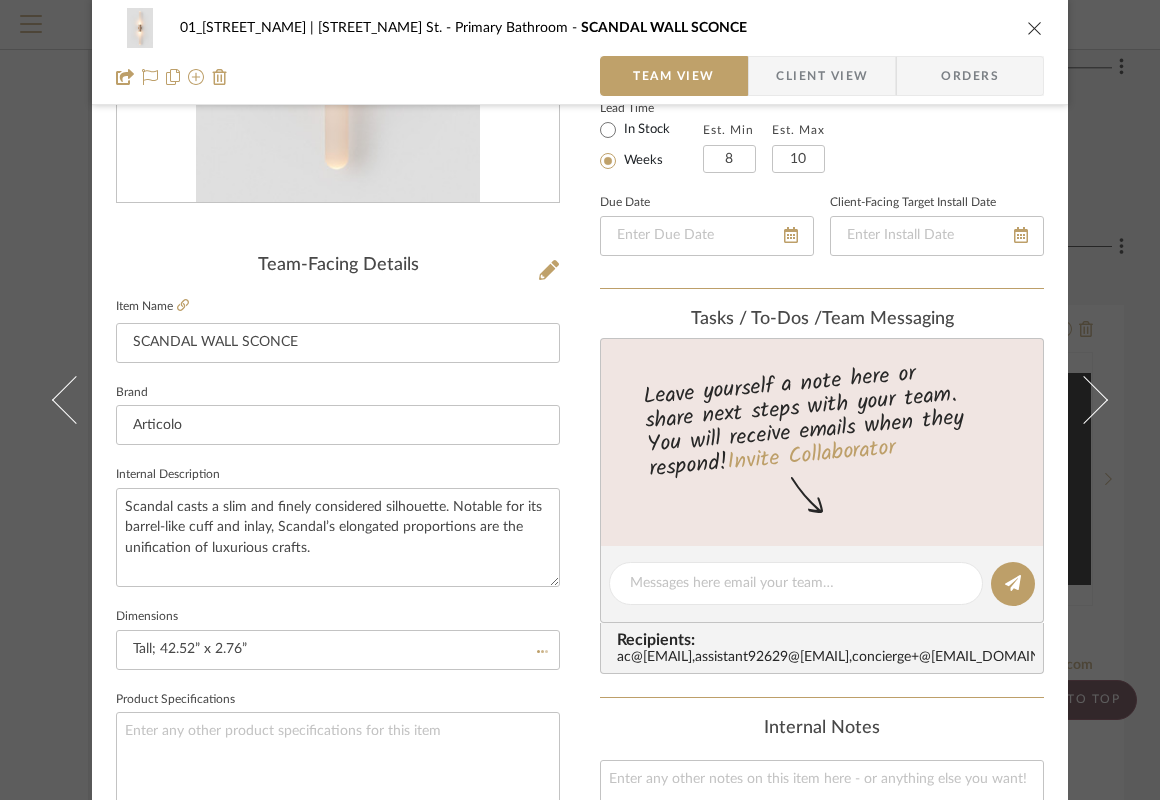 type 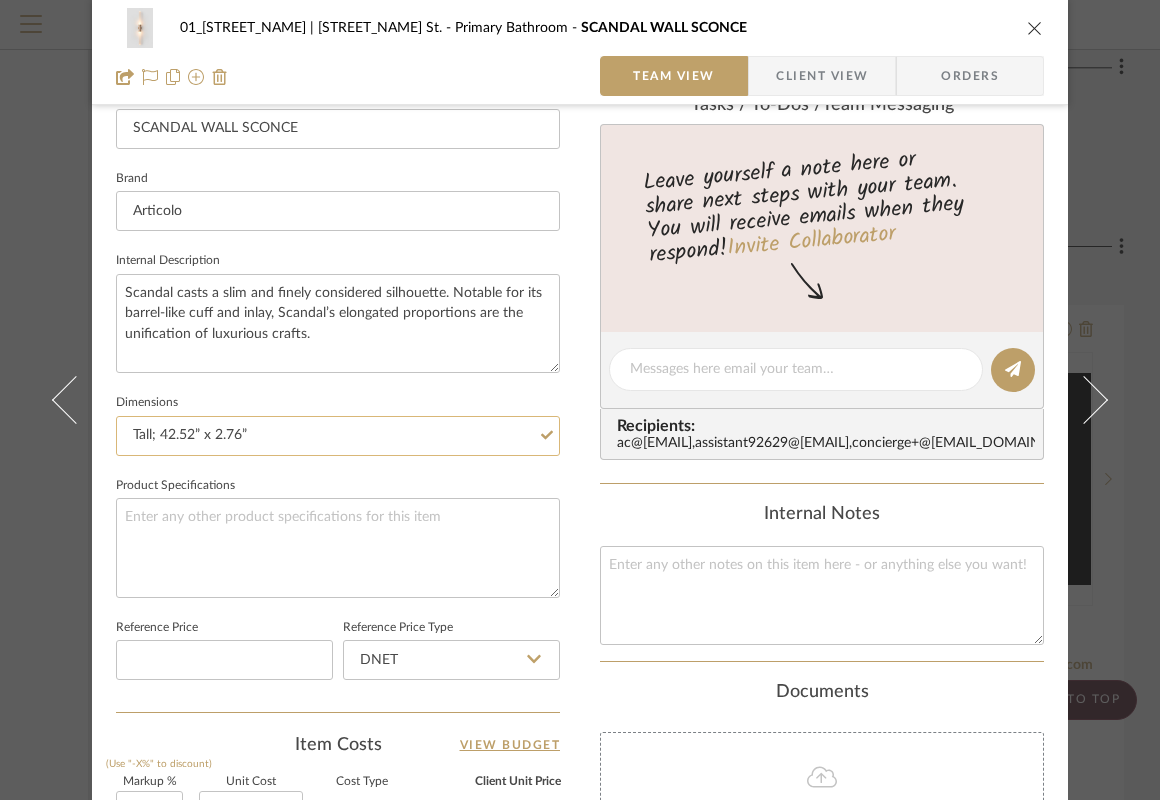 scroll, scrollTop: 612, scrollLeft: 0, axis: vertical 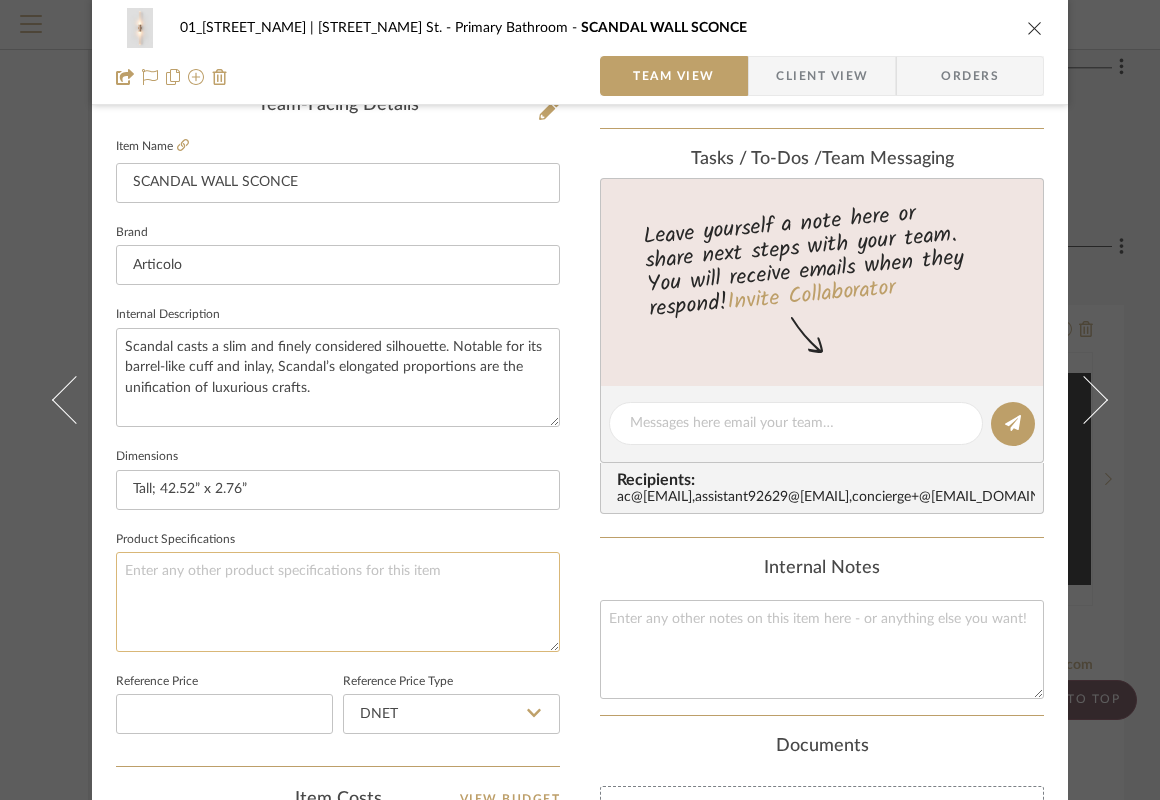 click 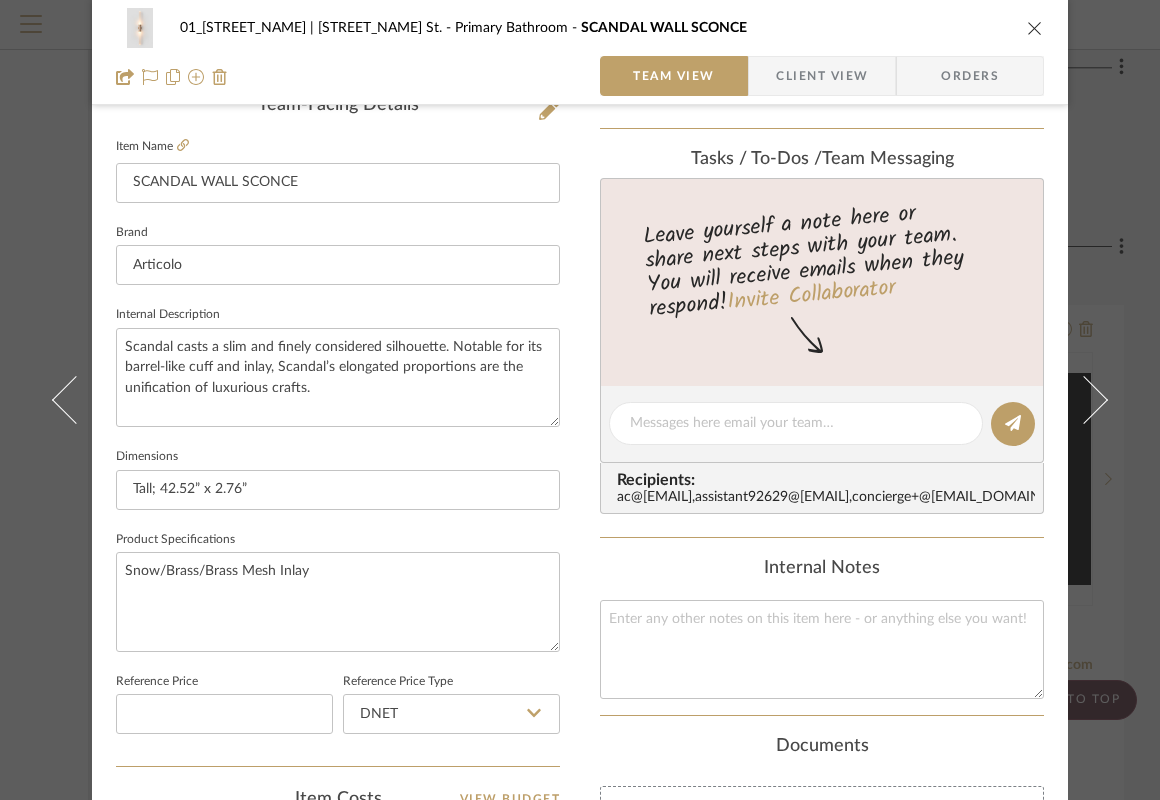type on "Snow/Brass/Brass Mesh Inlay" 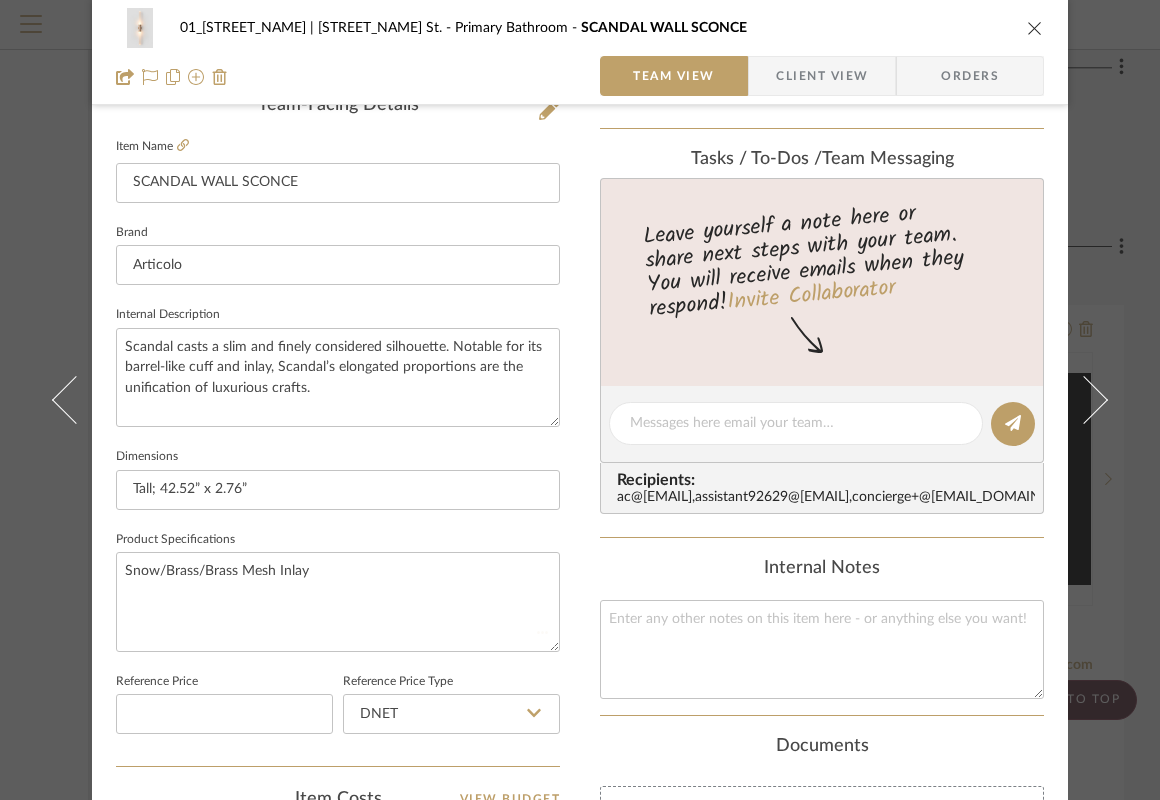 type 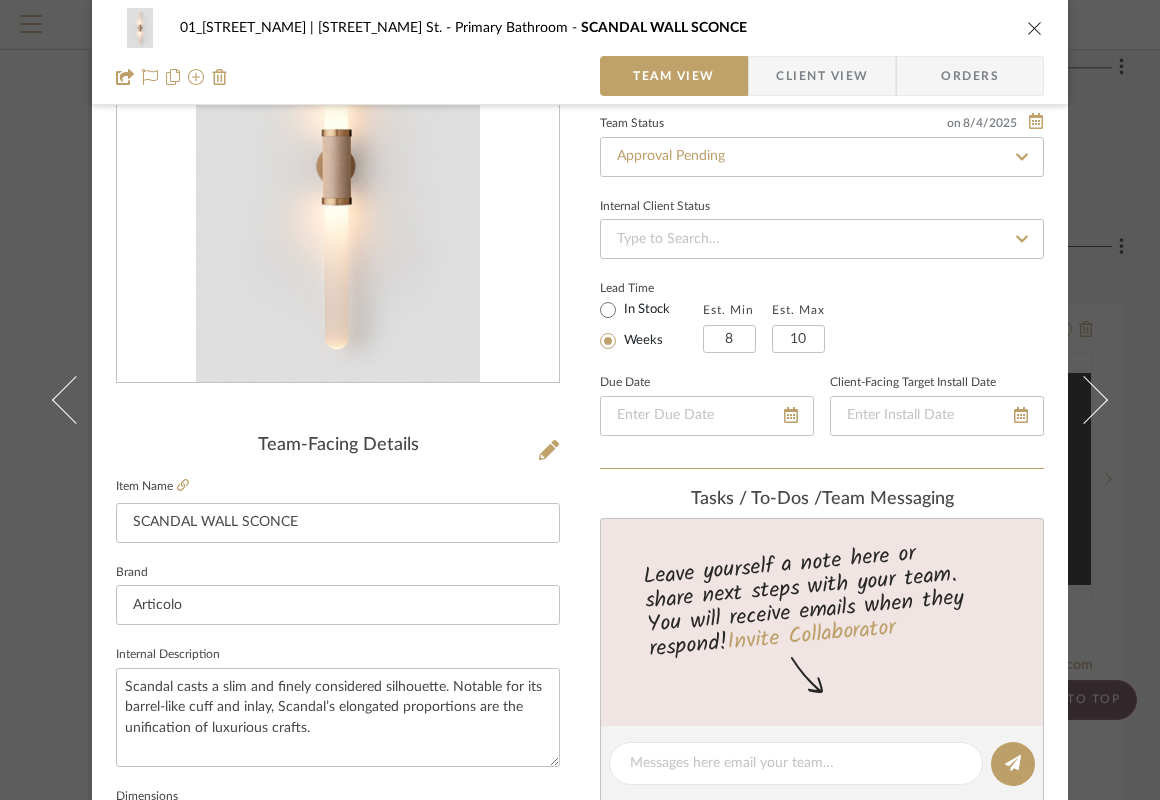 scroll, scrollTop: 0, scrollLeft: 0, axis: both 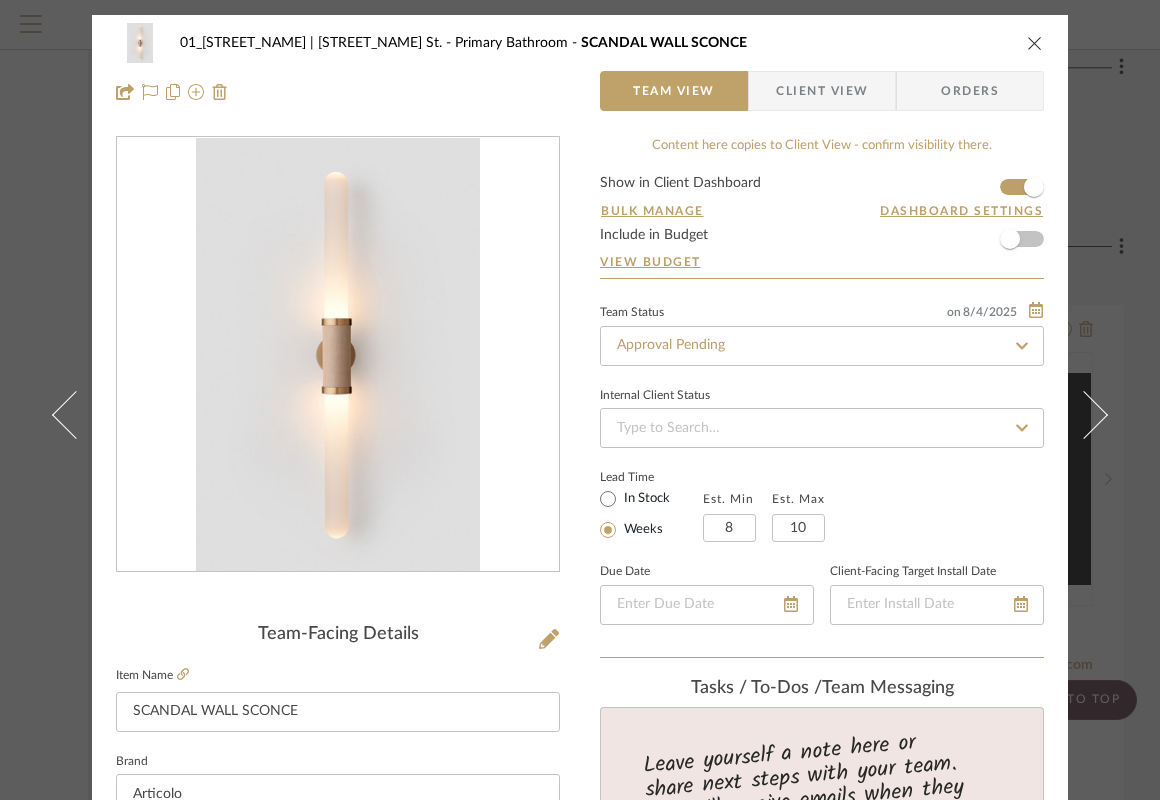 click on "Client View" at bounding box center (822, 91) 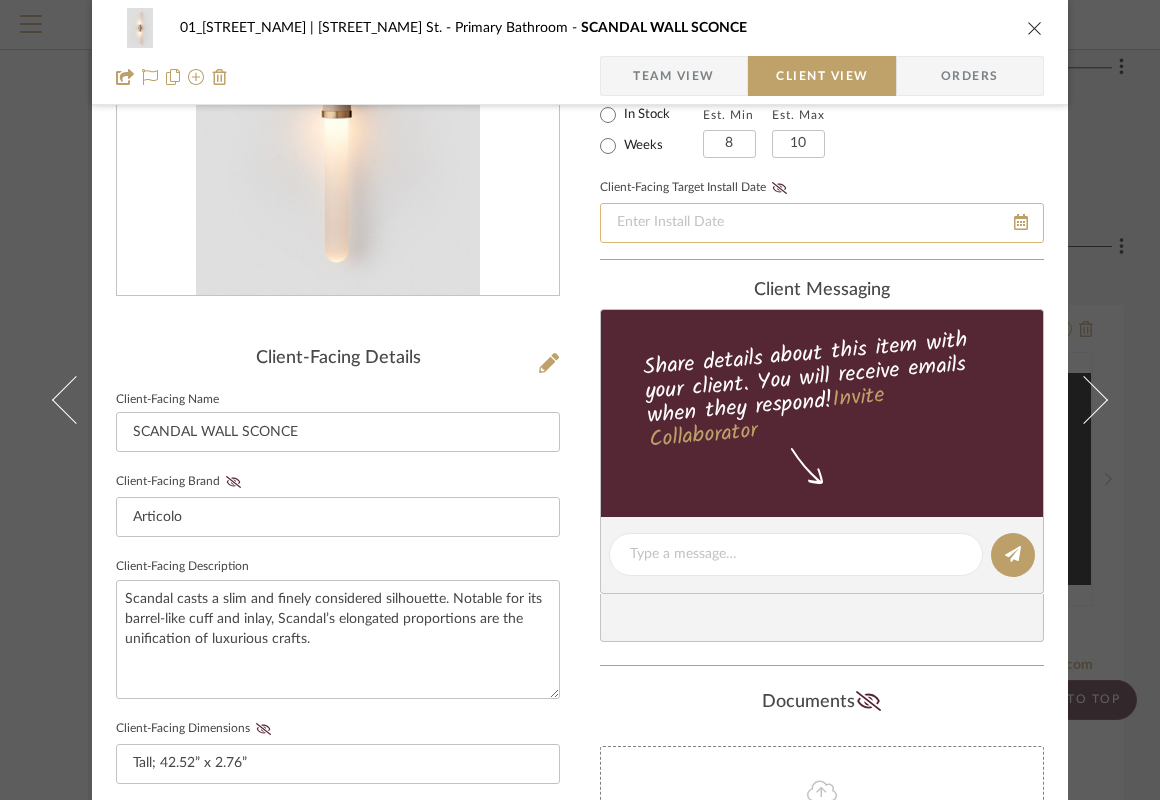 scroll, scrollTop: 0, scrollLeft: 0, axis: both 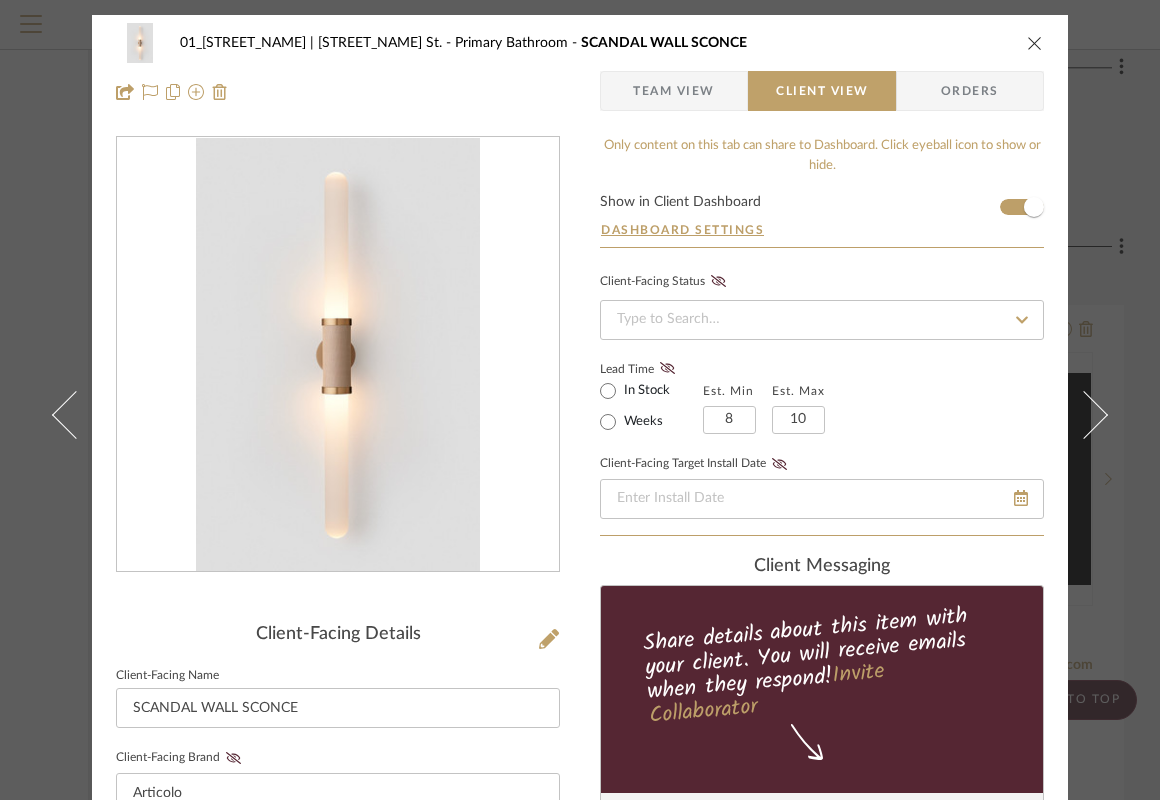 click on "Orders" at bounding box center (970, 91) 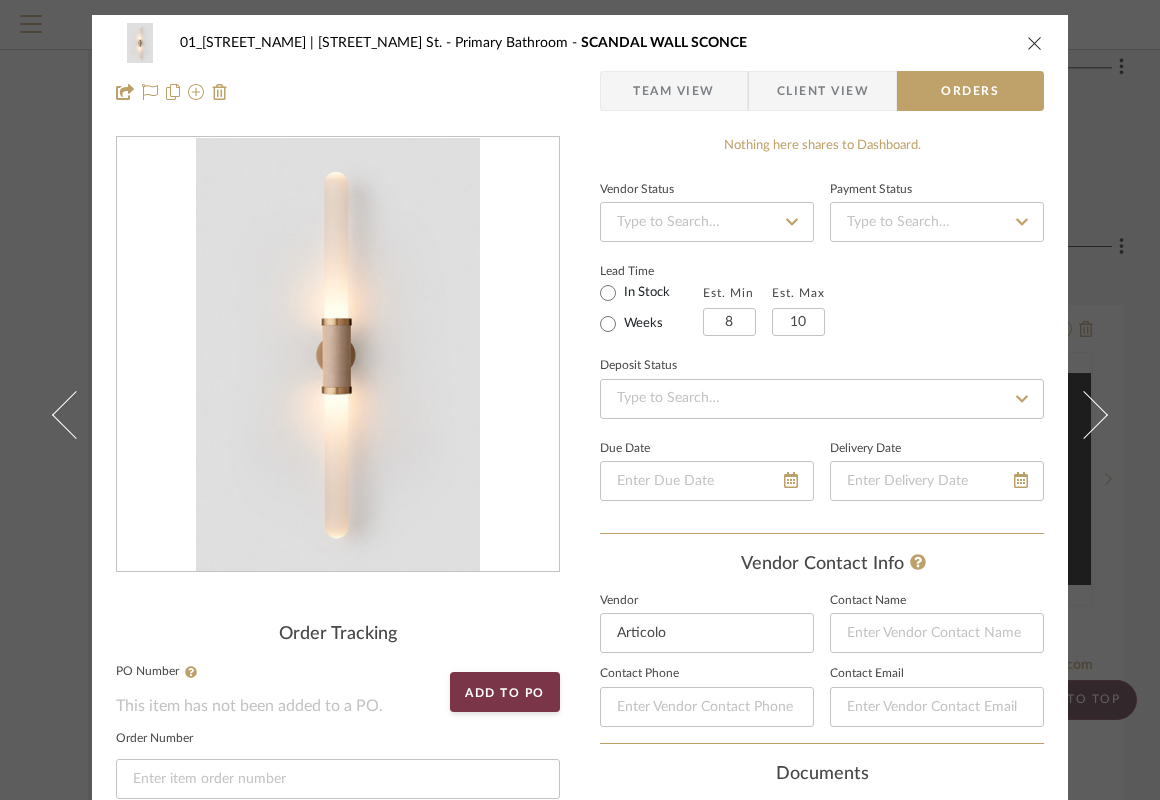 click on "Team View" at bounding box center [674, 91] 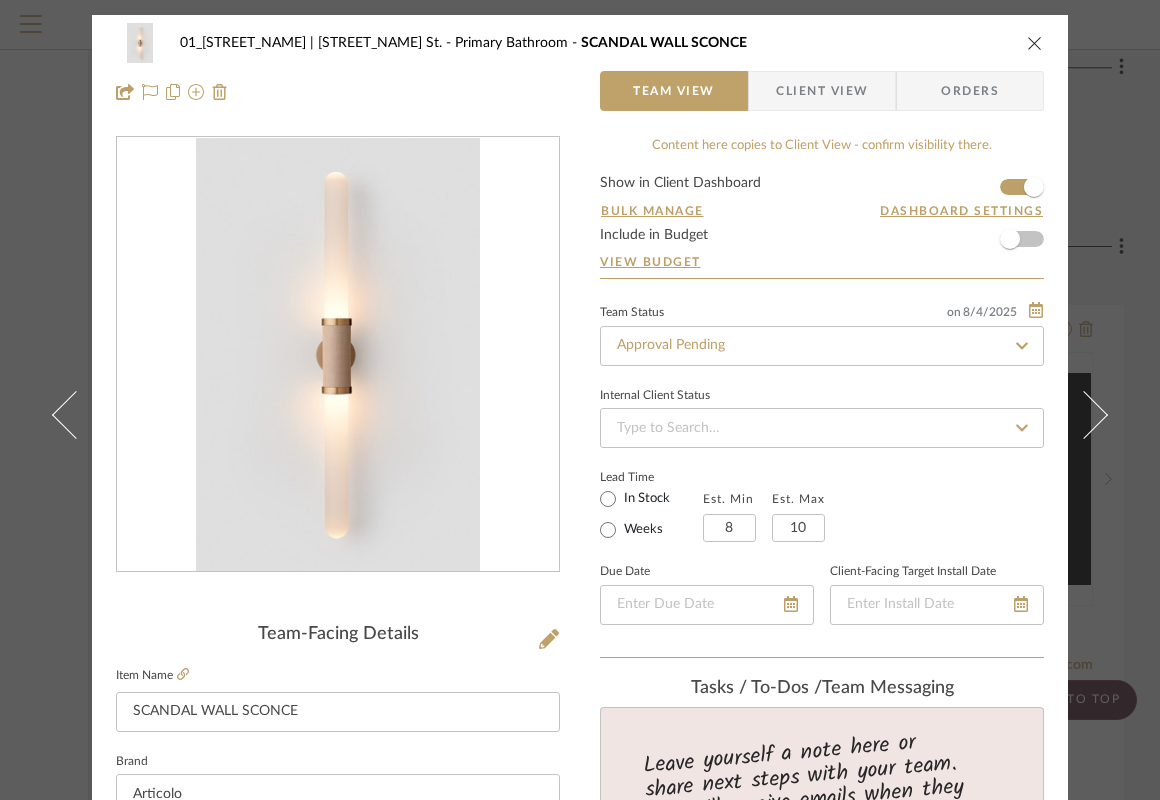 click at bounding box center (1035, 43) 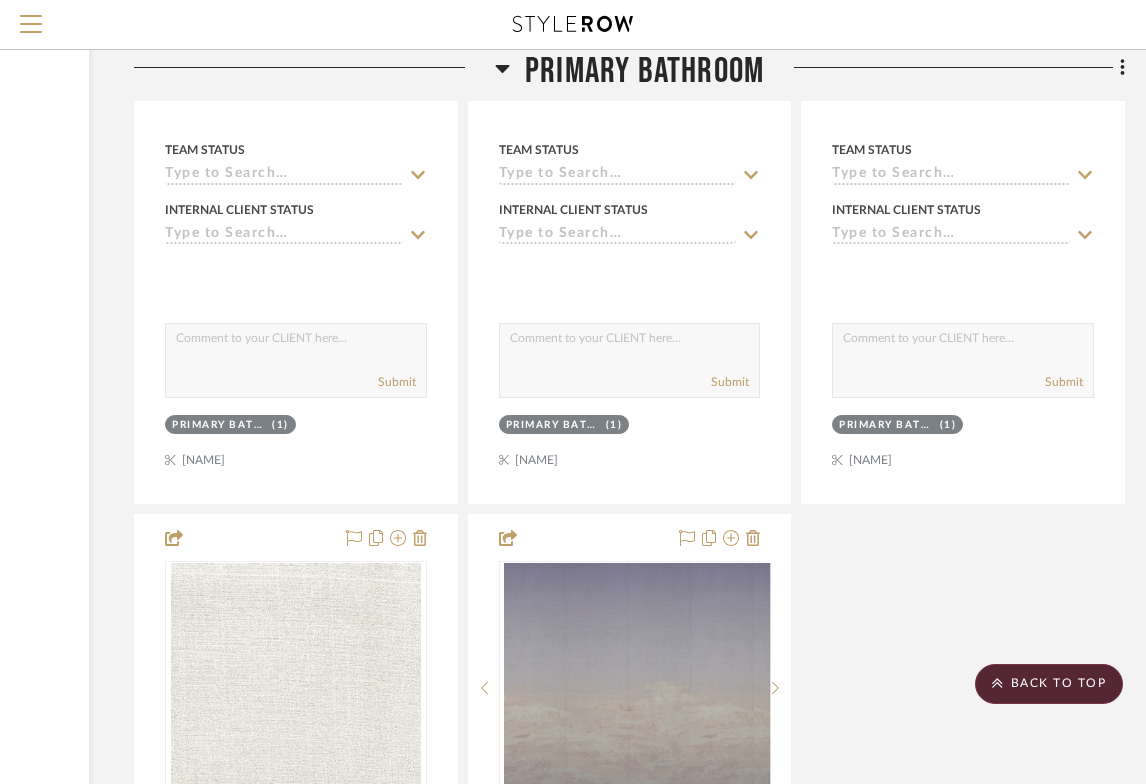 scroll, scrollTop: 6492, scrollLeft: 287, axis: both 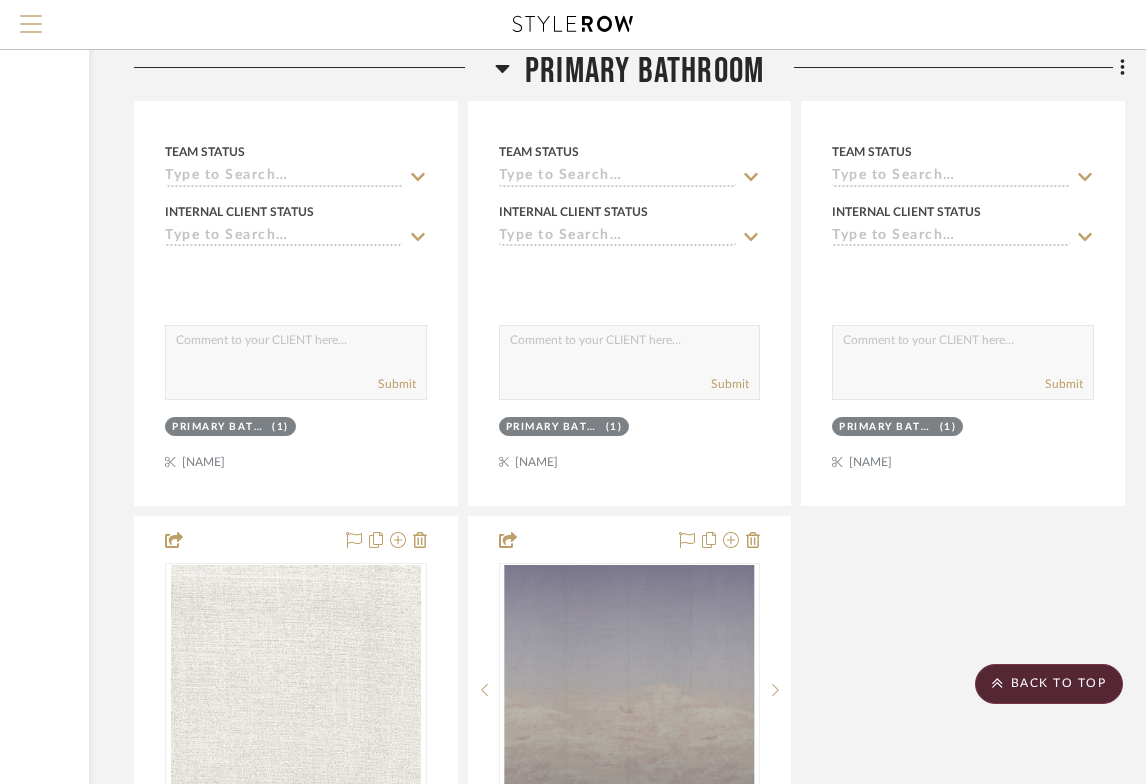 click at bounding box center (31, 24) 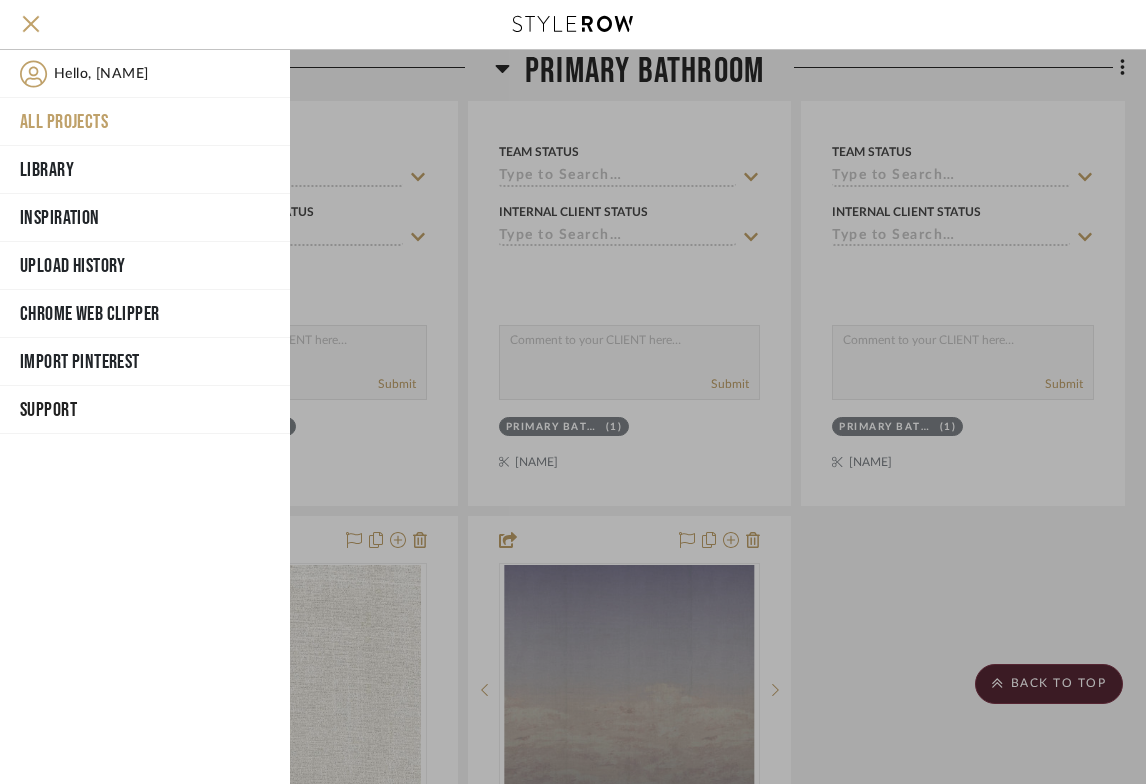 click on "All Projects" at bounding box center [145, 122] 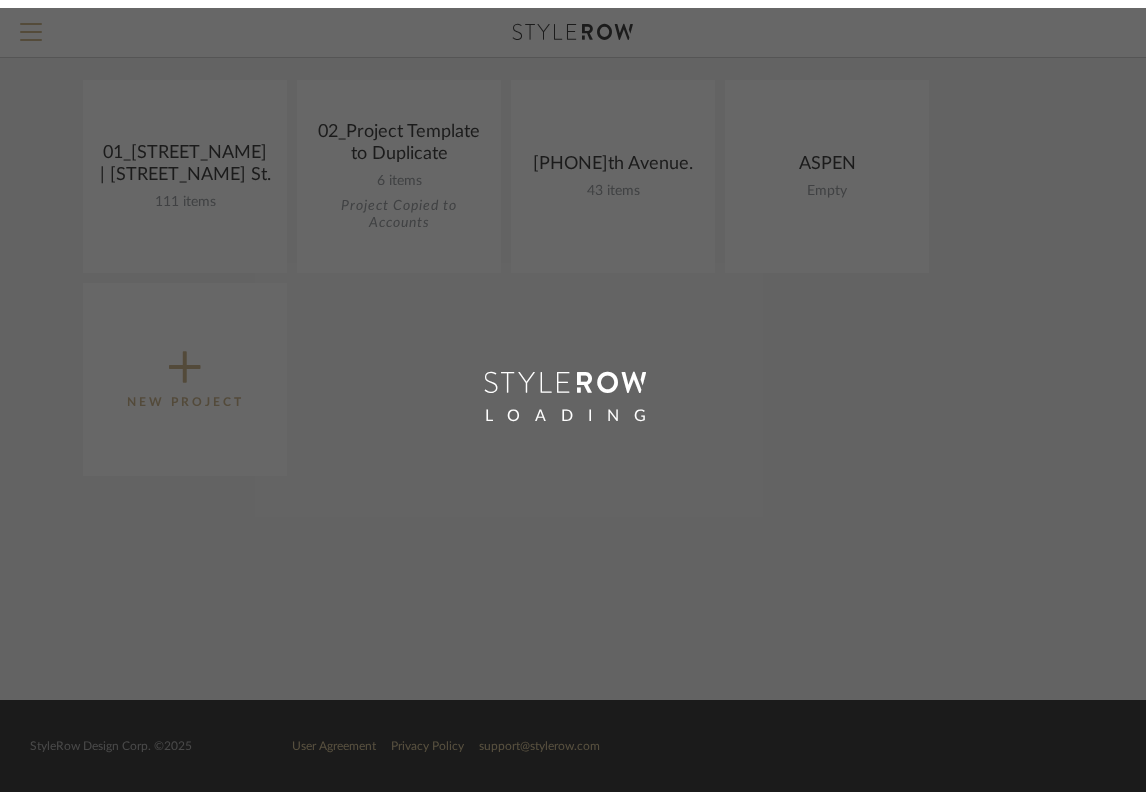 scroll, scrollTop: 194, scrollLeft: 0, axis: vertical 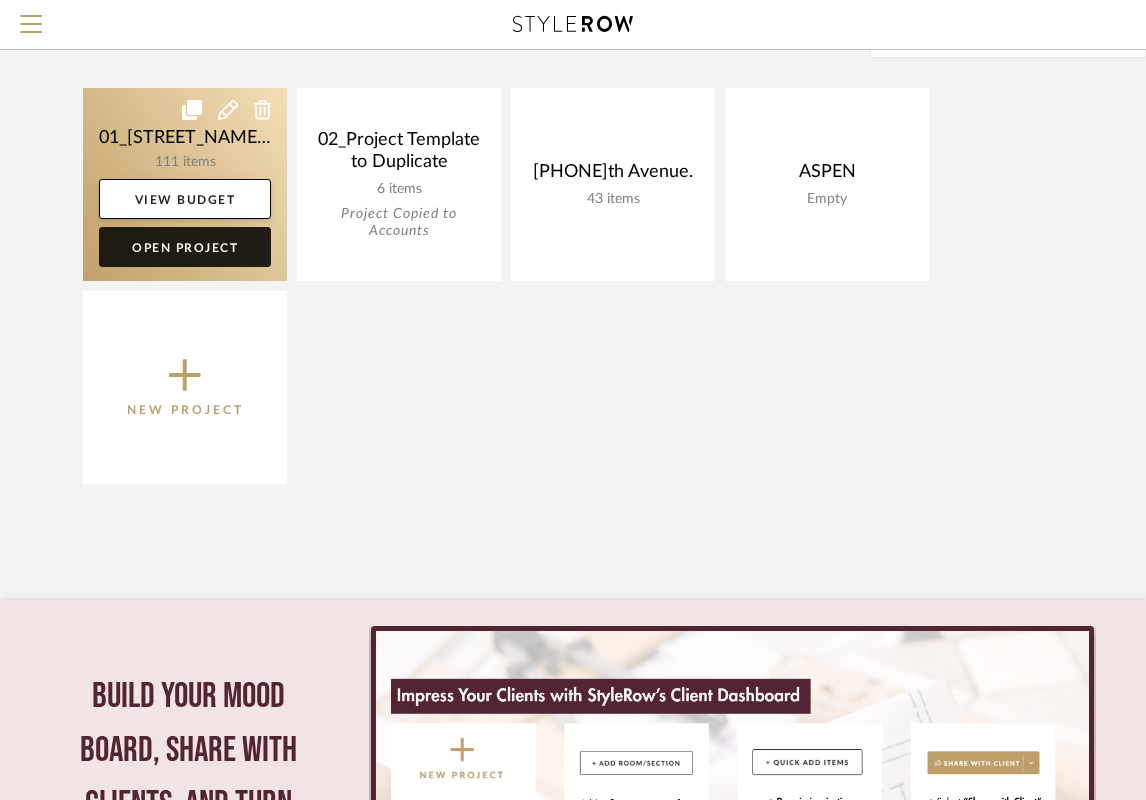 click on "Open Project" 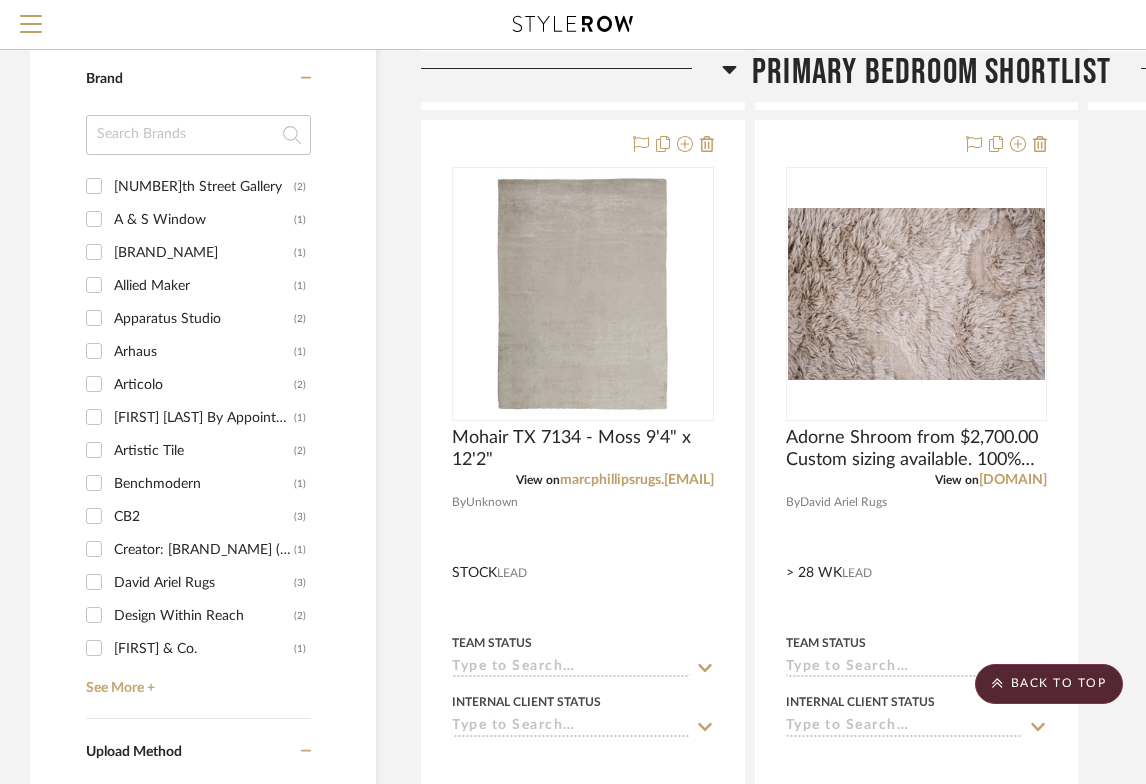 scroll, scrollTop: 2195, scrollLeft: 0, axis: vertical 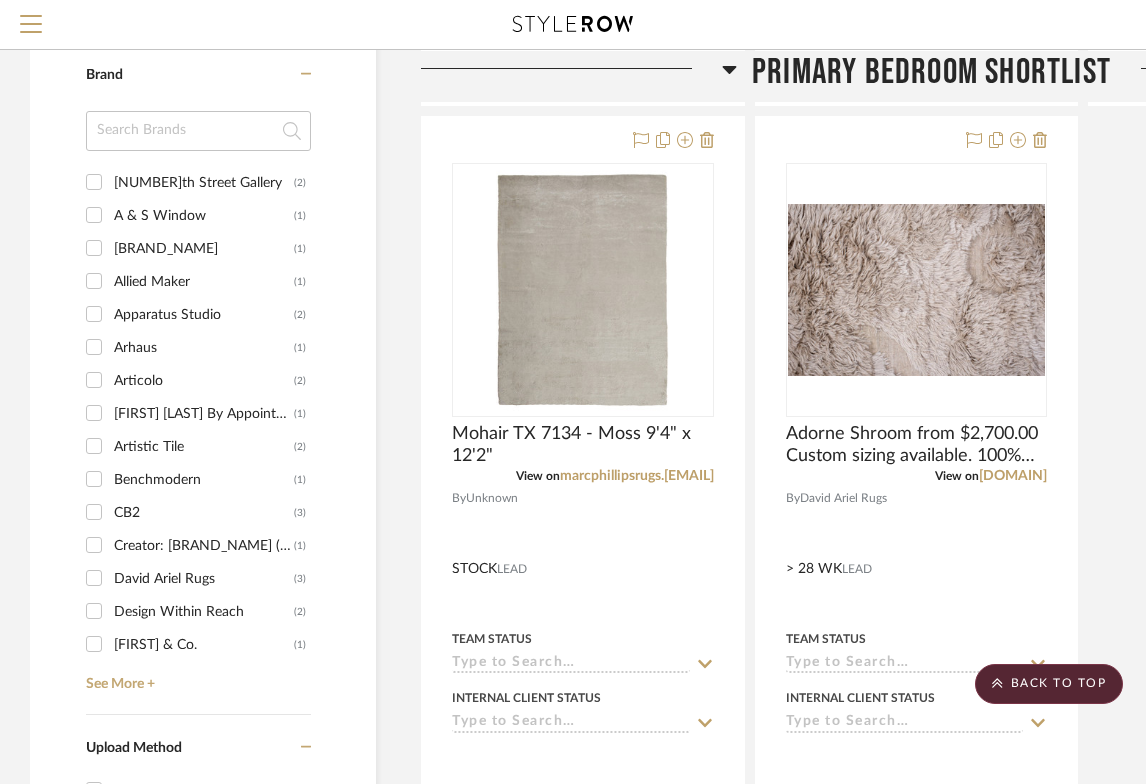 click on "Benchmodern (1)" at bounding box center [94, 479] 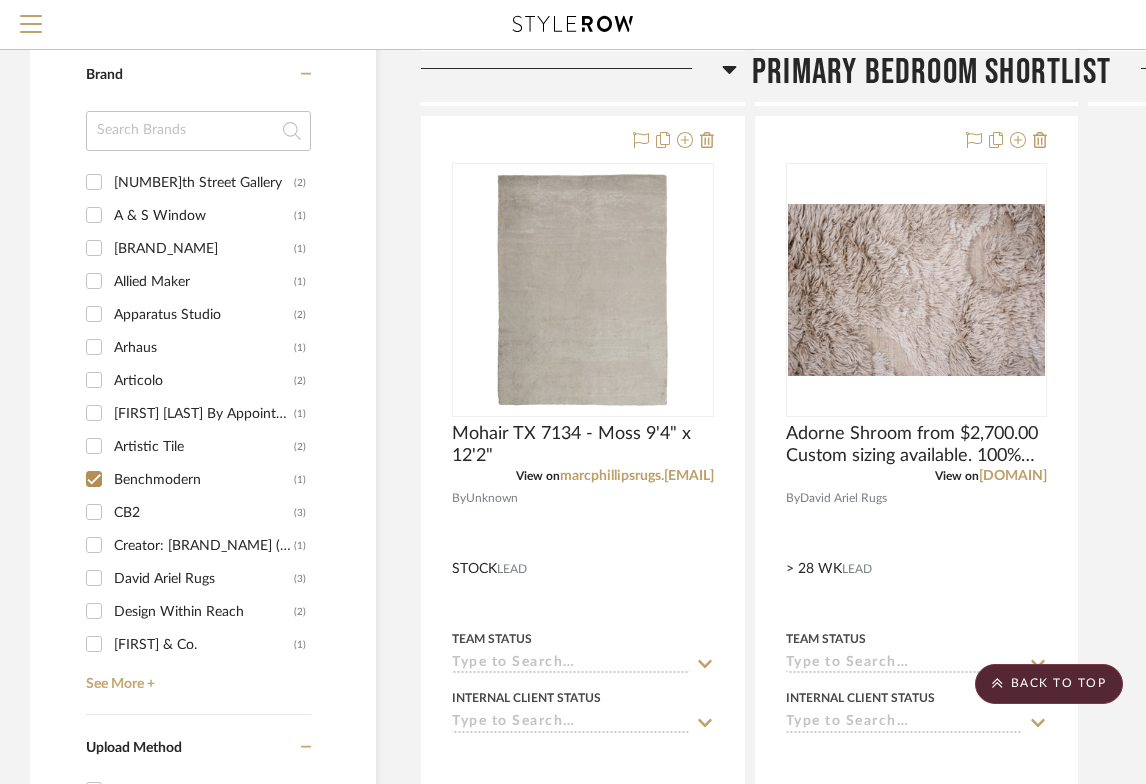checkbox on "true" 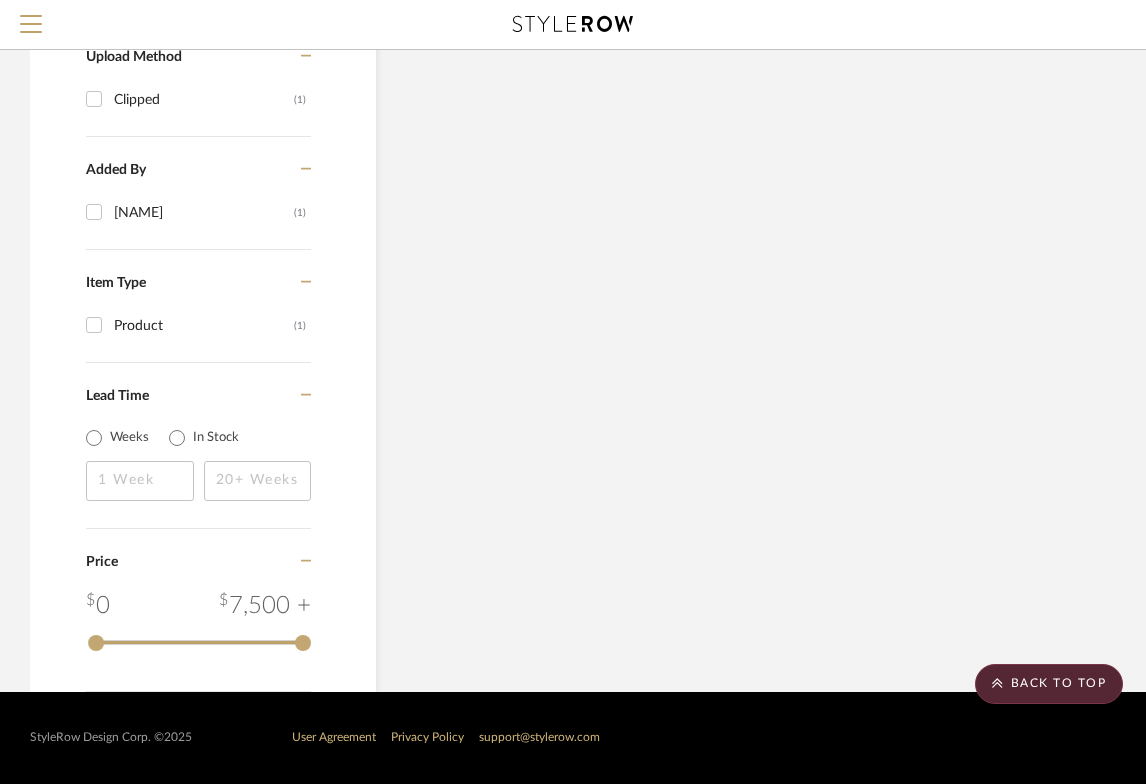 scroll, scrollTop: 1380, scrollLeft: 0, axis: vertical 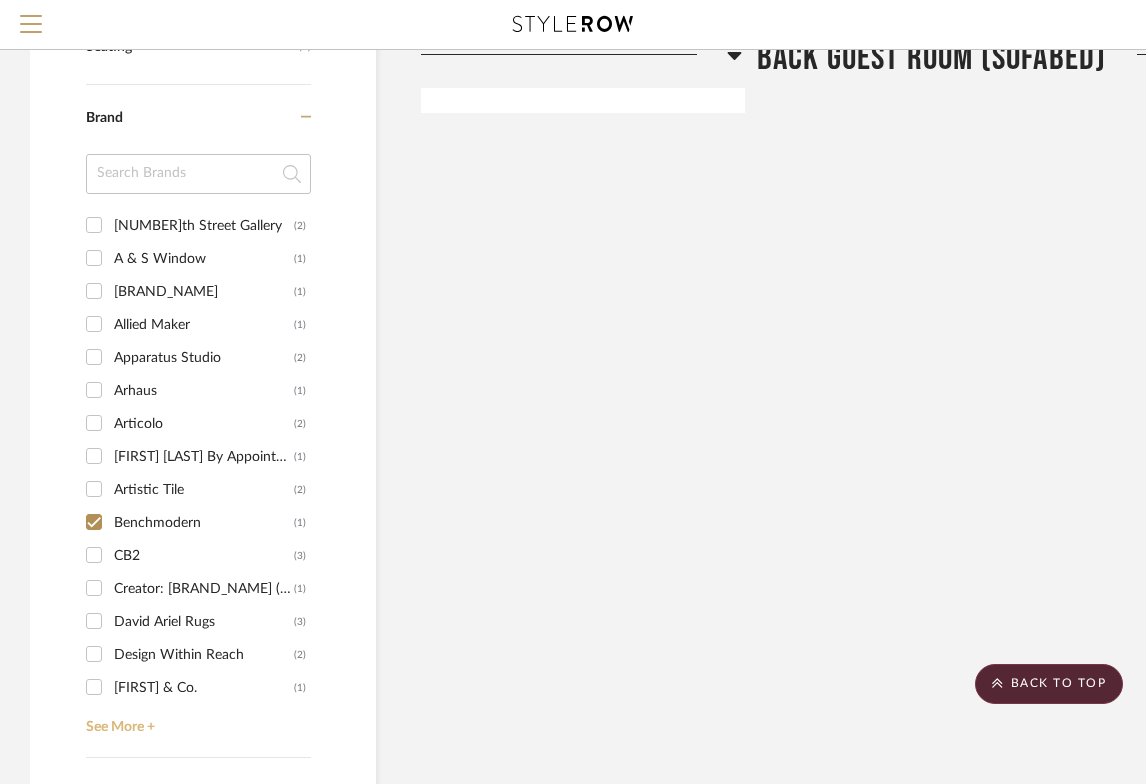 click on "See More +" 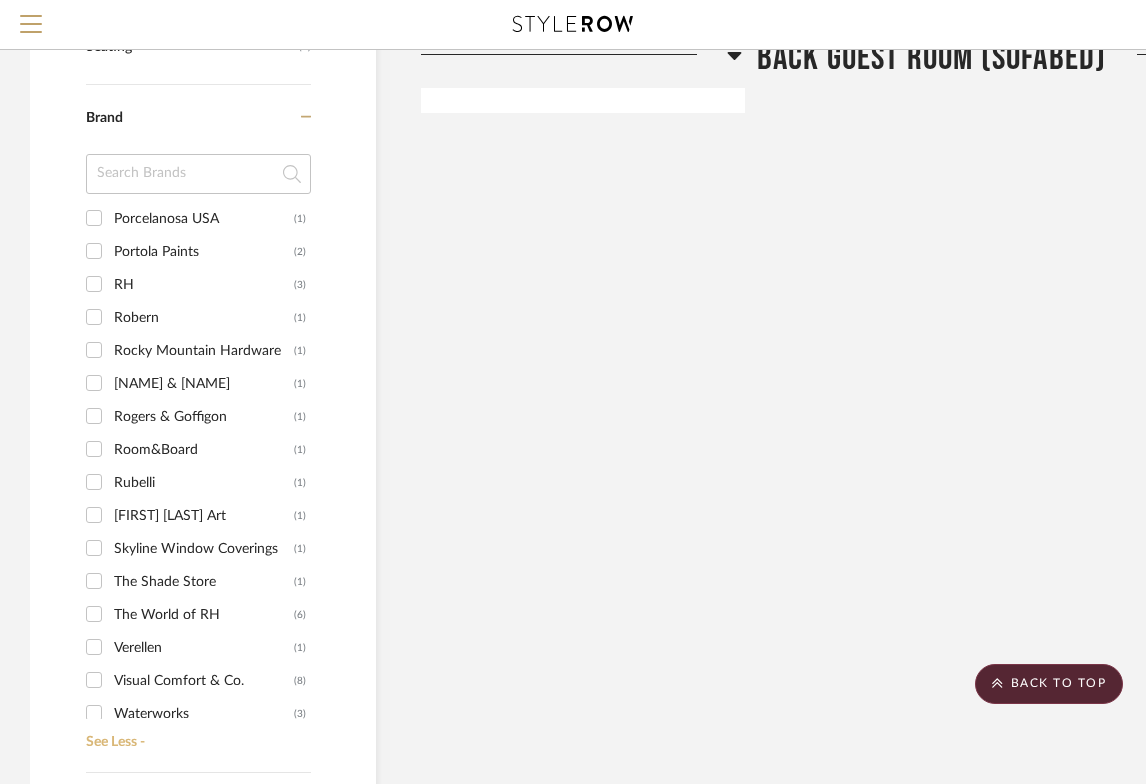 scroll, scrollTop: 1173, scrollLeft: 0, axis: vertical 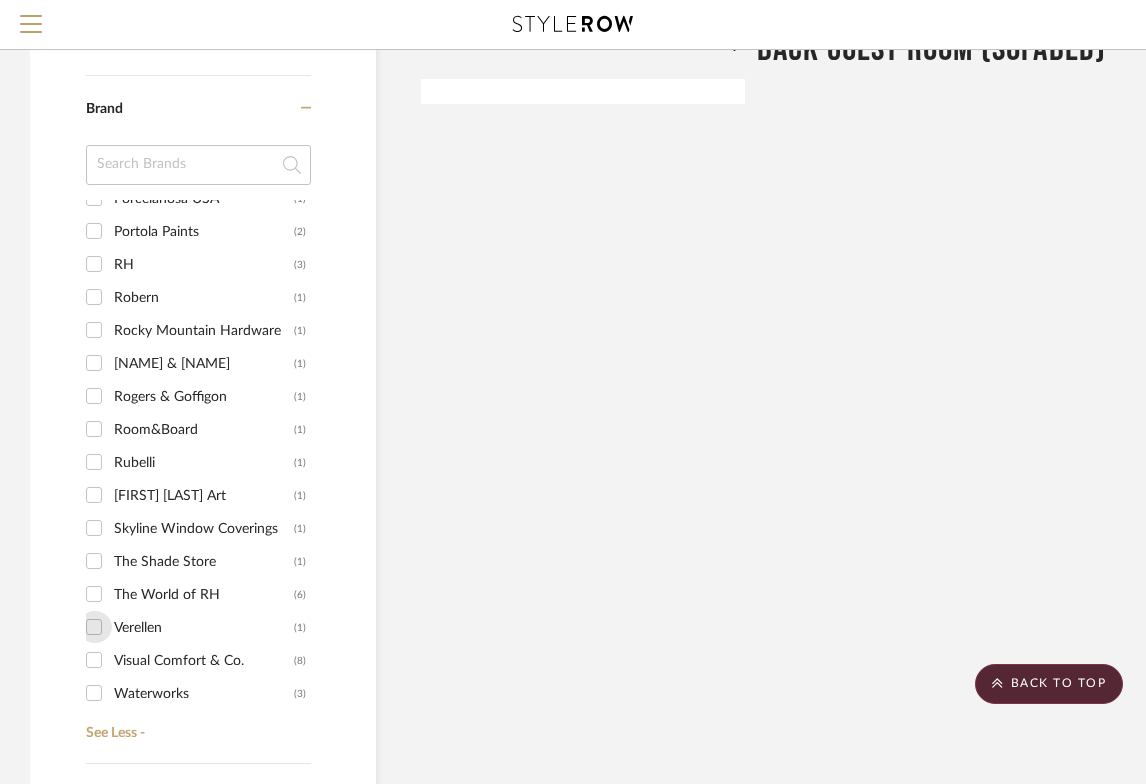 click on "Verellen (1)" at bounding box center (94, 627) 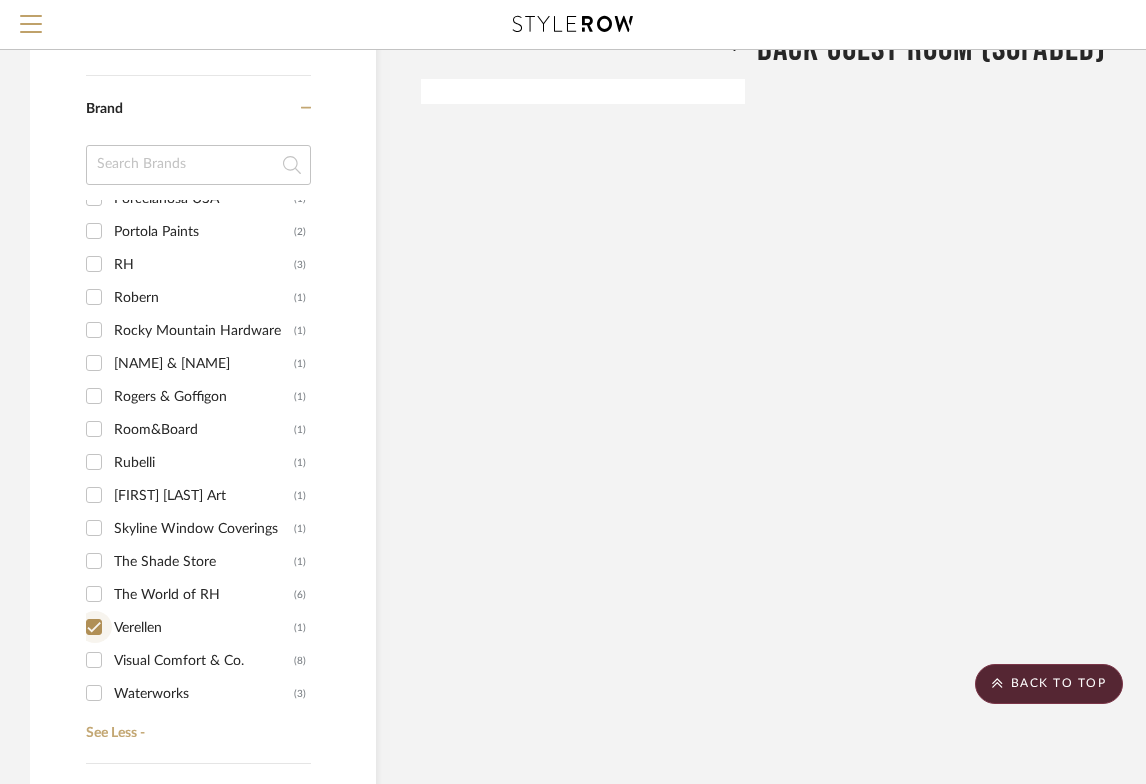 checkbox on "true" 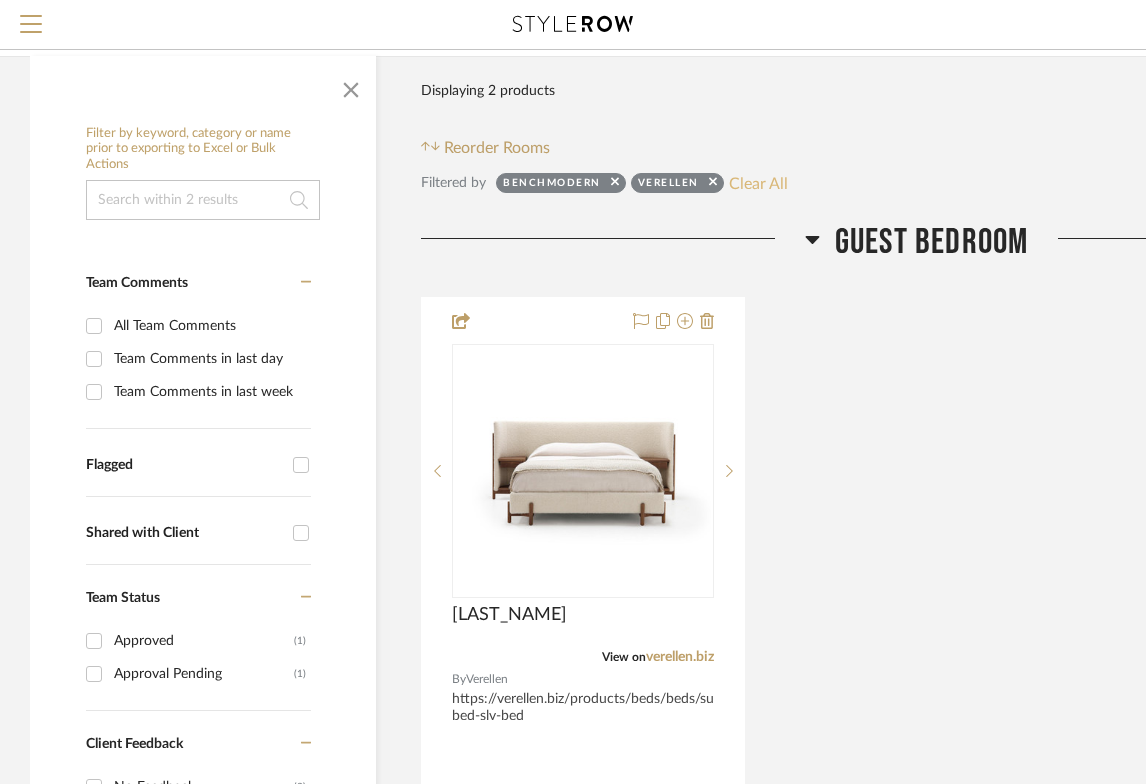 scroll, scrollTop: 277, scrollLeft: 0, axis: vertical 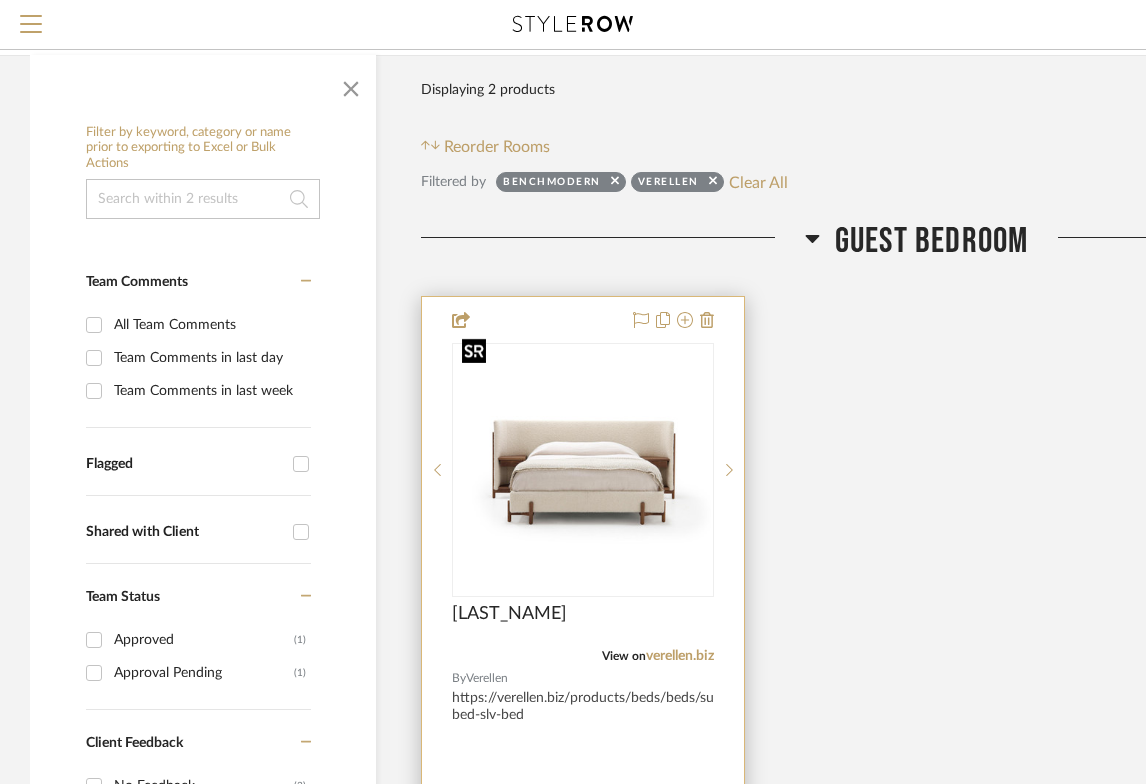 click at bounding box center [583, 469] 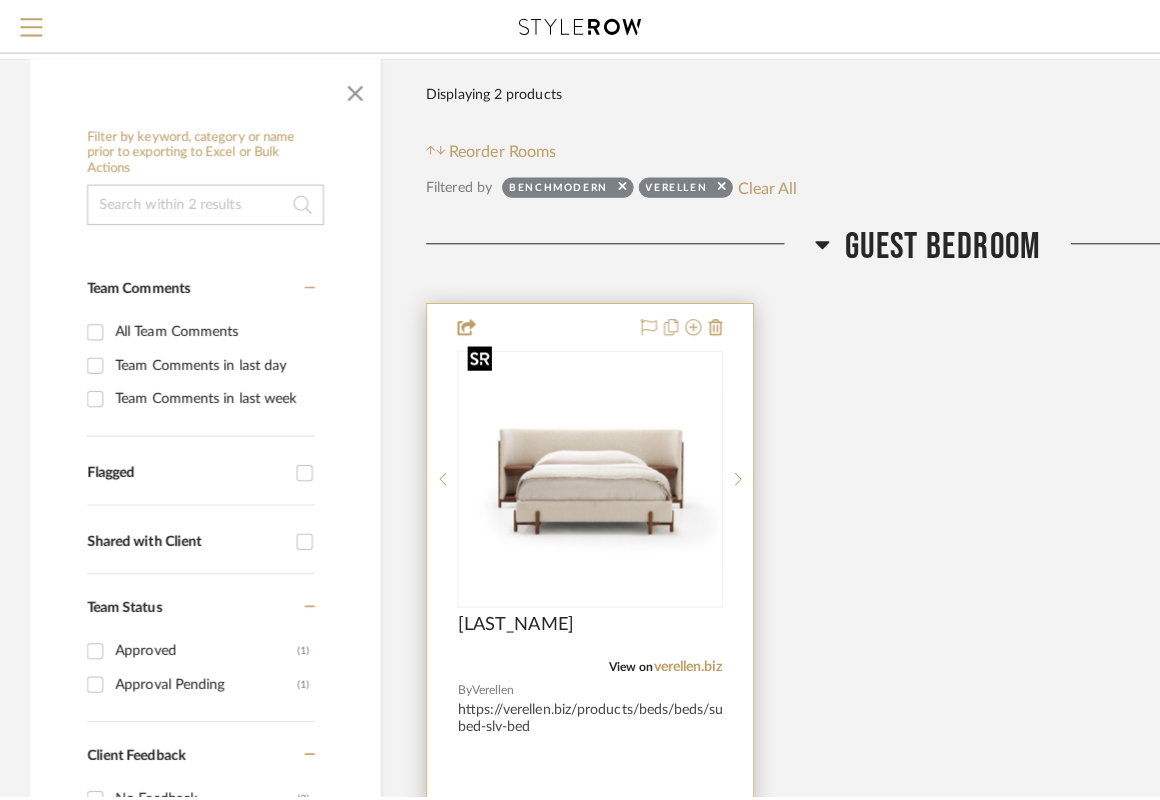 scroll, scrollTop: 0, scrollLeft: 0, axis: both 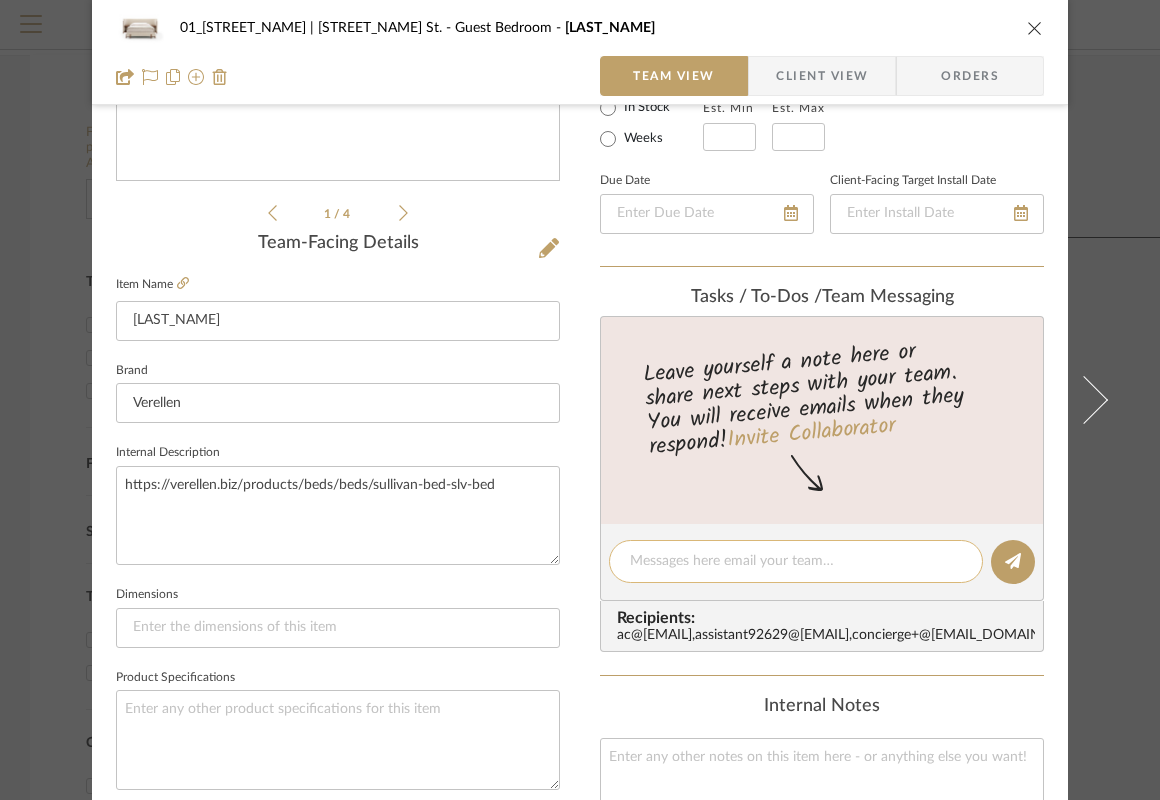 click 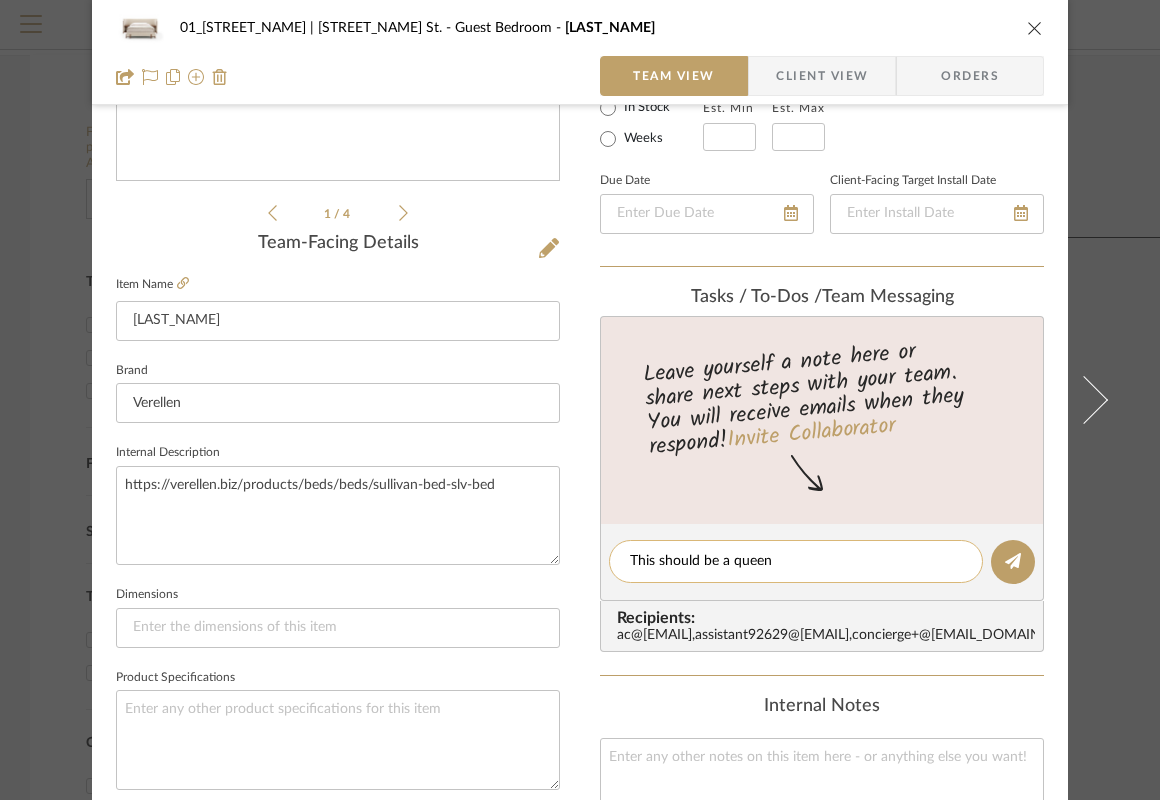 click on "This should be a queen" 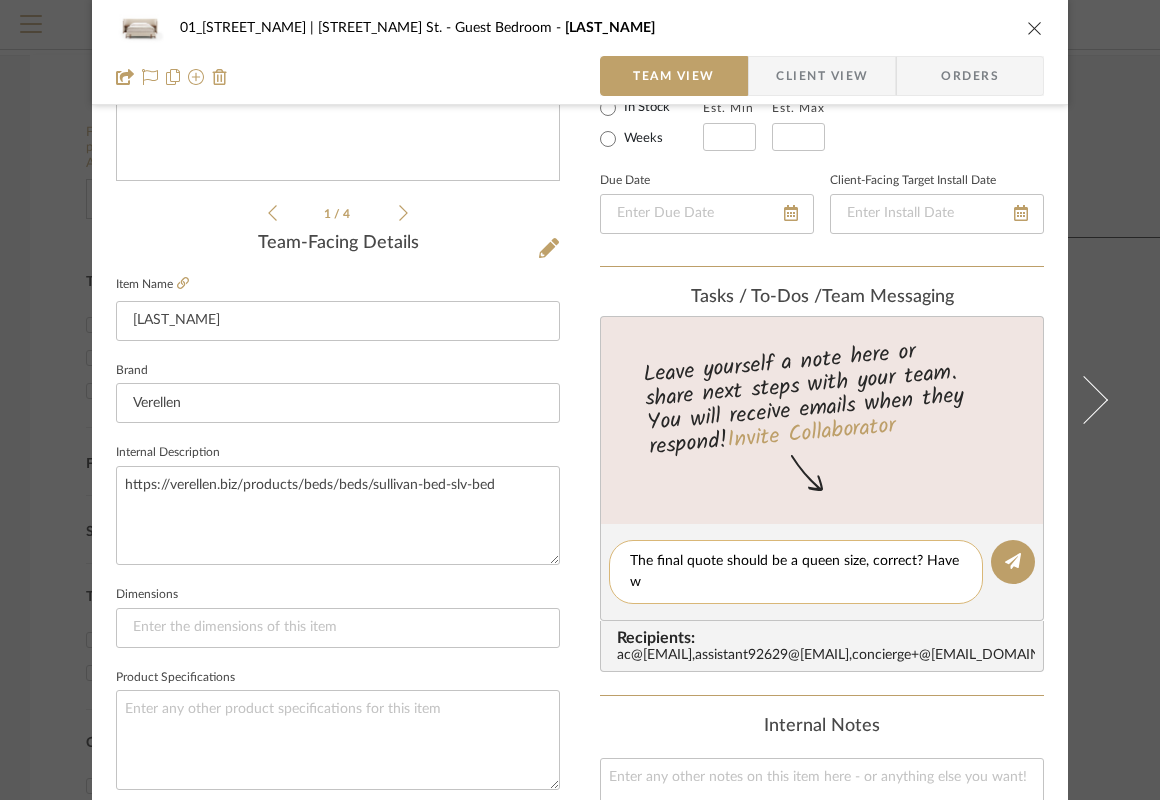 scroll, scrollTop: 0, scrollLeft: 0, axis: both 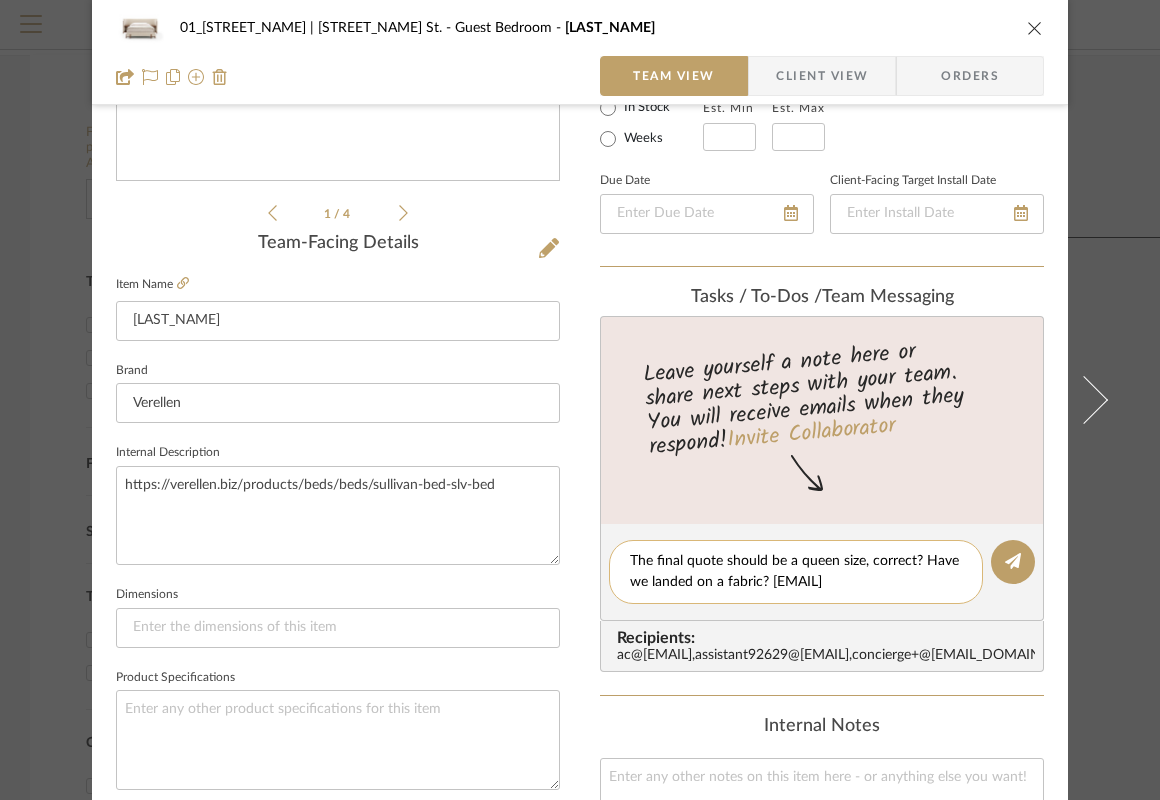 type on "The final quote should be a queen size, correct? Have we landed on a fabric? [EMAIL]" 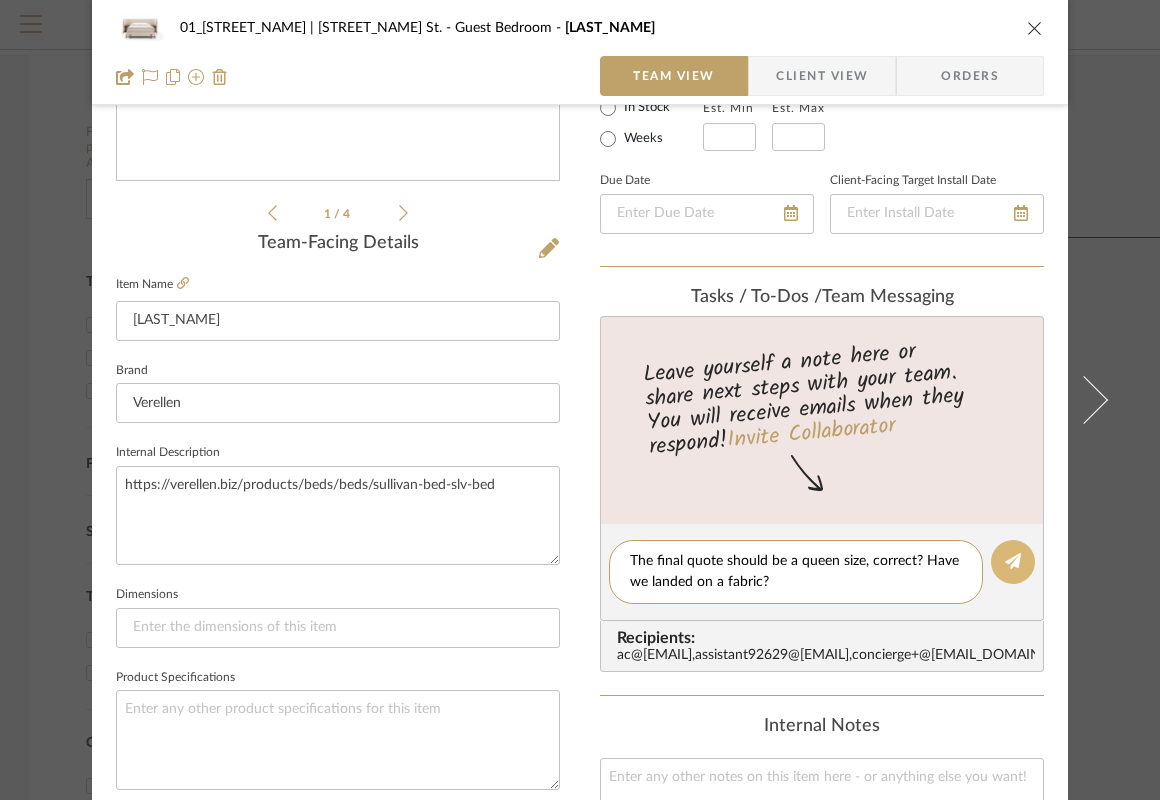 type on "The final quote should be a queen size, correct? Have we landed on a fabric?" 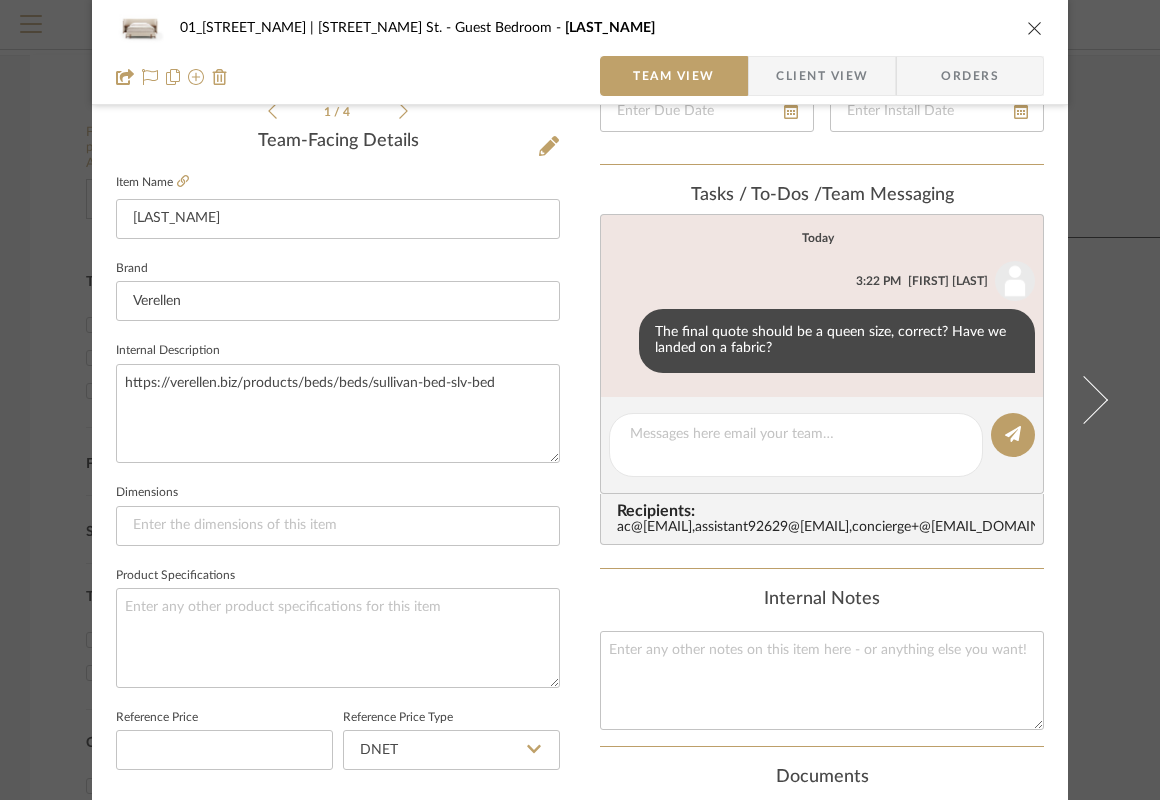 scroll, scrollTop: 523, scrollLeft: 0, axis: vertical 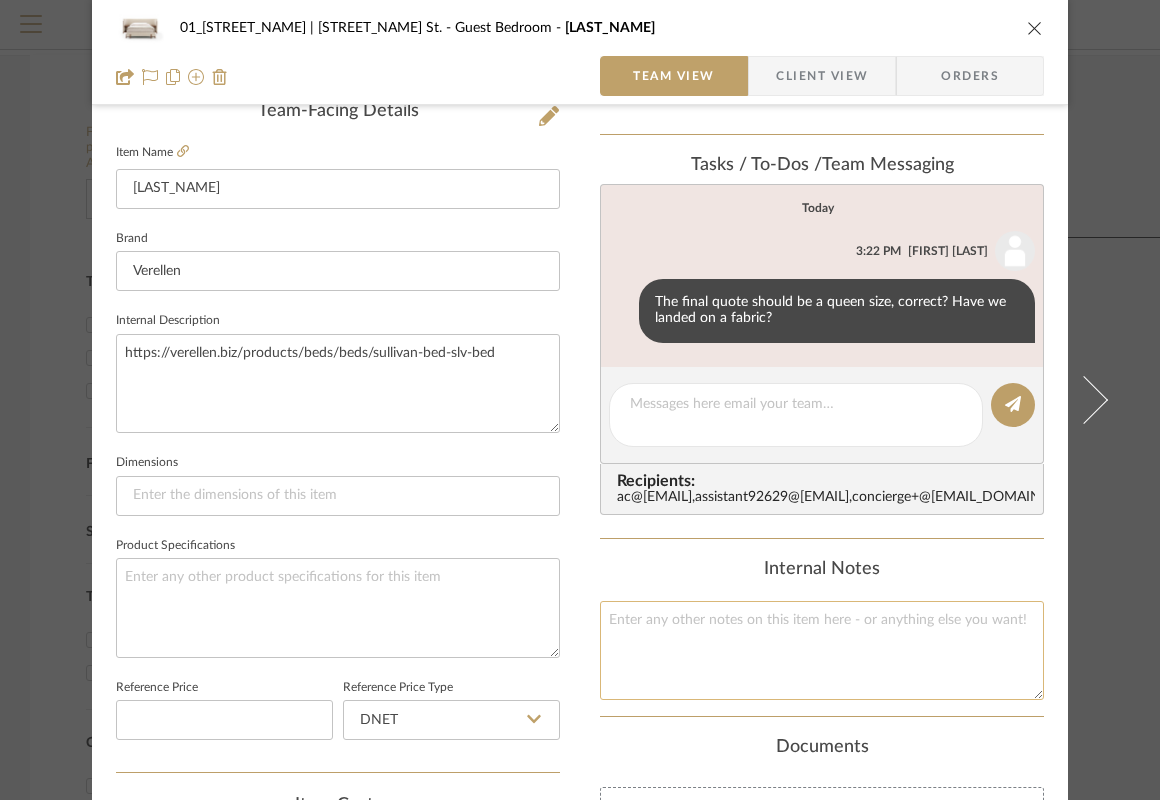 click 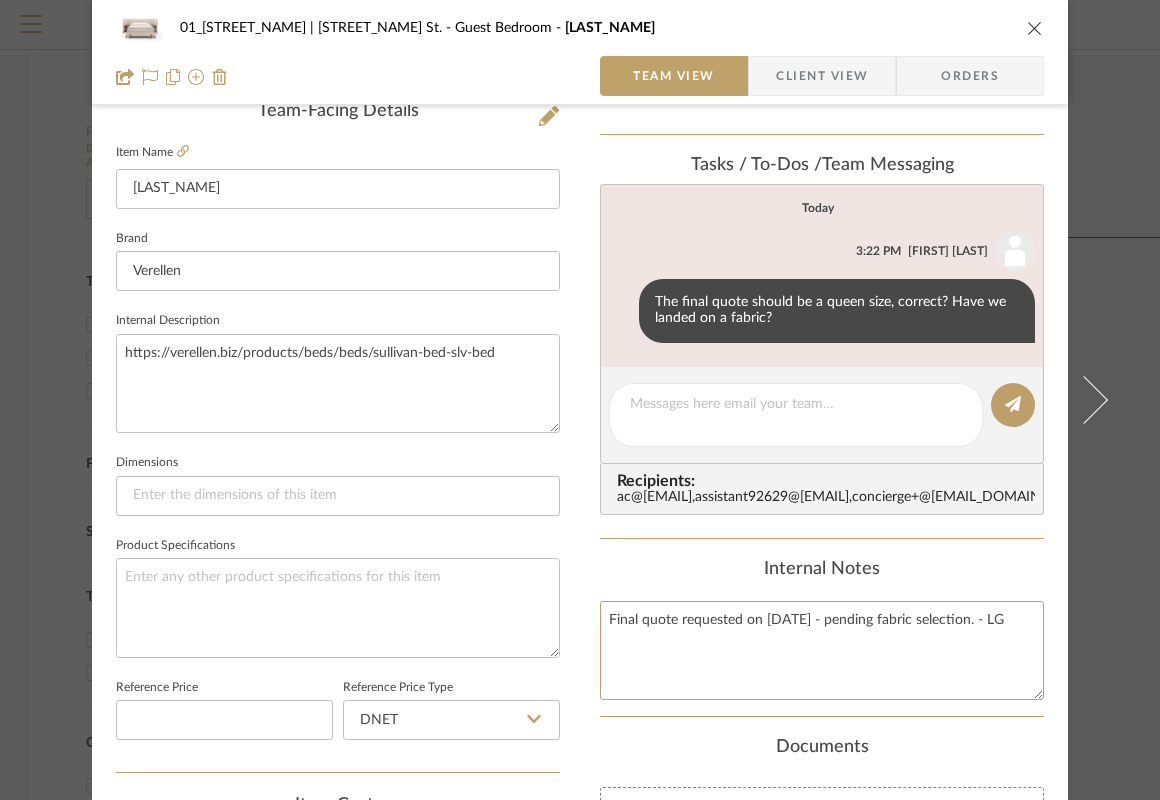 type on "Final quote requested on [DATE] - pending fabric selection. - LG" 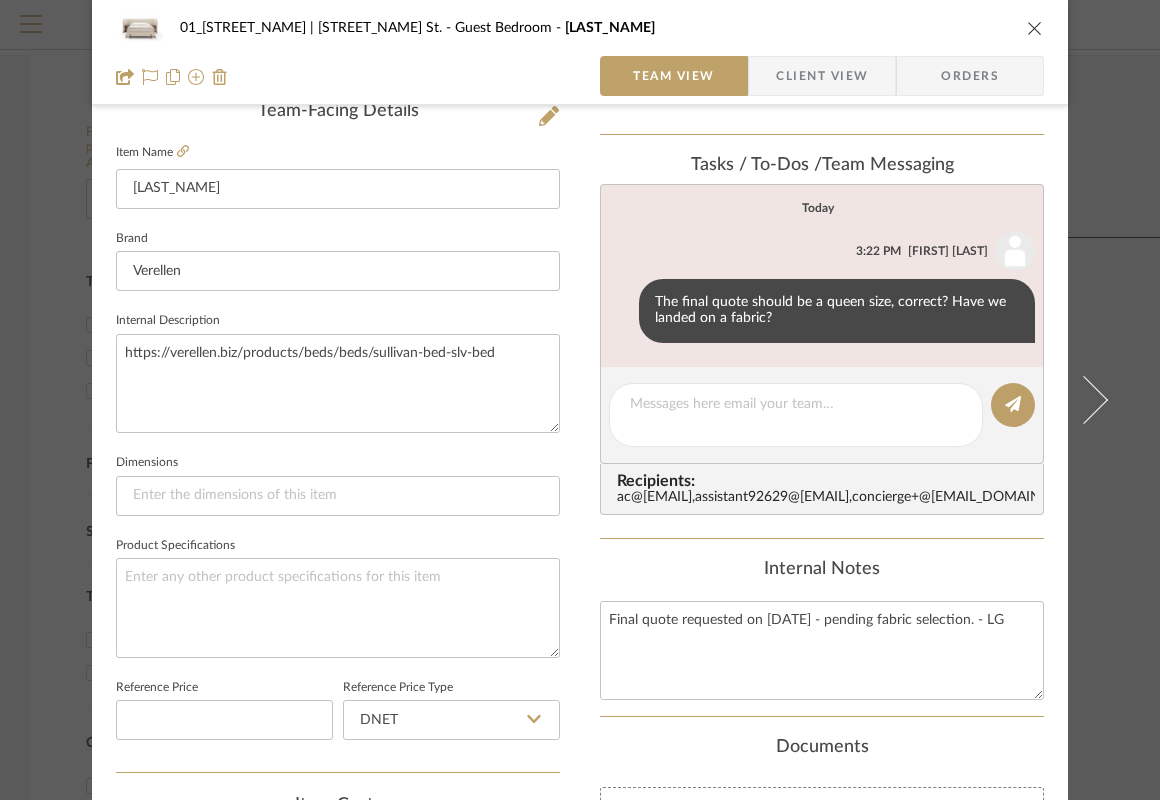 click on "Internal Notes" 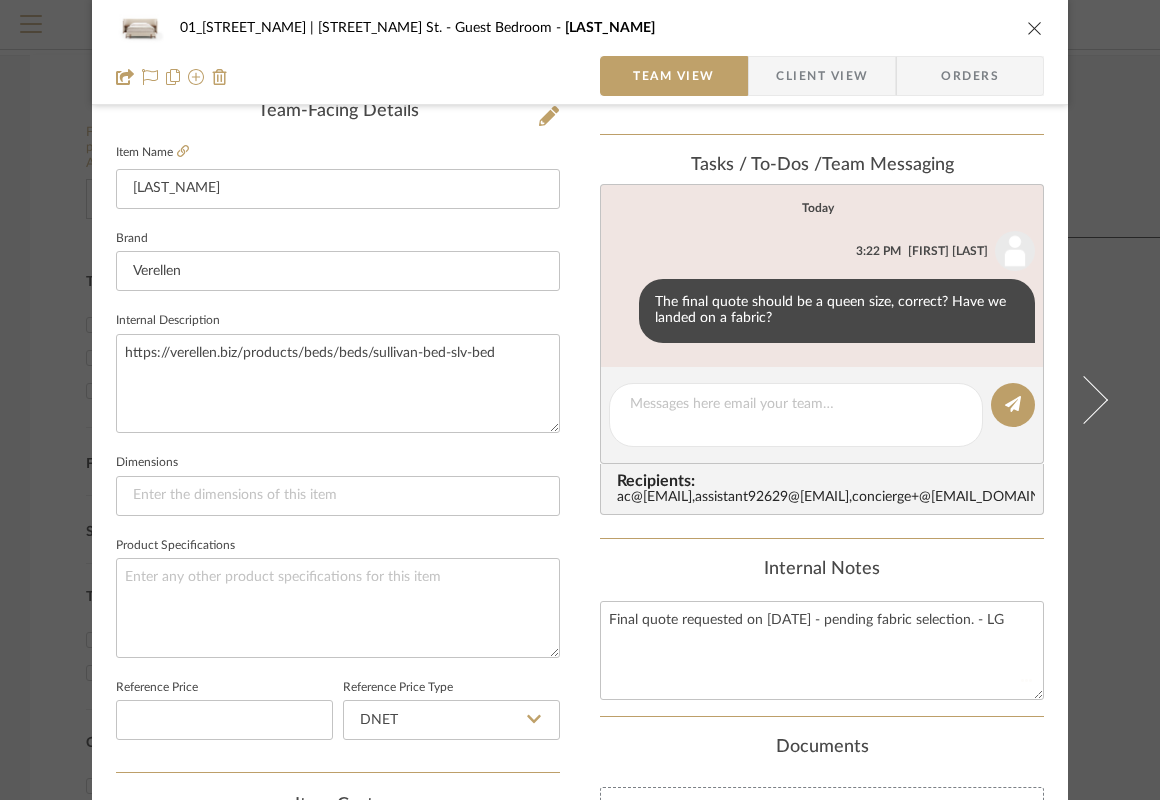 type 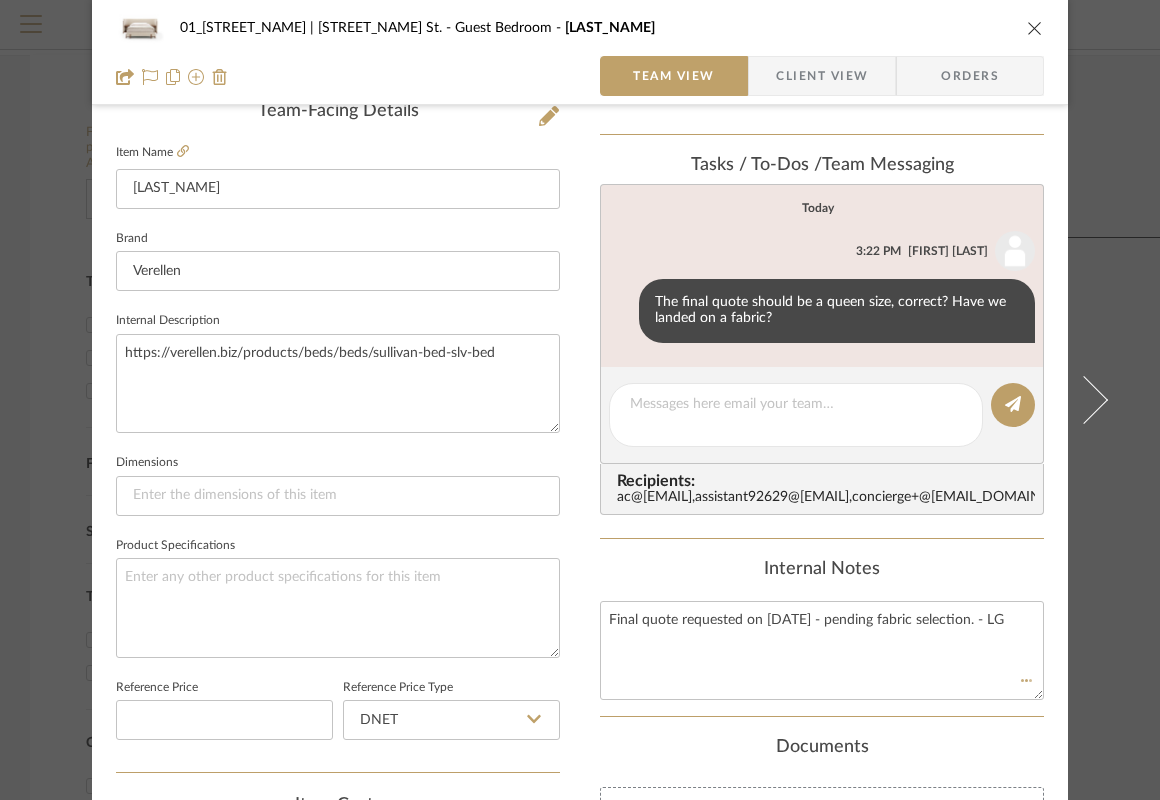 type 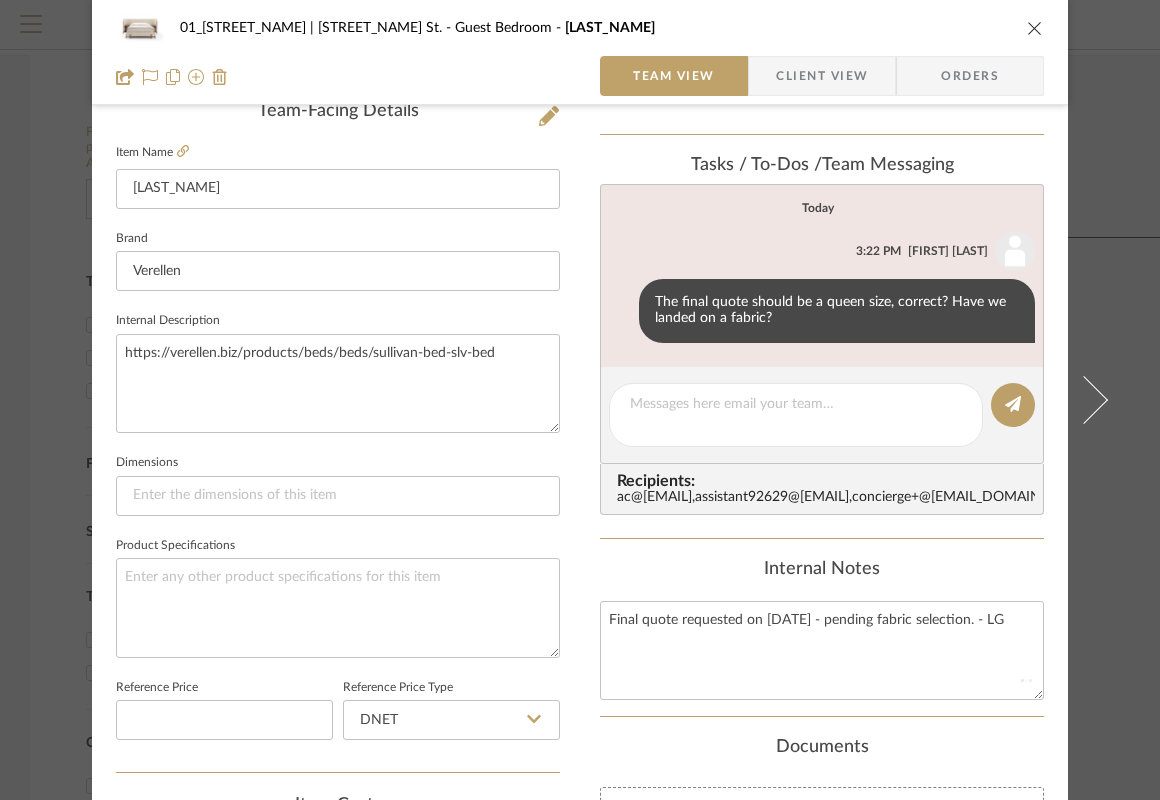 type 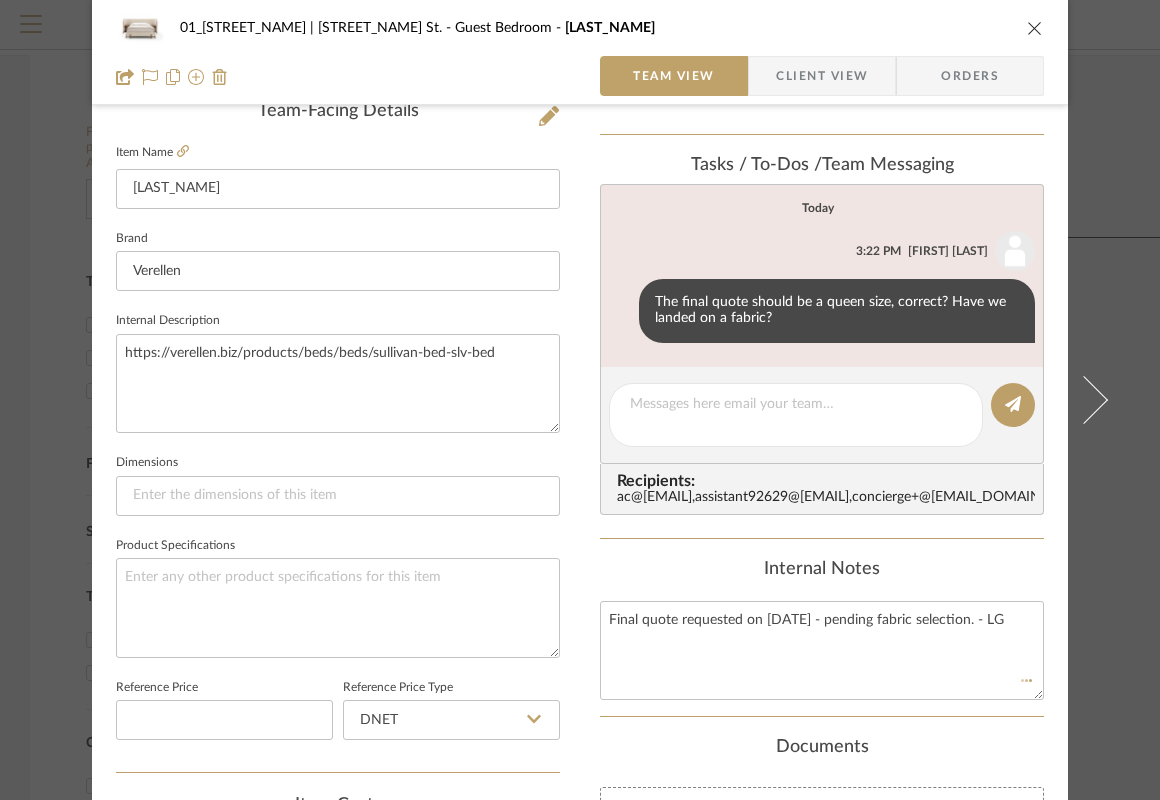 type 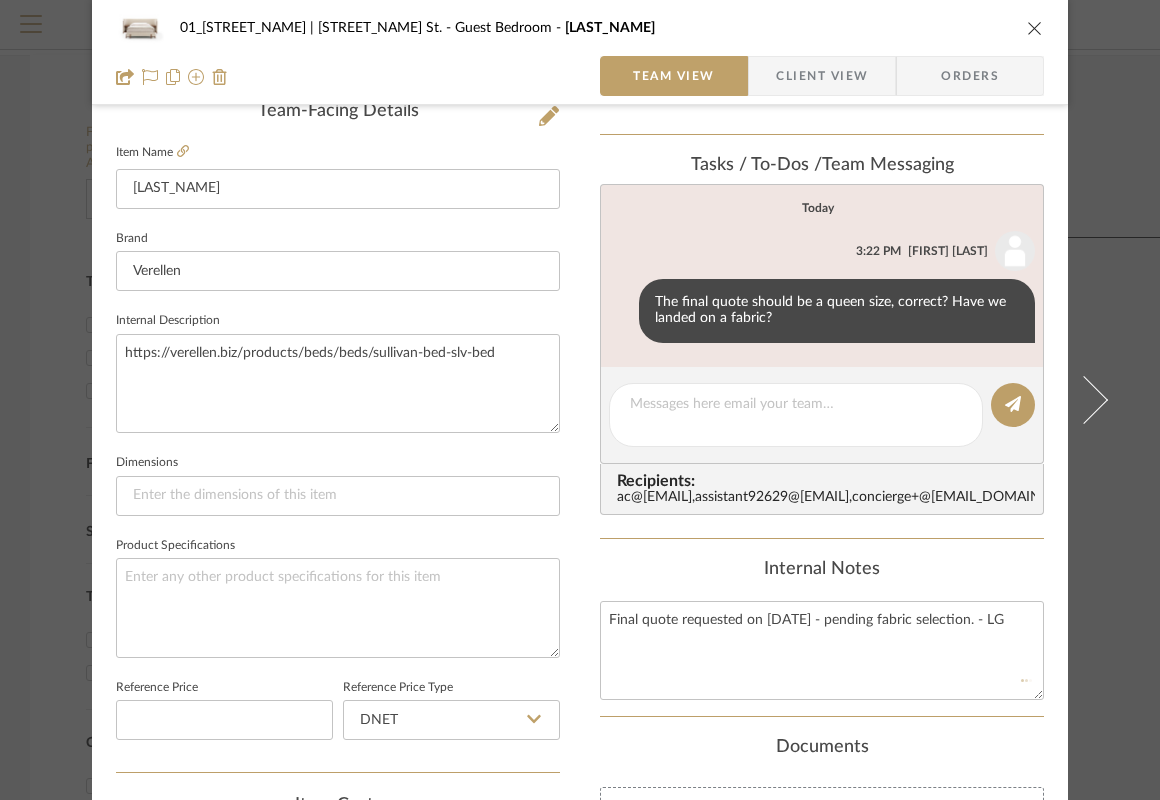 type 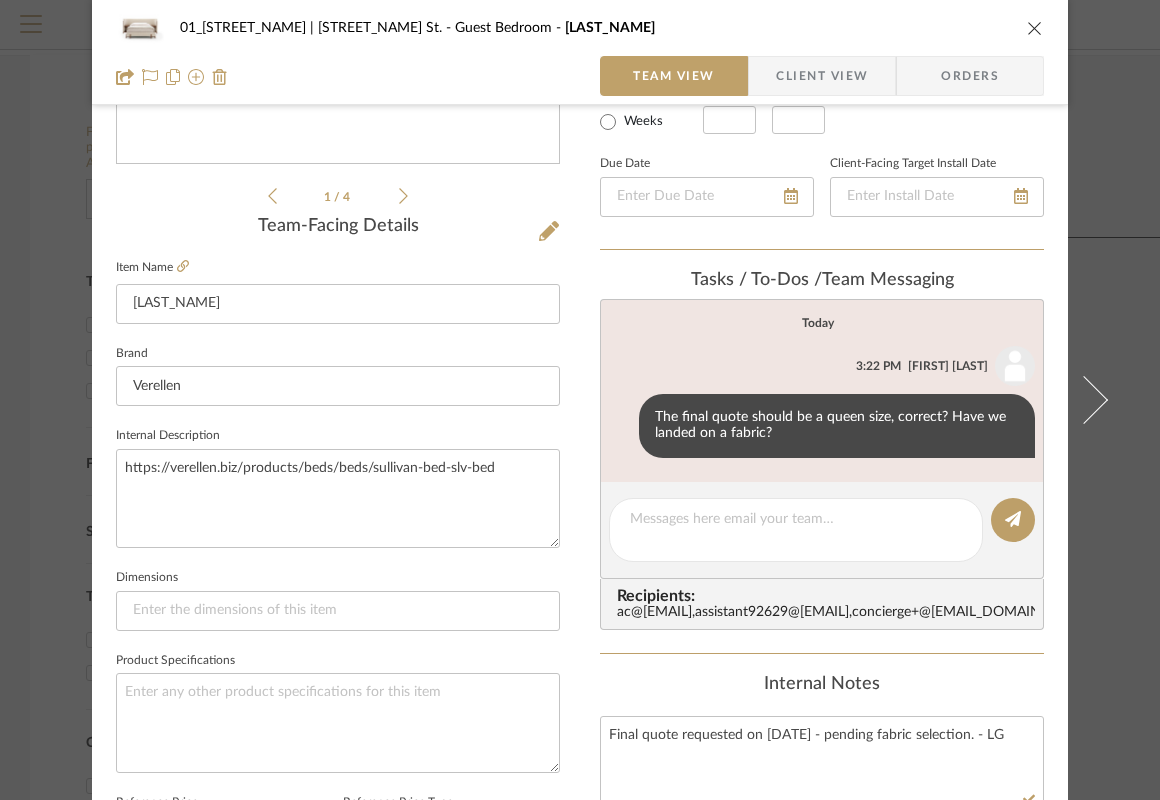scroll, scrollTop: 0, scrollLeft: 0, axis: both 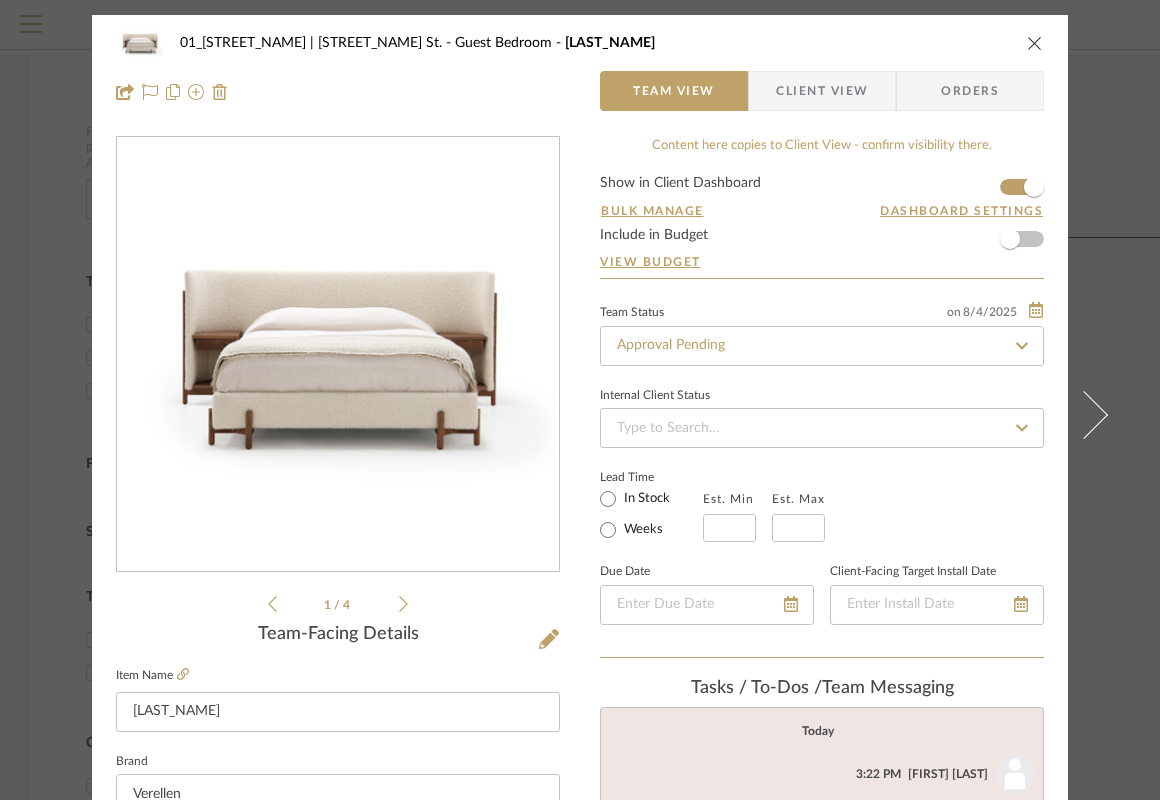 click at bounding box center (1035, 43) 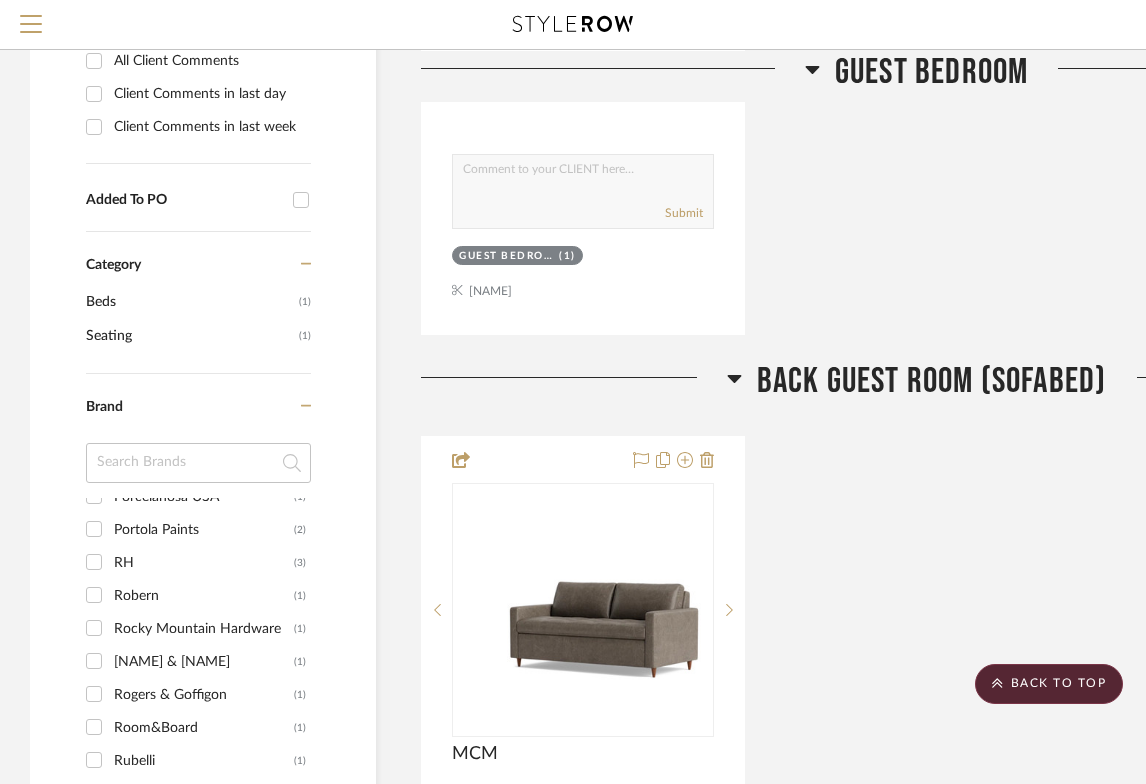 scroll, scrollTop: 1127, scrollLeft: 1, axis: both 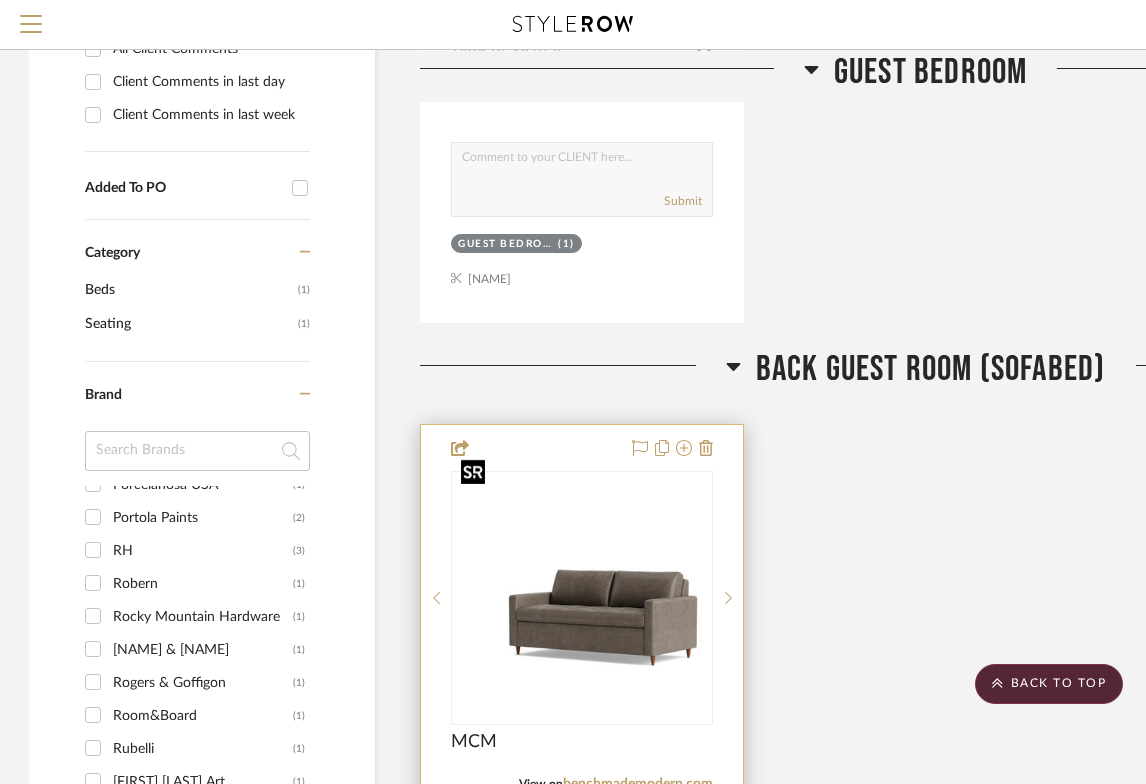click at bounding box center [582, 598] 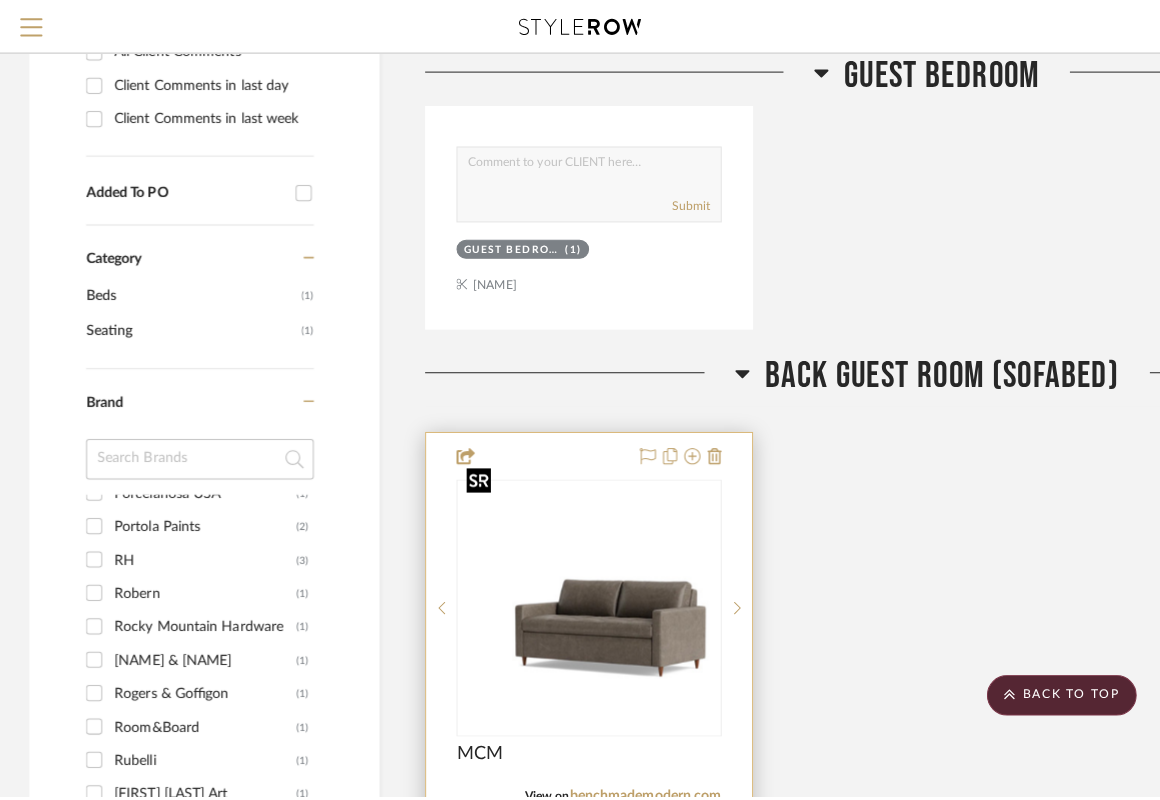scroll, scrollTop: 0, scrollLeft: 0, axis: both 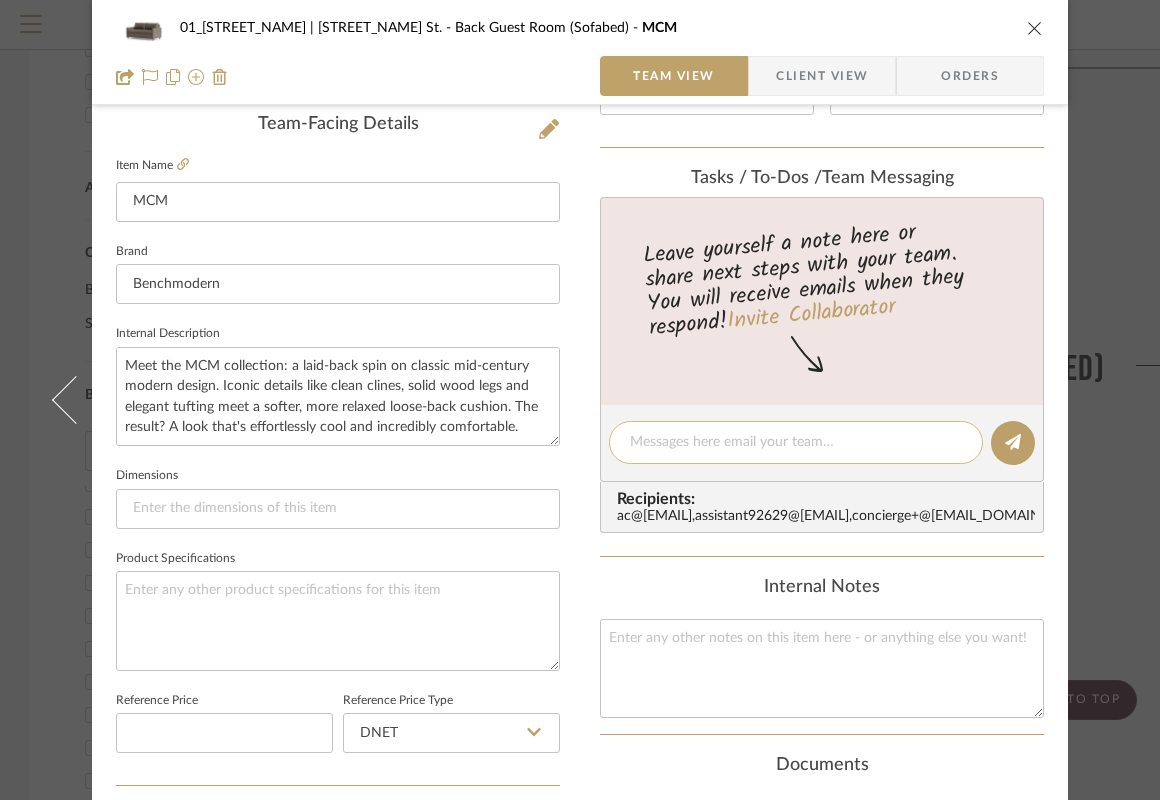 click 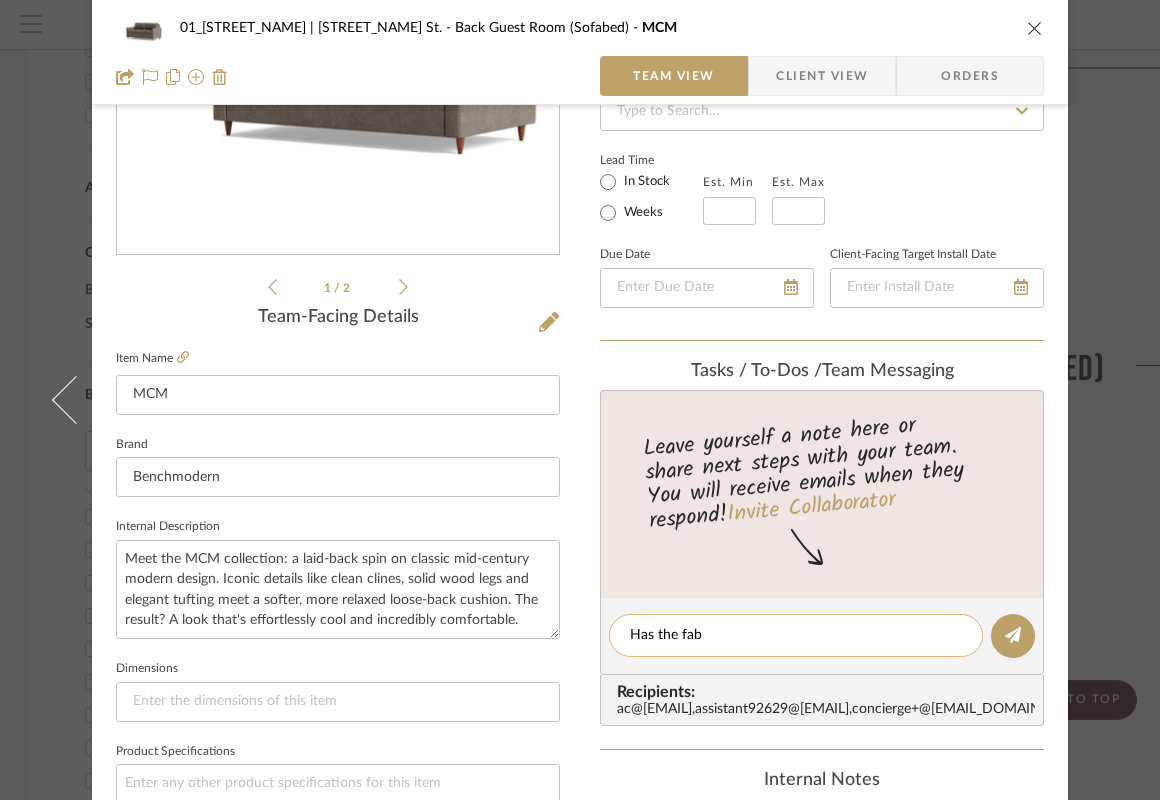 scroll, scrollTop: 370, scrollLeft: 0, axis: vertical 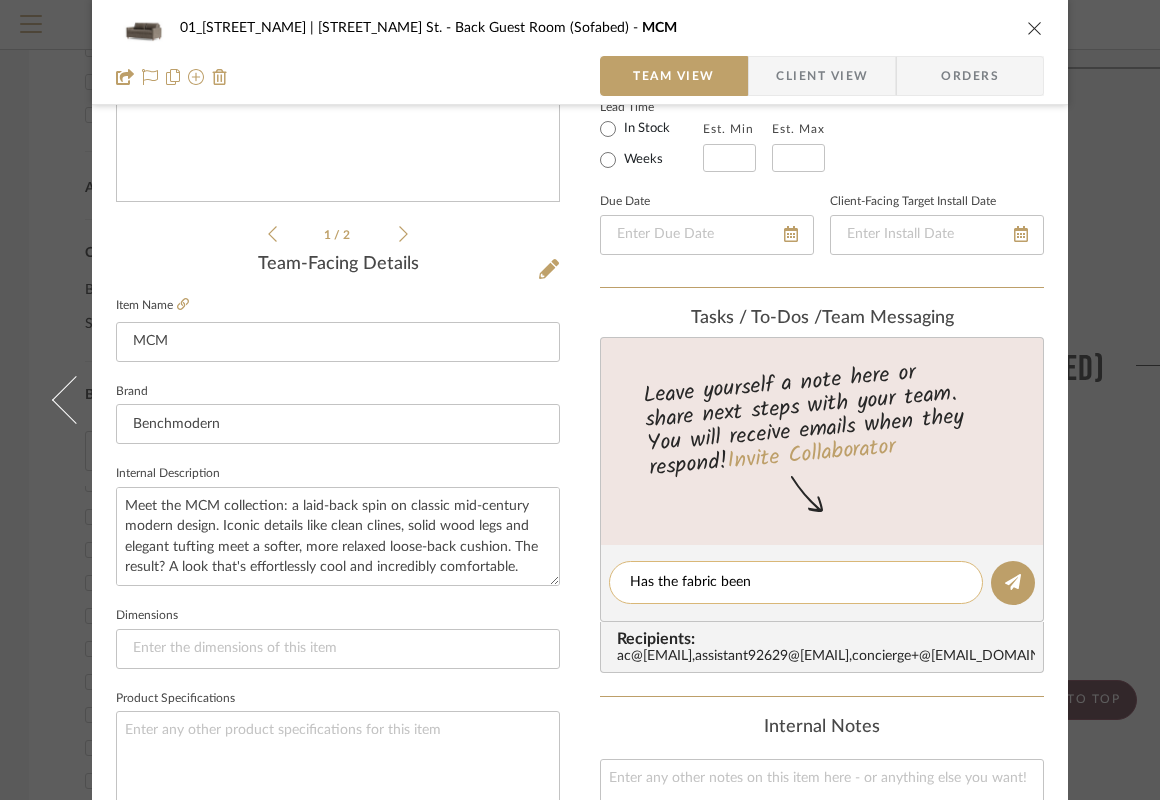 click on "Has the fabric been" 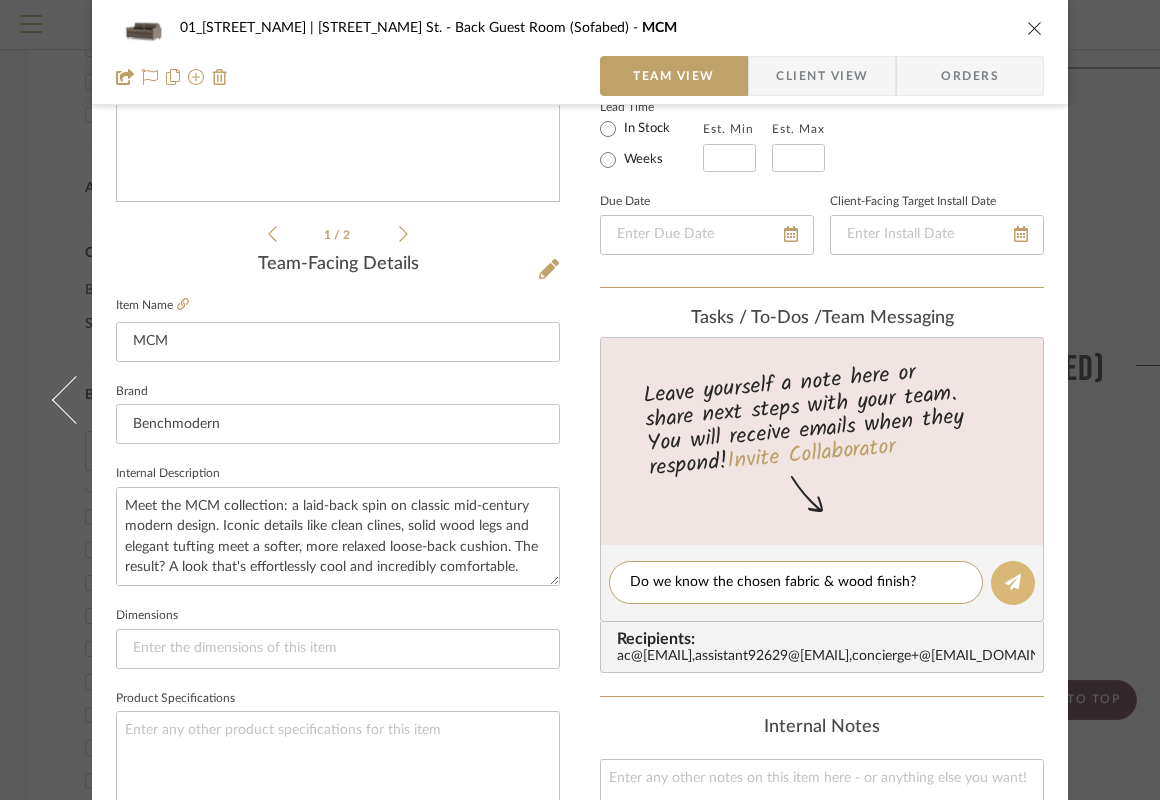 type on "Do we know the chosen fabric & wood finish?" 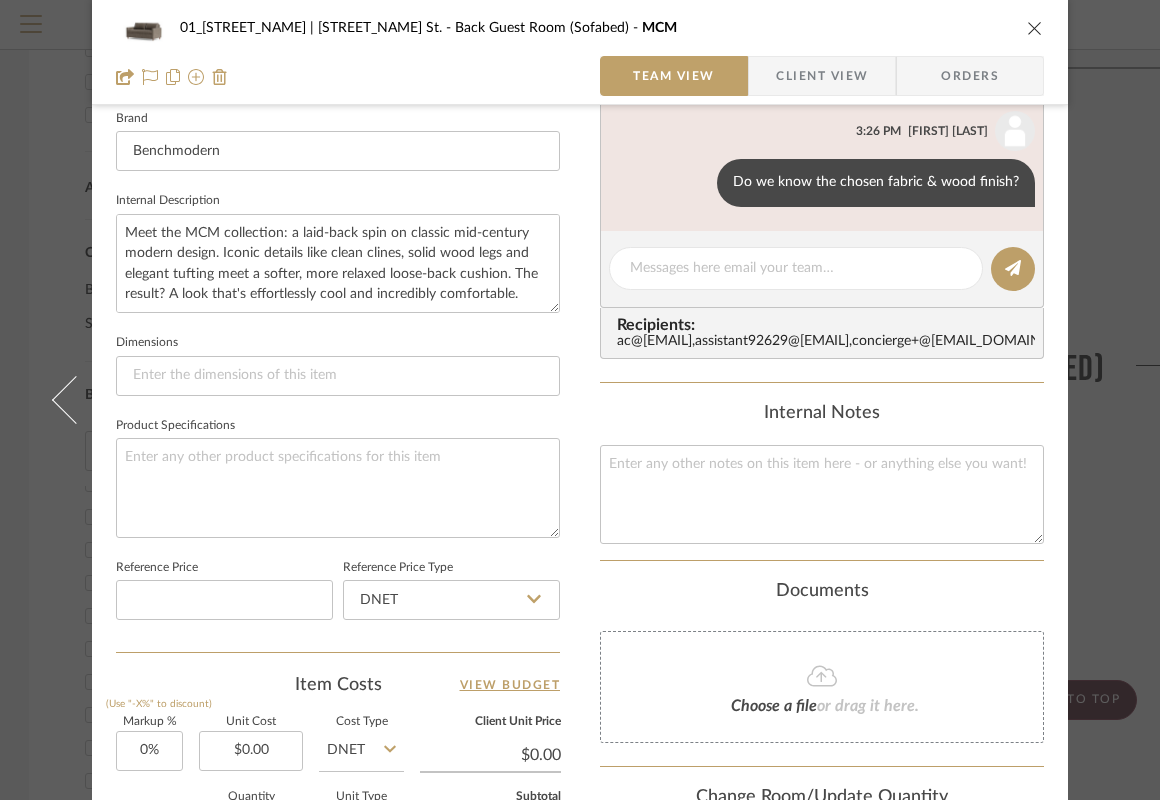 scroll, scrollTop: 644, scrollLeft: 0, axis: vertical 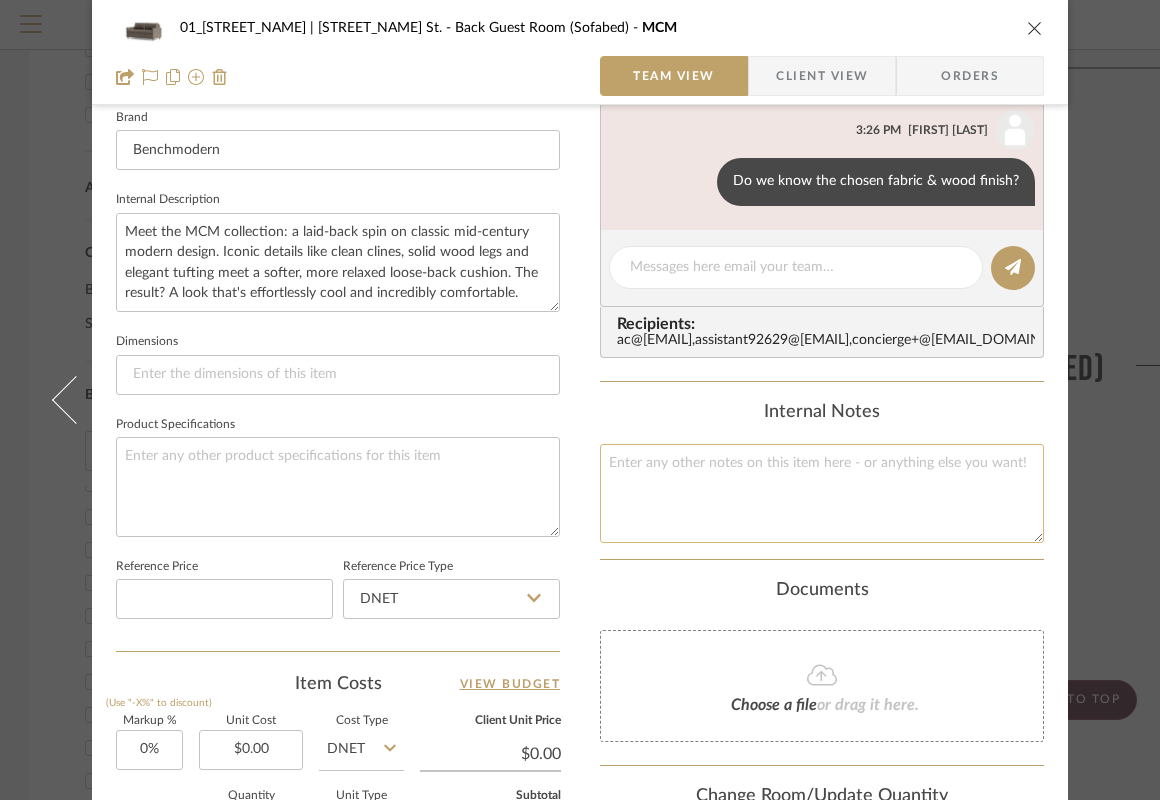 click 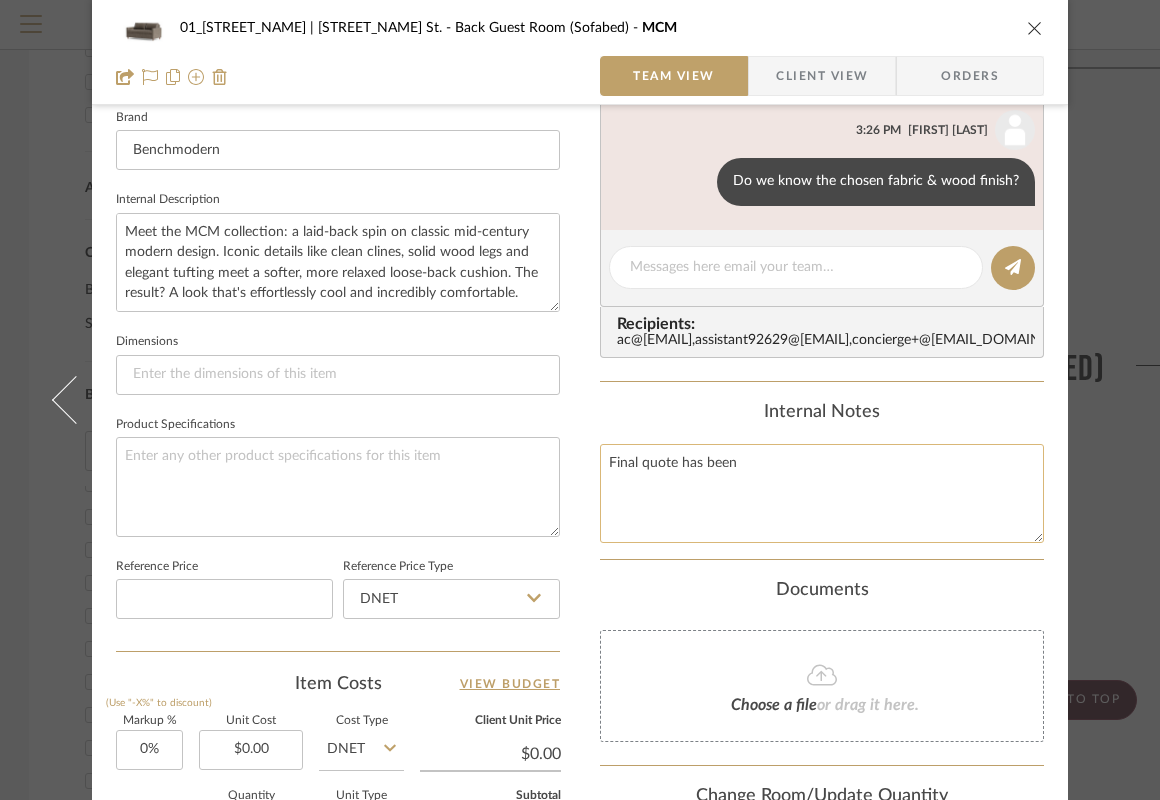 type on "Final quote has been" 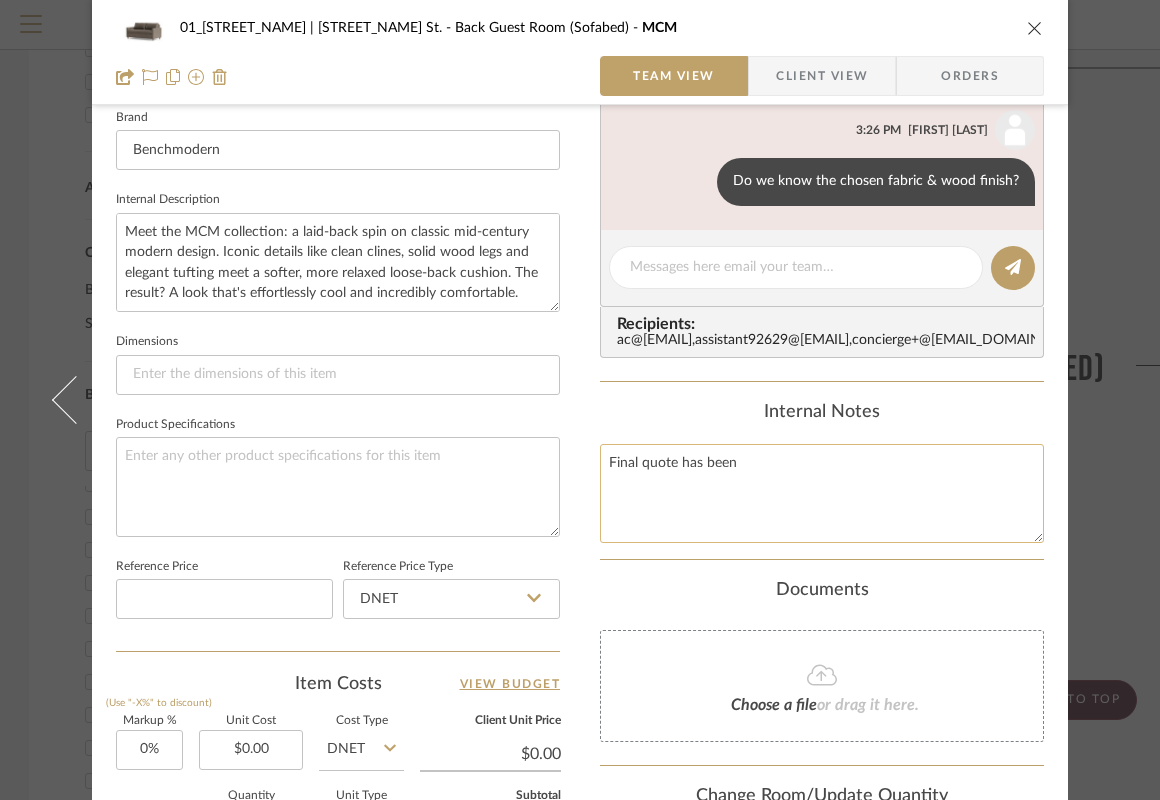 click on "Final quote has been" 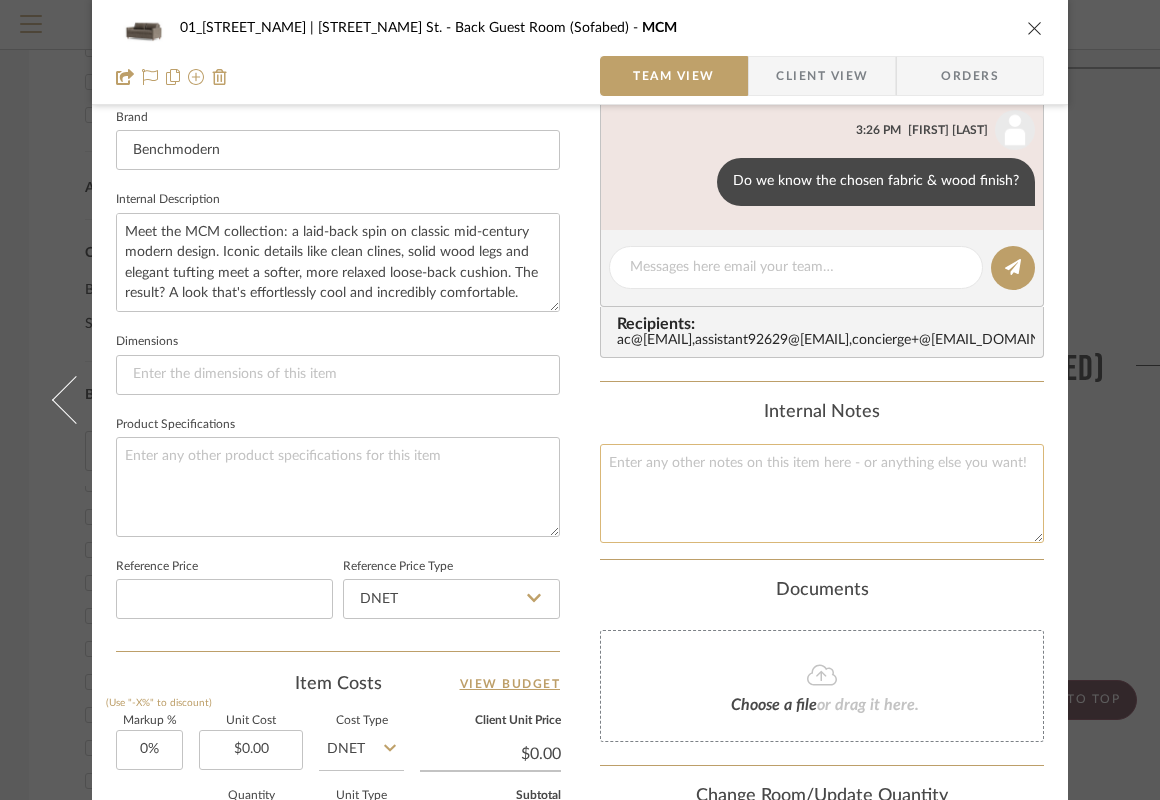 click 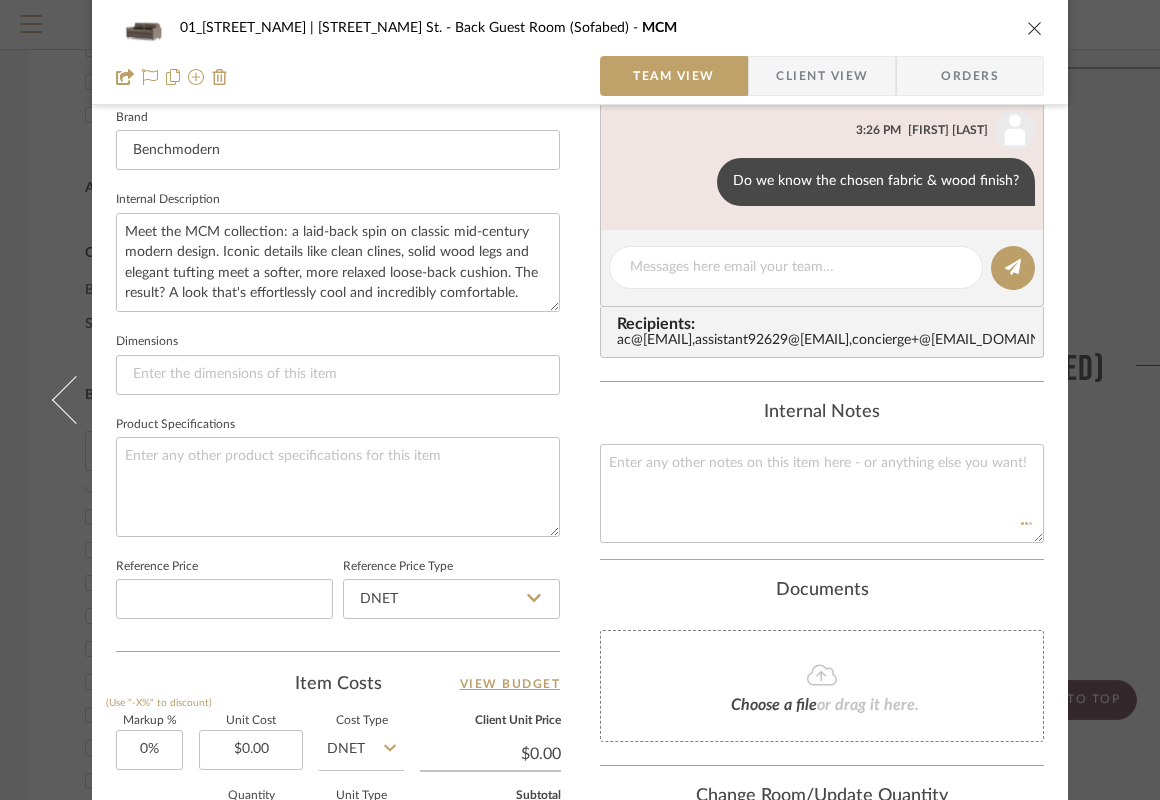 click on "01_Tribeca | [STREET]. Back Guest Room (Sofabed) MCM" at bounding box center [580, 28] 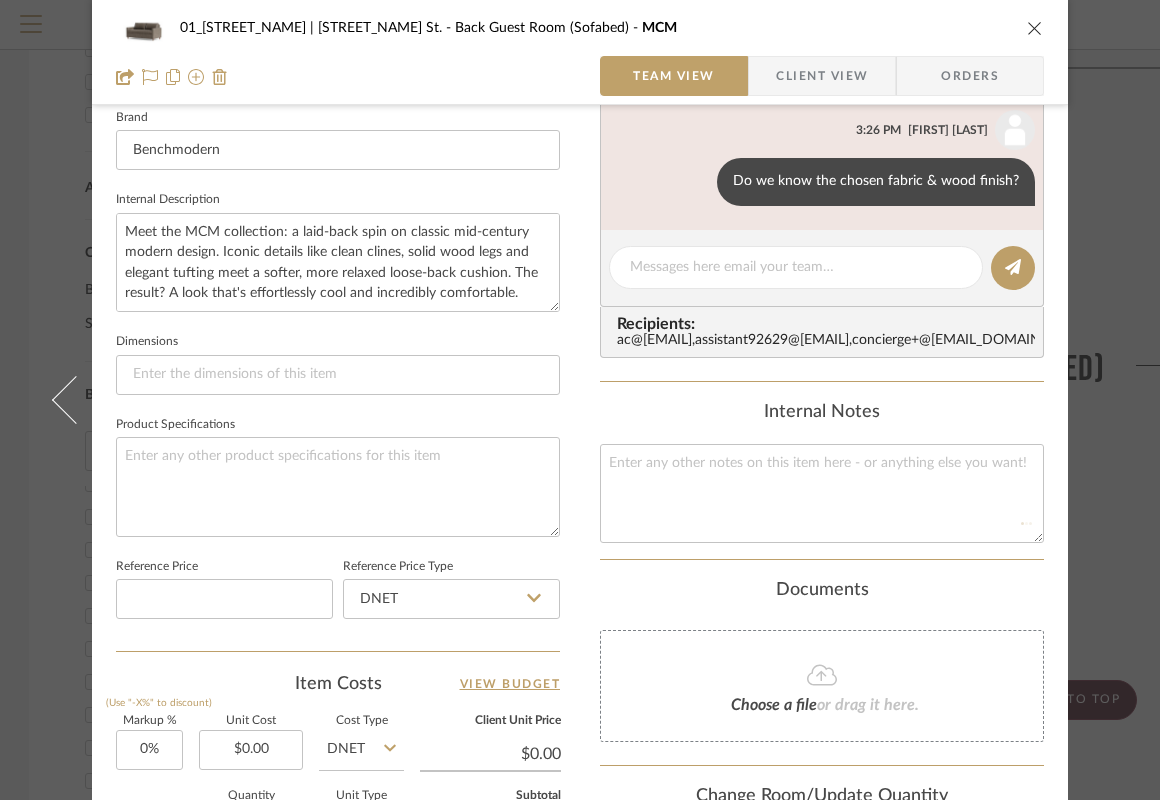 type 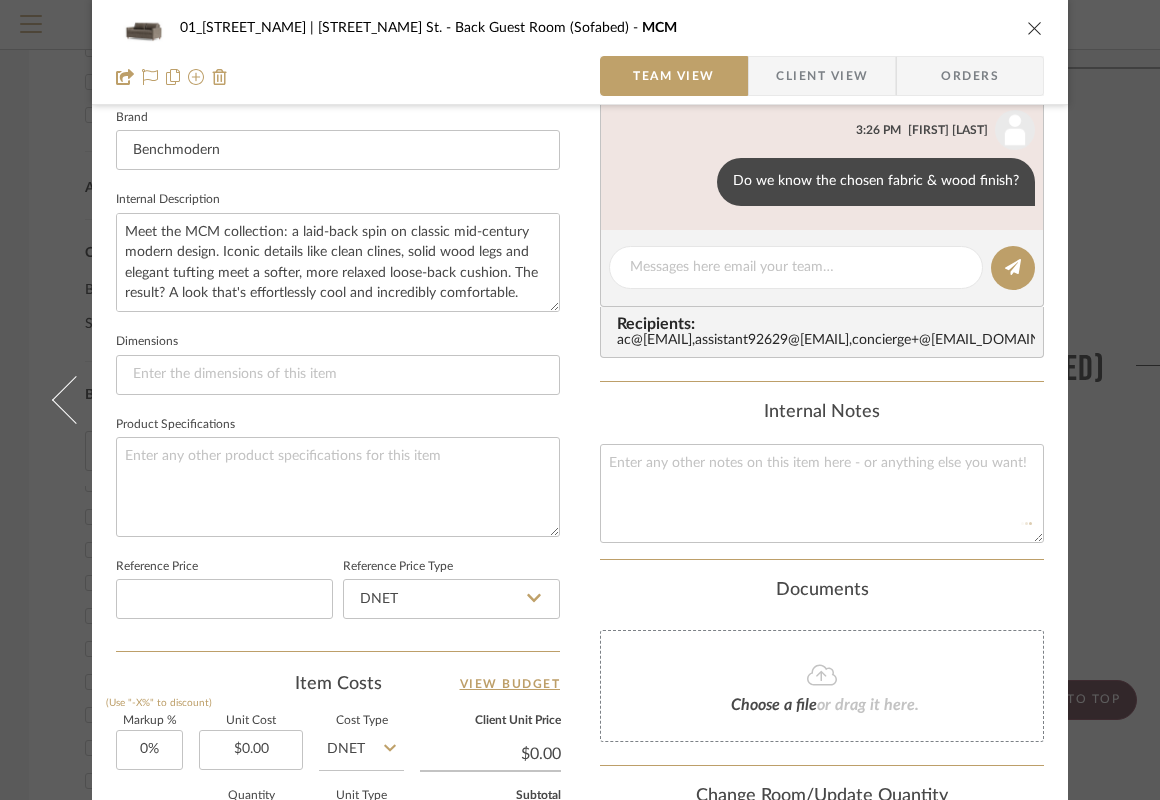 type 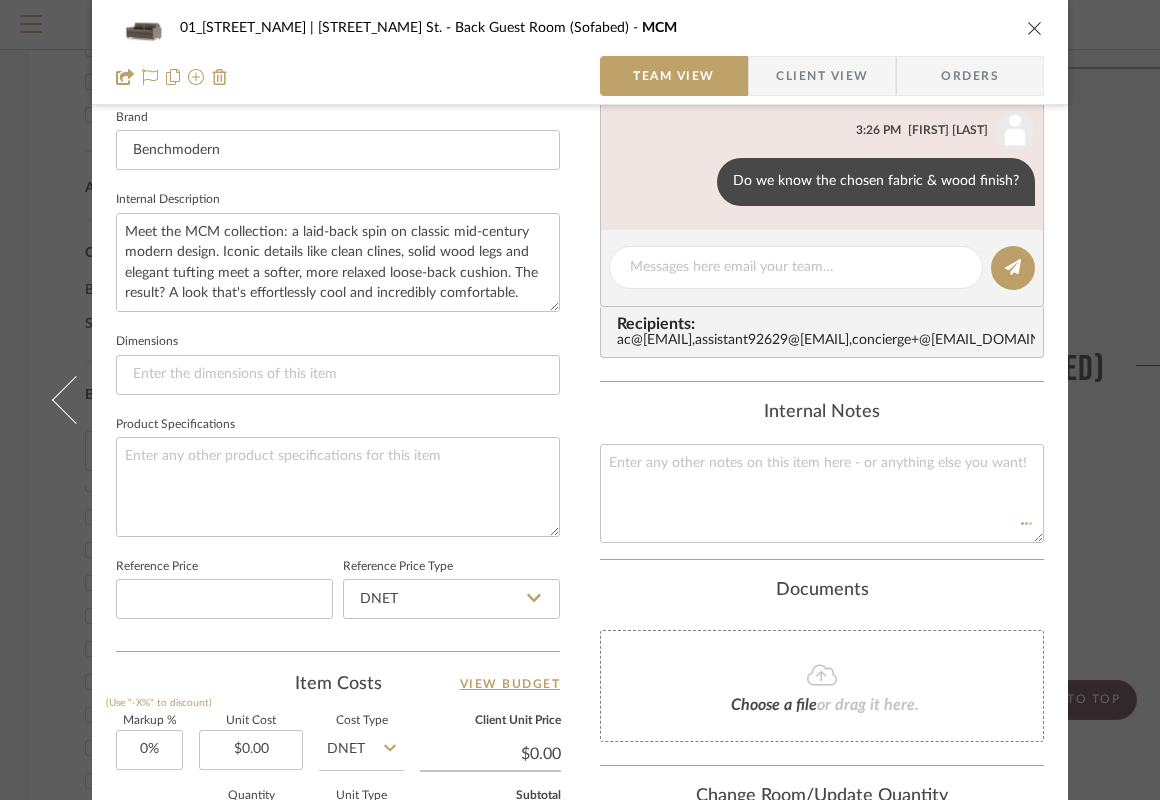 type 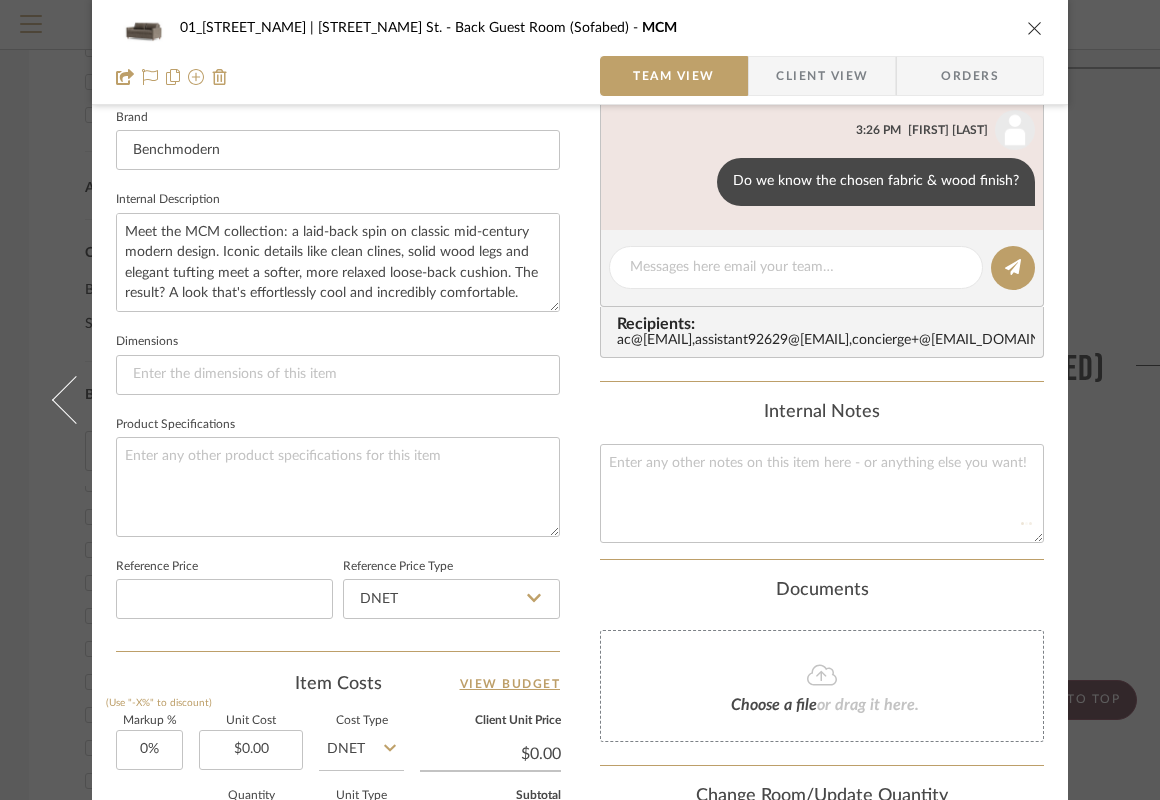 type 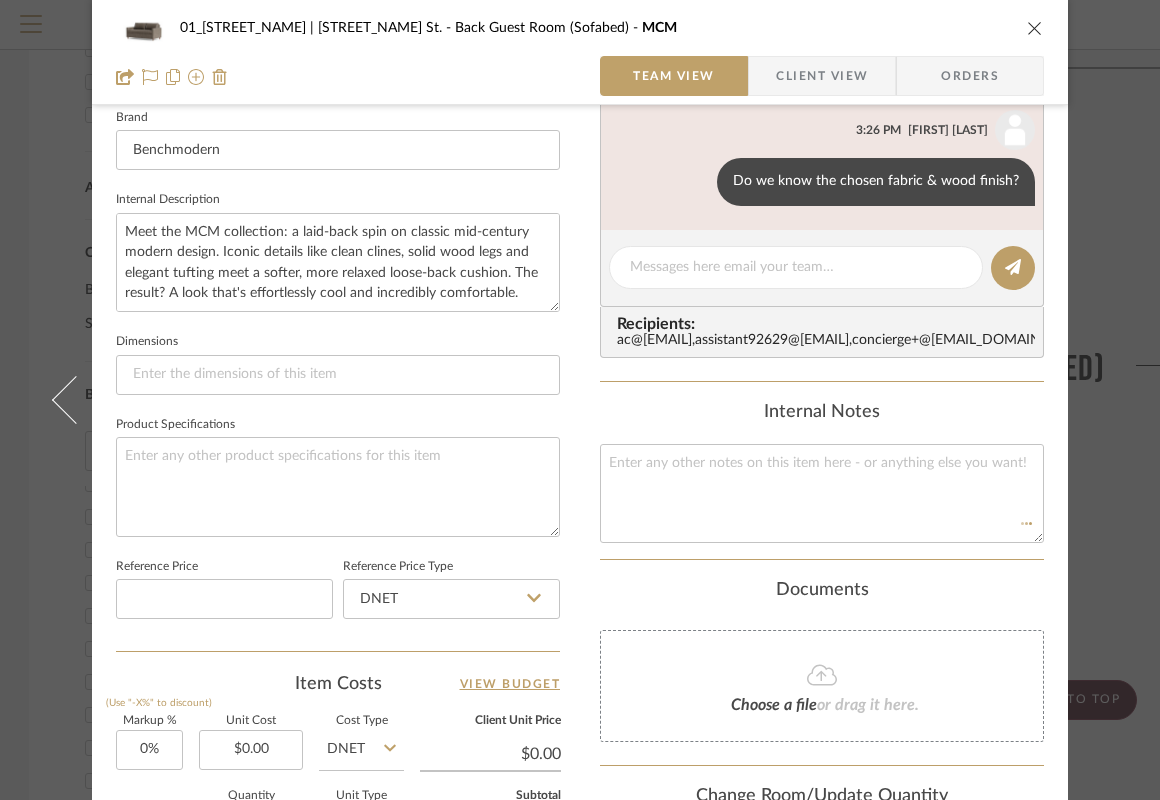 type 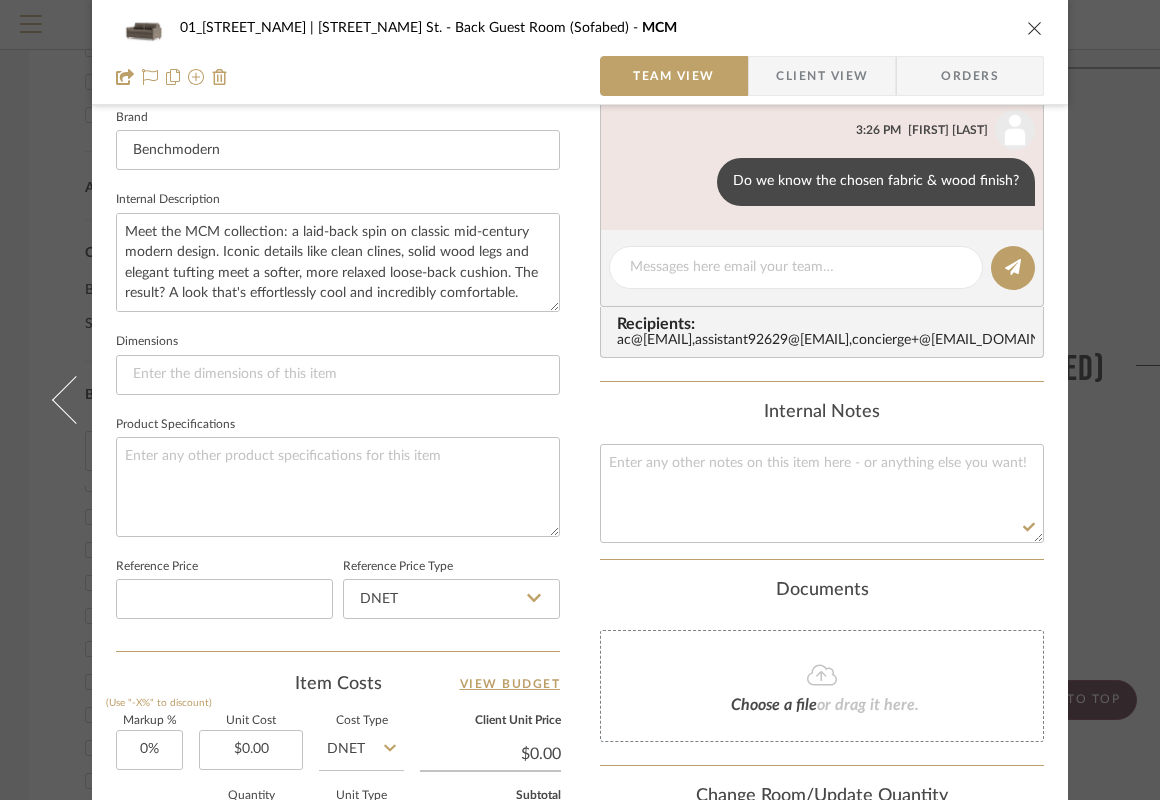 click on "01_[STREET_NAME] | [STREET_NAME] St. Back Guest Room (Sofabed) MCM Team View Client View Orders" at bounding box center (580, 52) 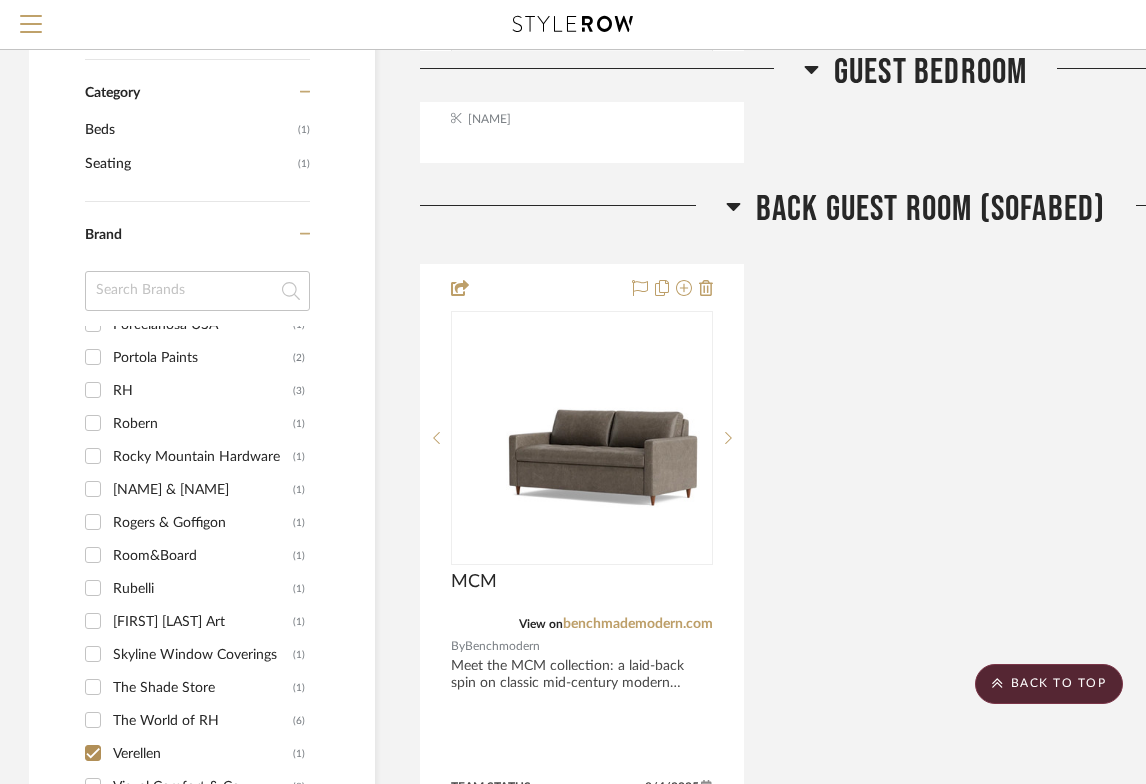 scroll, scrollTop: 1289, scrollLeft: 1, axis: both 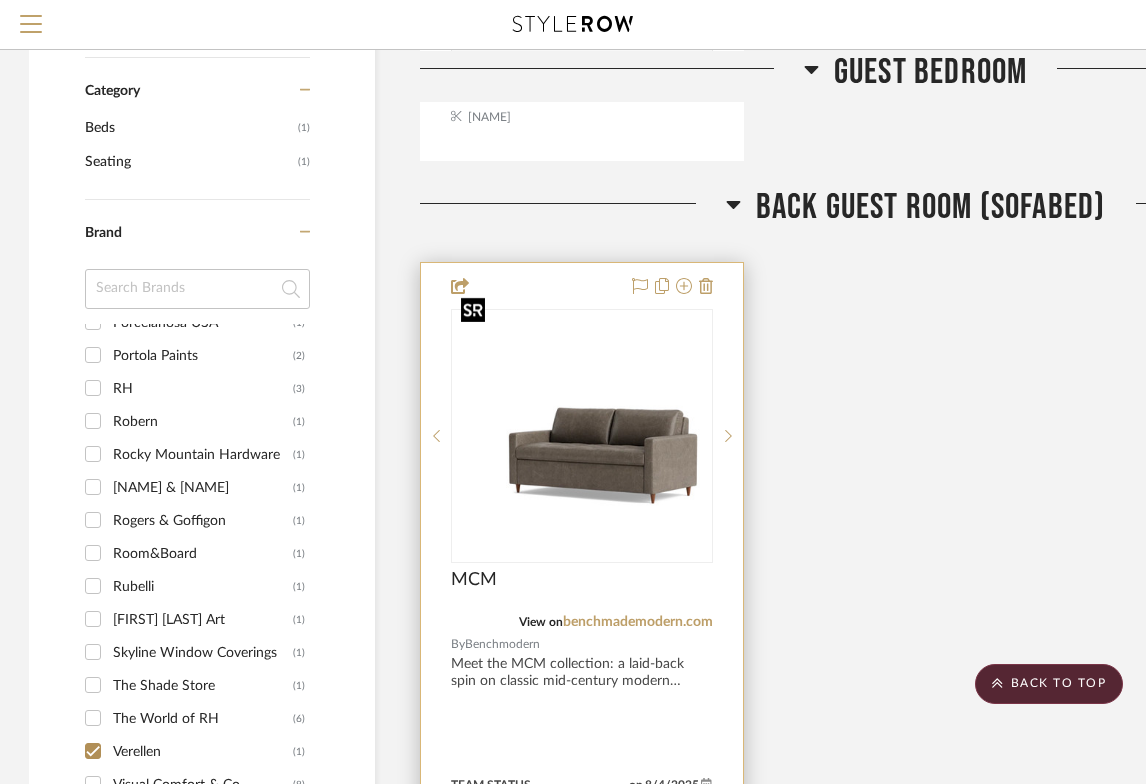 click at bounding box center [582, 436] 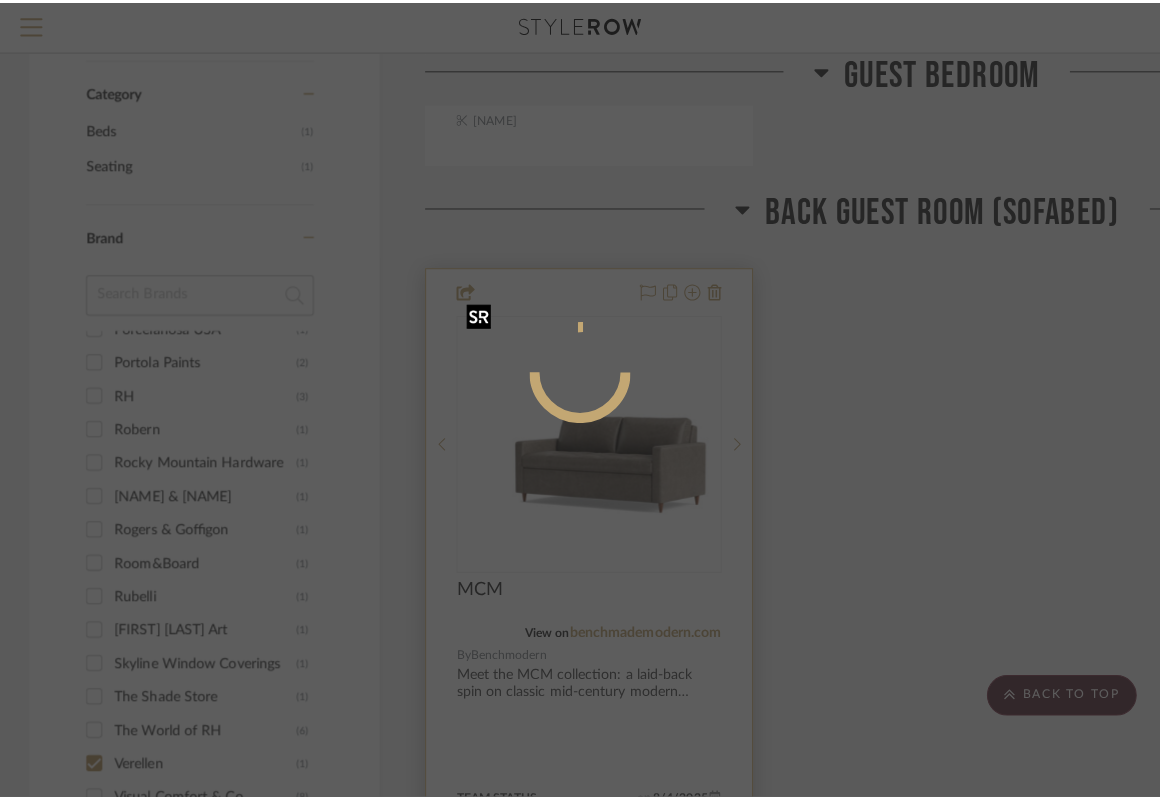 scroll, scrollTop: 0, scrollLeft: 0, axis: both 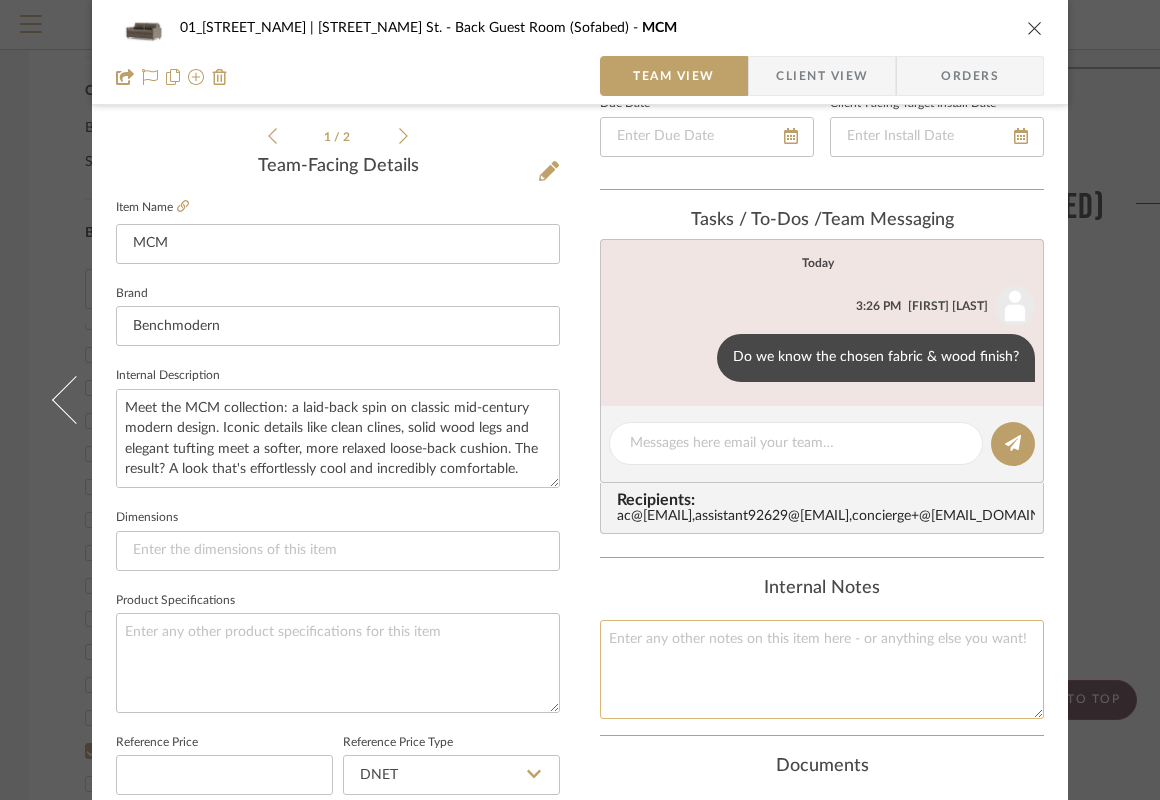 click 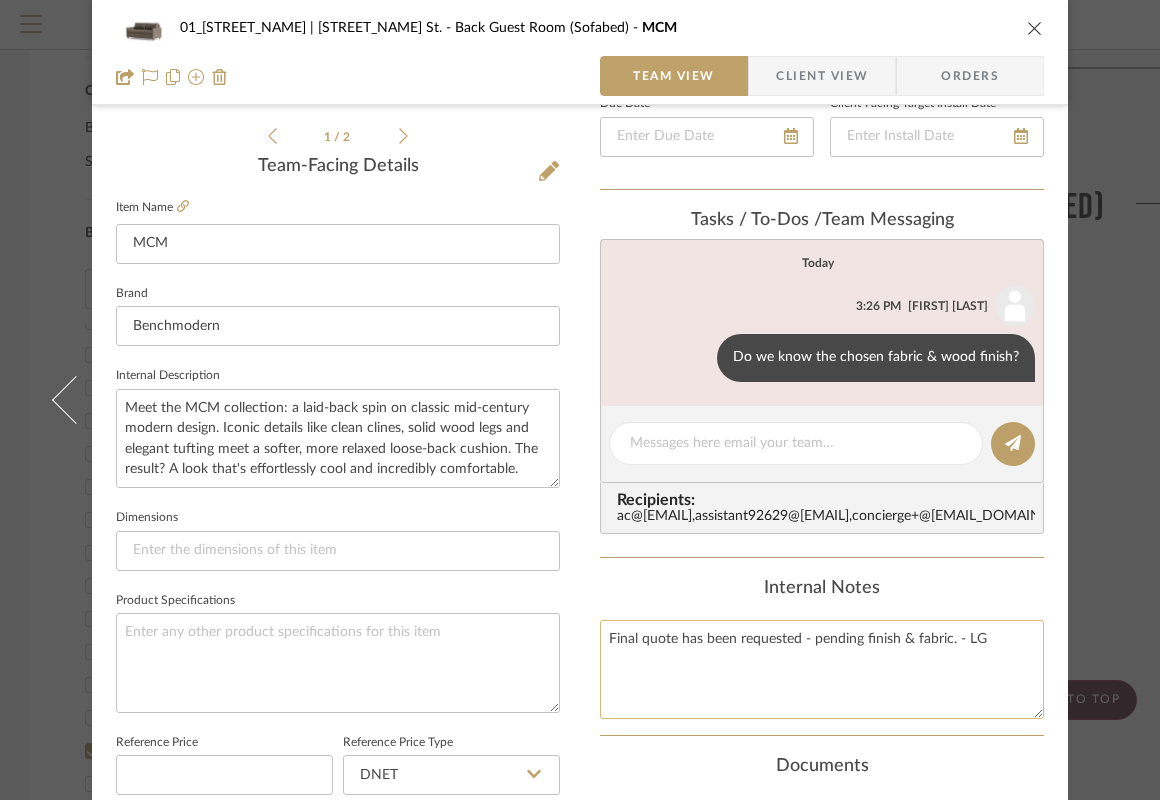 click on "Final quote has been requested - pending finish & fabric. - LG" 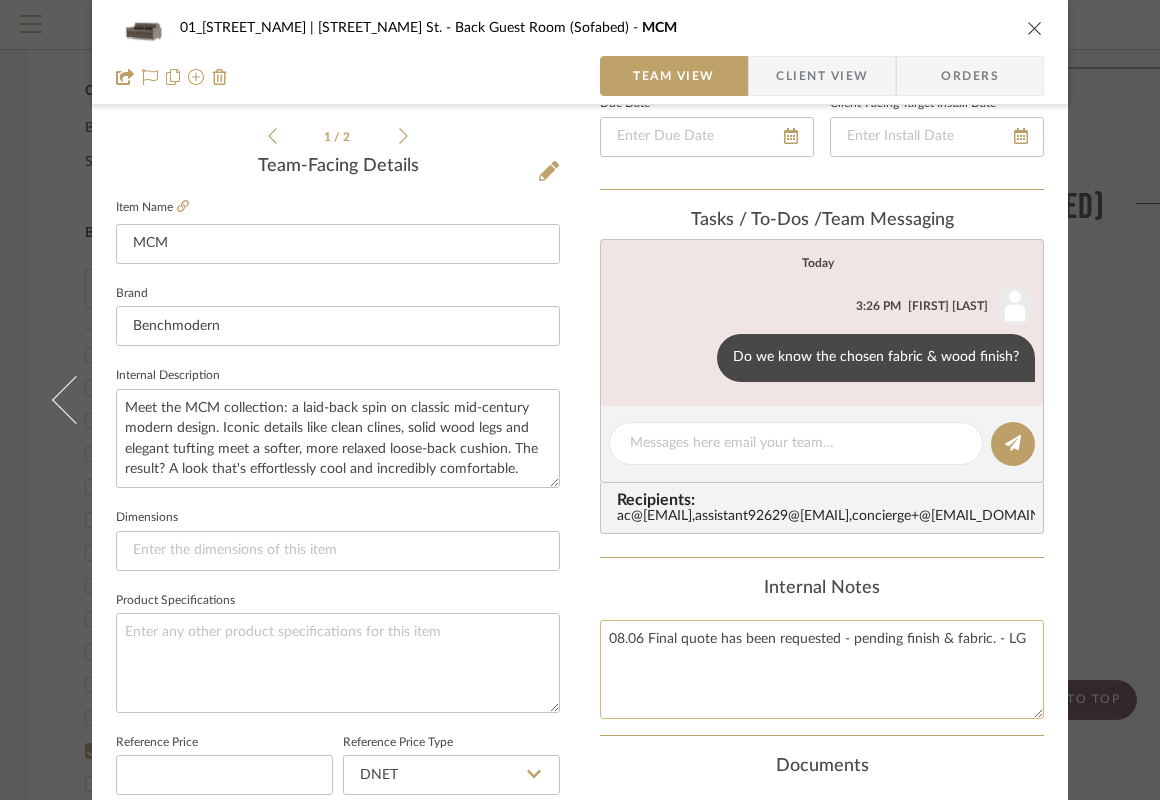 click on "08.06 Final quote has been requested - pending finish & fabric. - LG" 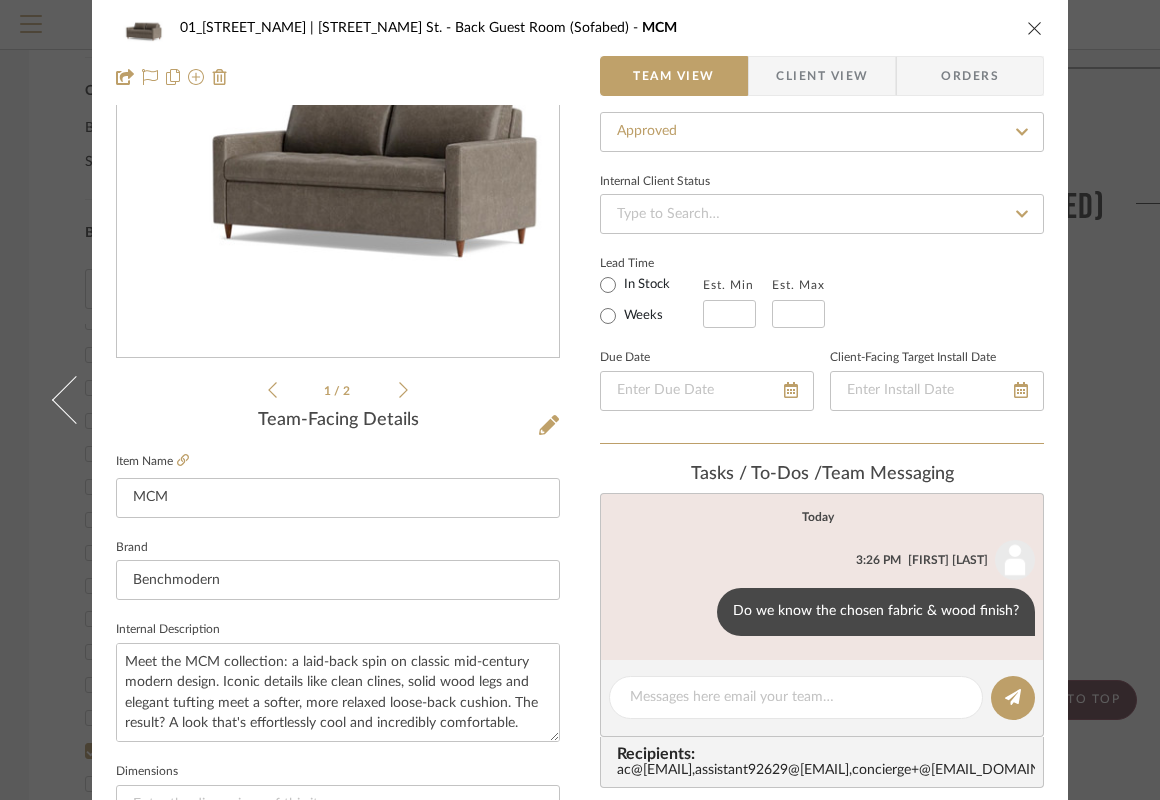 scroll, scrollTop: 0, scrollLeft: 0, axis: both 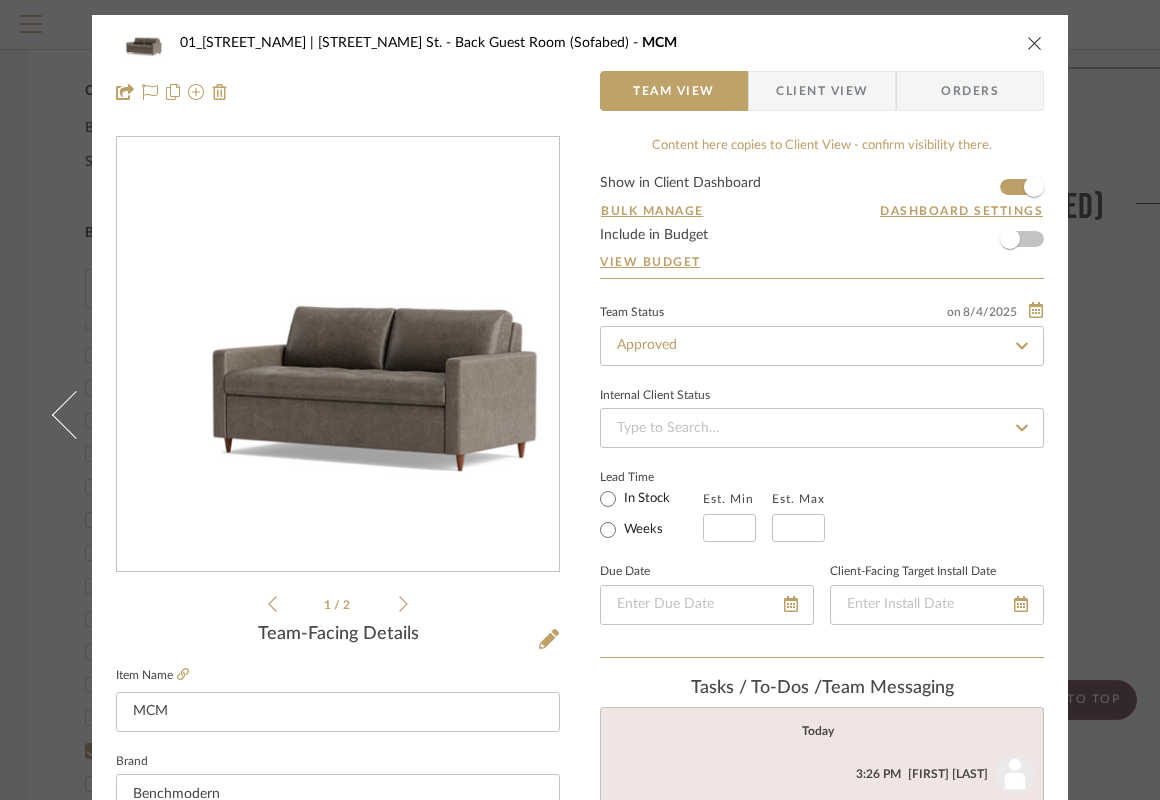 type on "08.06 Final quote has been requested - pending finish & fabric. - LG" 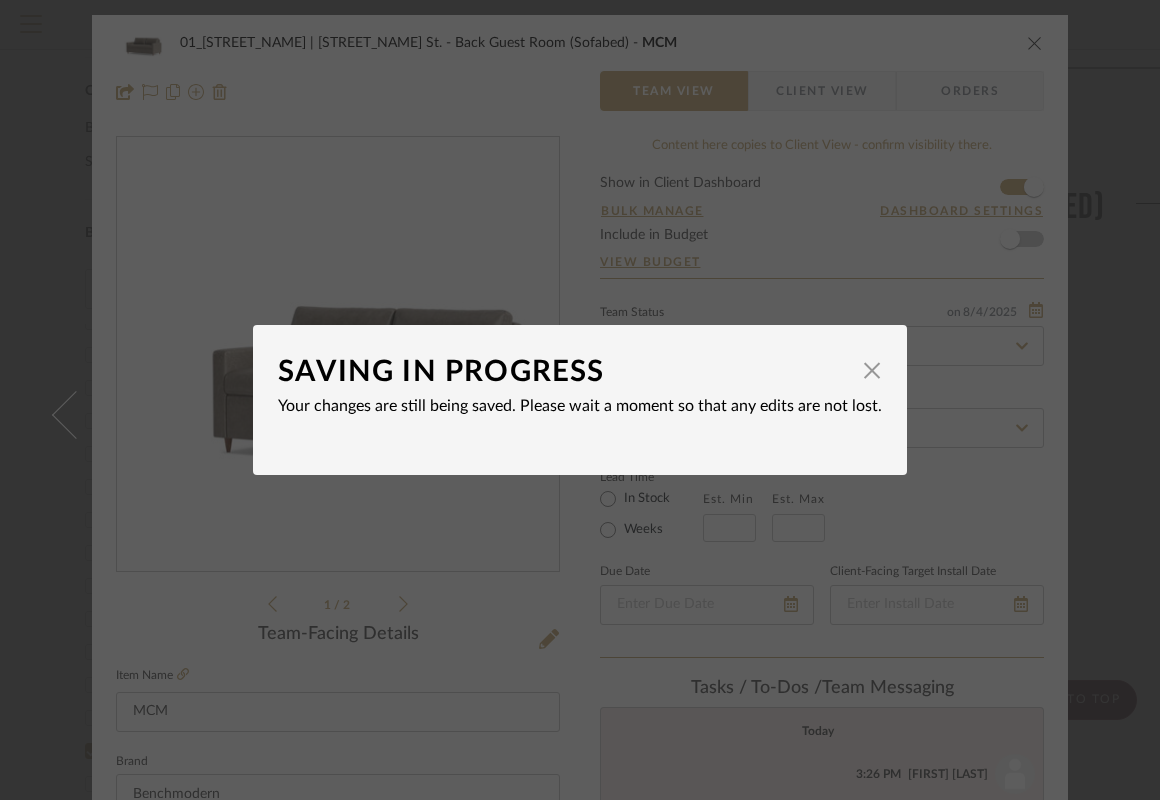 click on "Your changes are still being saved. Please wait a moment so that any edits are not lost." at bounding box center [580, 406] 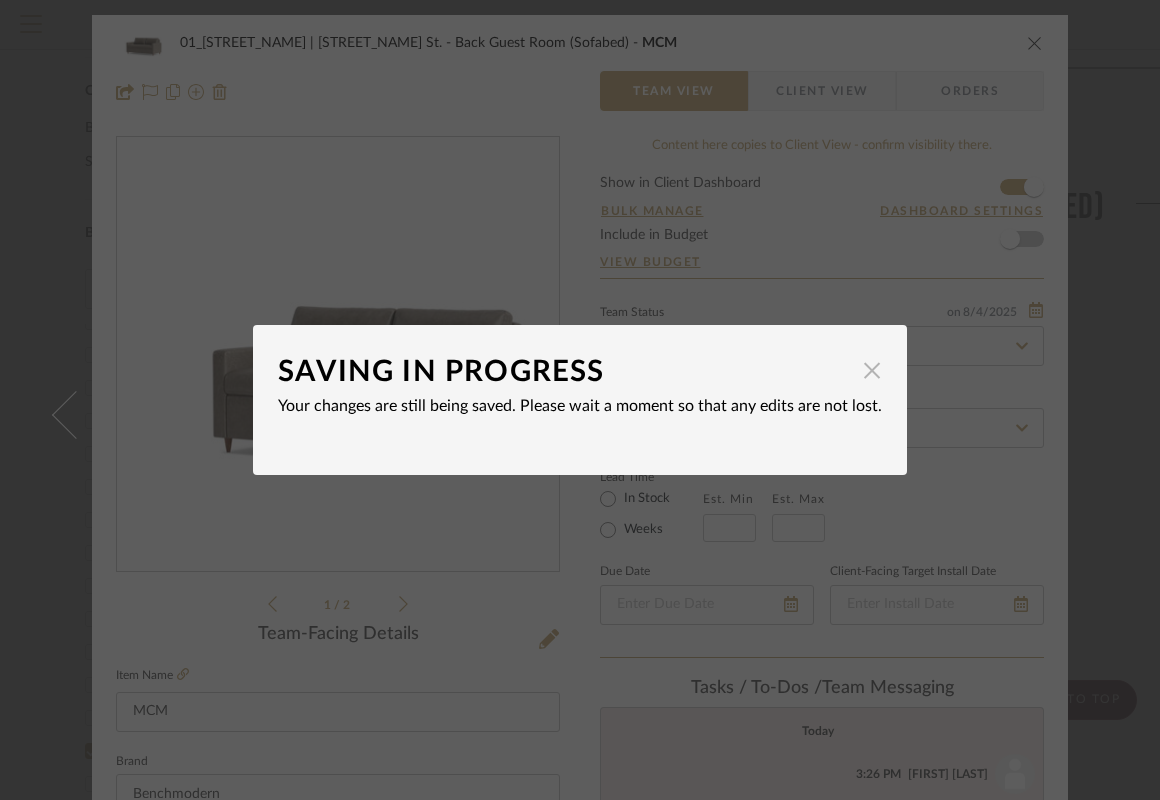 click at bounding box center [872, 370] 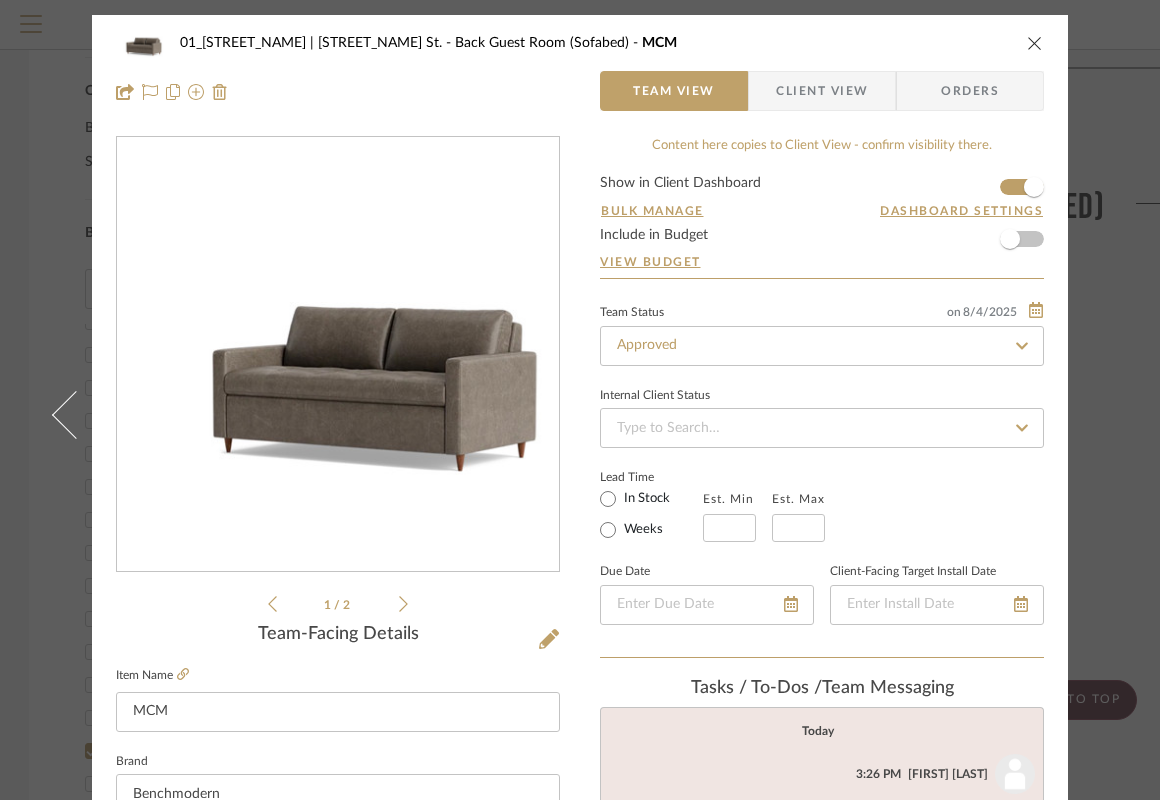 click on "Lead Time  In Stock Weeks  Est. Min   Est. Max" 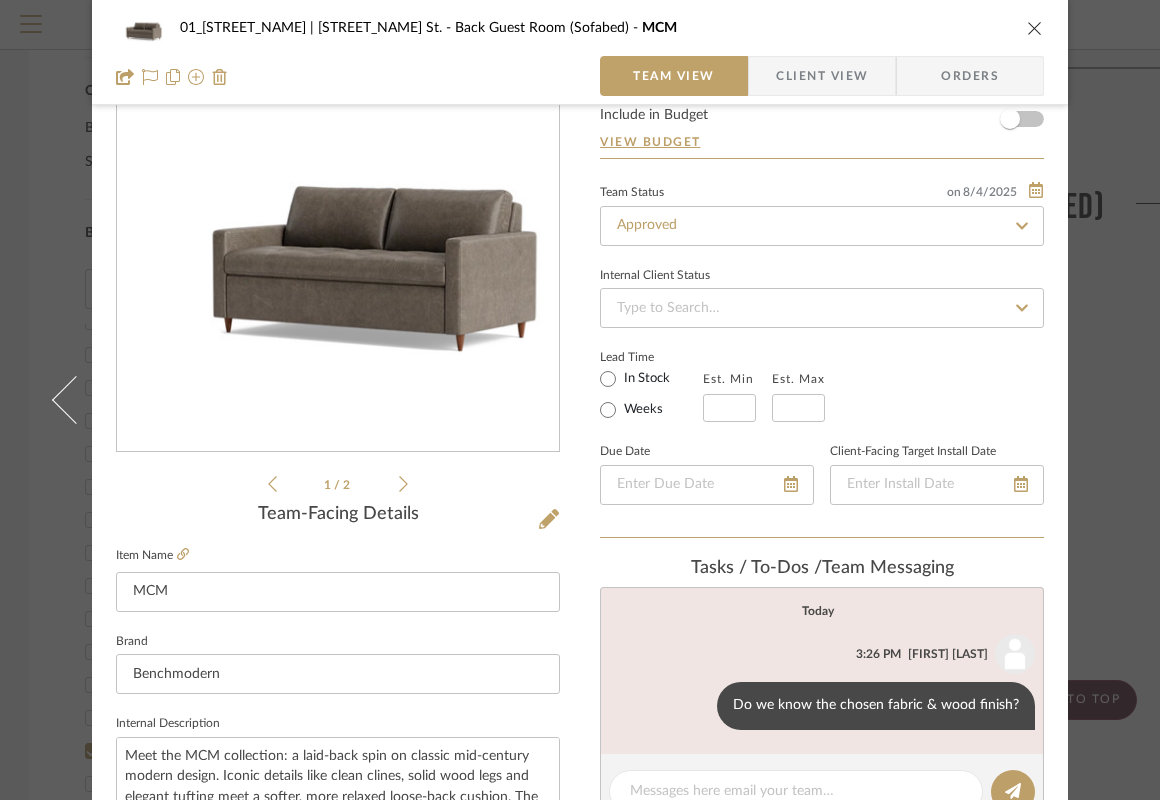 scroll, scrollTop: 0, scrollLeft: 0, axis: both 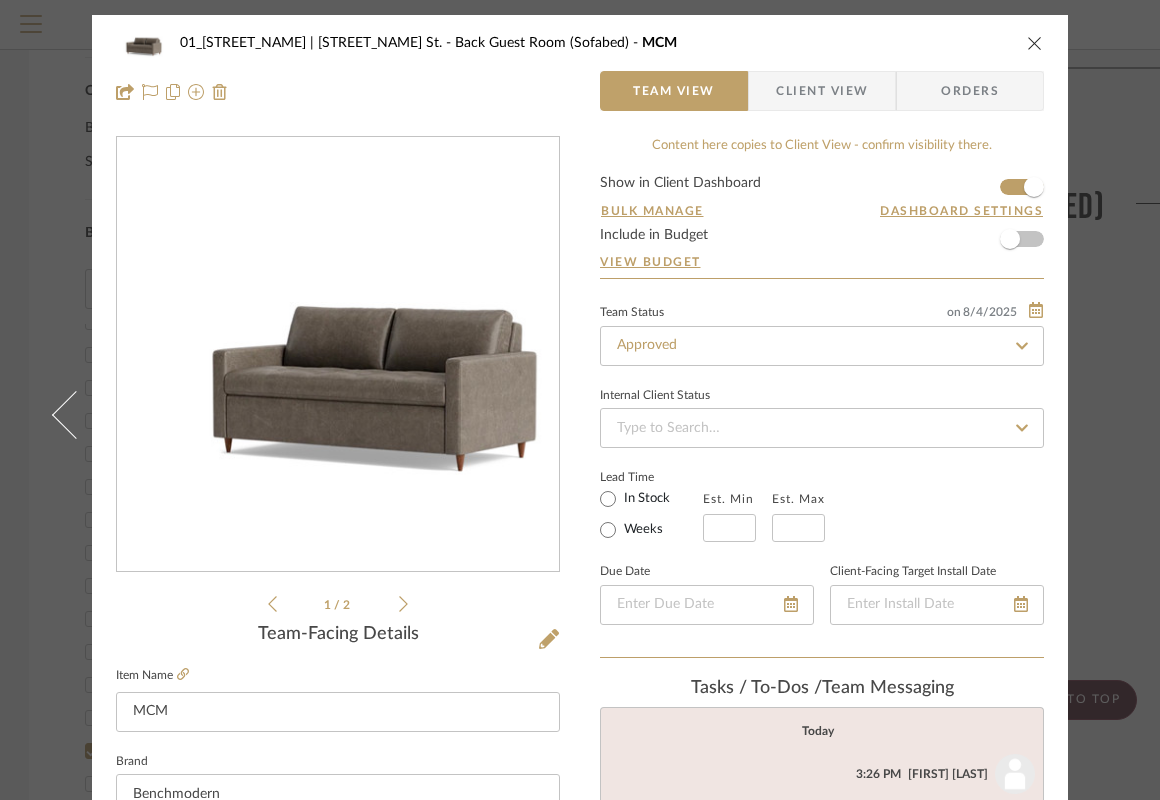 click at bounding box center (1035, 43) 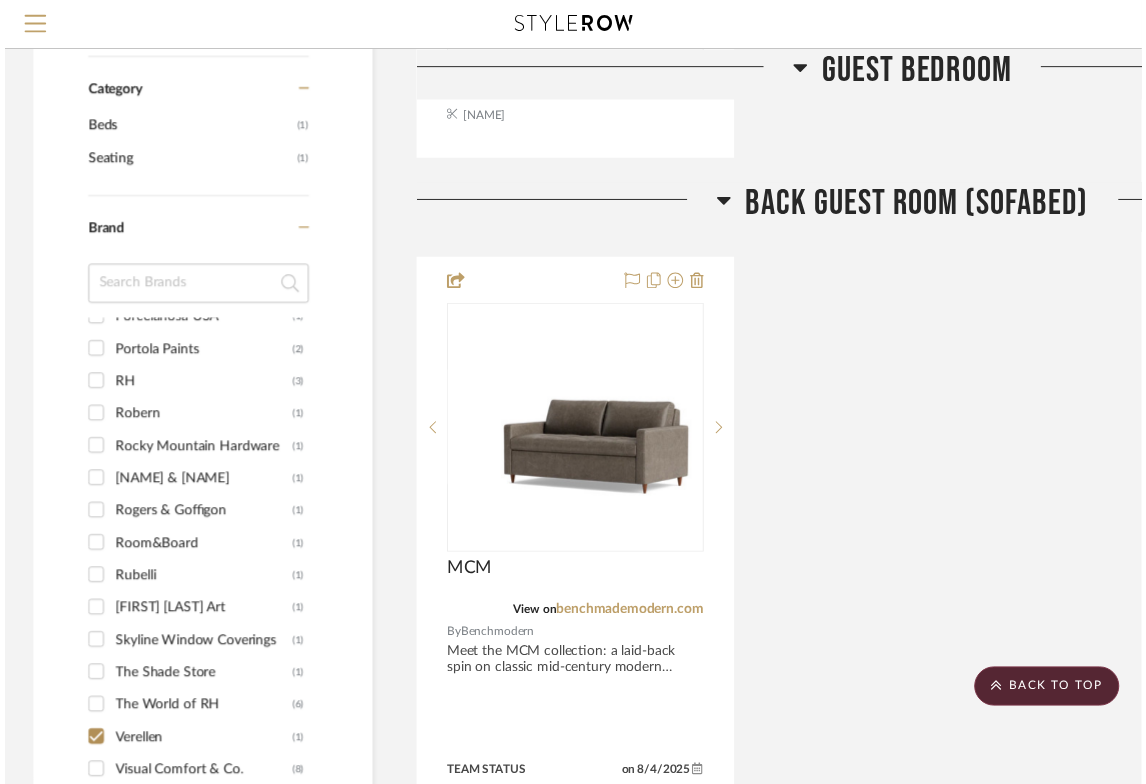 scroll, scrollTop: 1289, scrollLeft: 1, axis: both 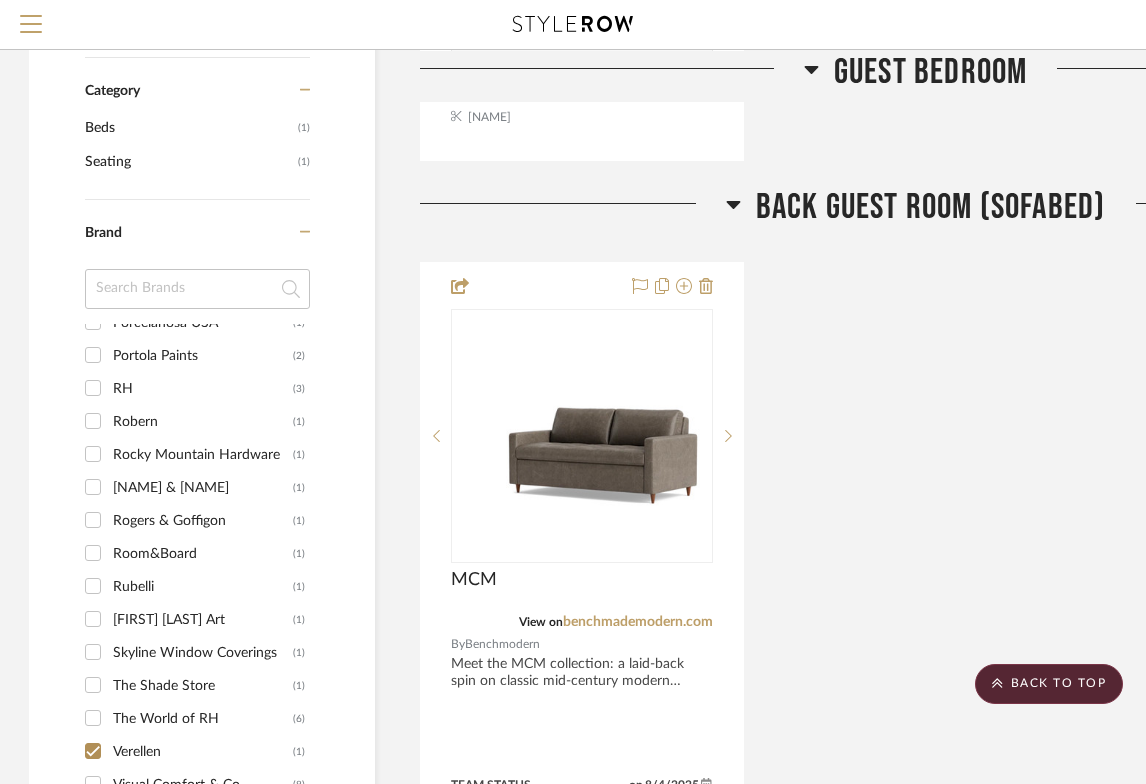 click on "MCM View on benchmademodern.com By Benchmodern Meet the MCM collection: a laid-back spin on classic mid-century modern design. Iconic details like clean clines, solid wood legs and elegant tufting meet a softer, more relaxed loose-back cushion. The result? A look that's effortlessly cool and incredibly comfortable.
This sofa bed doubles as an instant guest space, unfolding into a luxe bed with all the comforts of home (no bars or springs here!).
Handcrafted in the [STATE]. Down alternative cushions feature a back cushion that's filled with 100% premium fiber and a bench seat cushion with a high-quality, high-resiliency CertiPUR-US® foam core wrapped in down-alternative fiber. Down alternative cushions give you sink-in comfort with a supportive sit & a relaxed look. Regular fluffing keeps your piece looking perfect.
Team Status on [DATE] [DATE] Approved Internal Client Status client Comments: Submit Back Guest Room (Sofabed) (1) [FIRST] [LAST]" 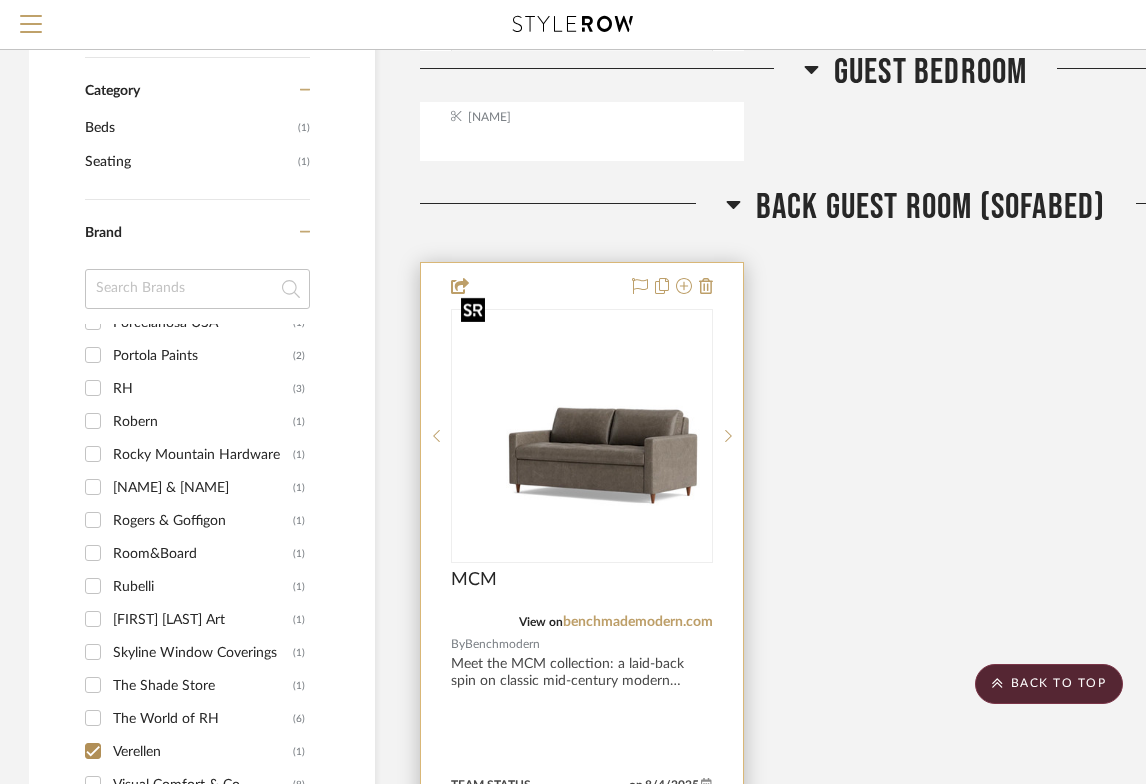 click at bounding box center (582, 436) 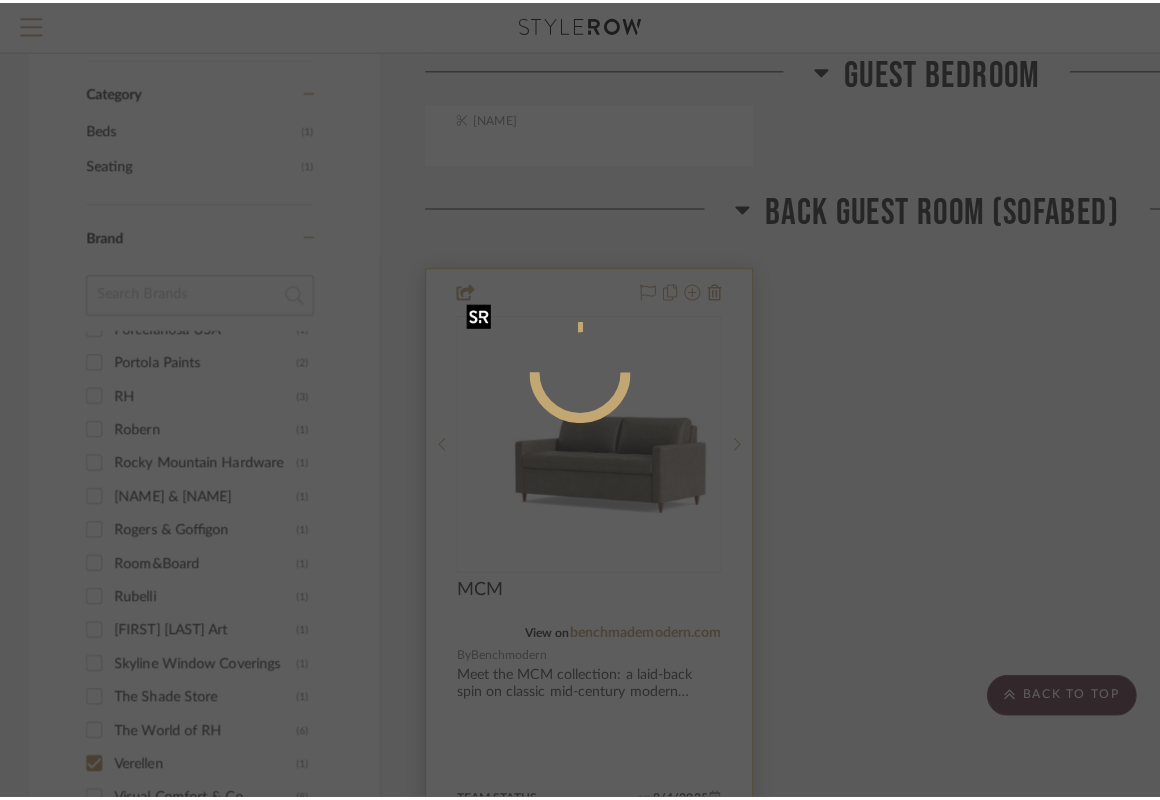 scroll, scrollTop: 0, scrollLeft: 0, axis: both 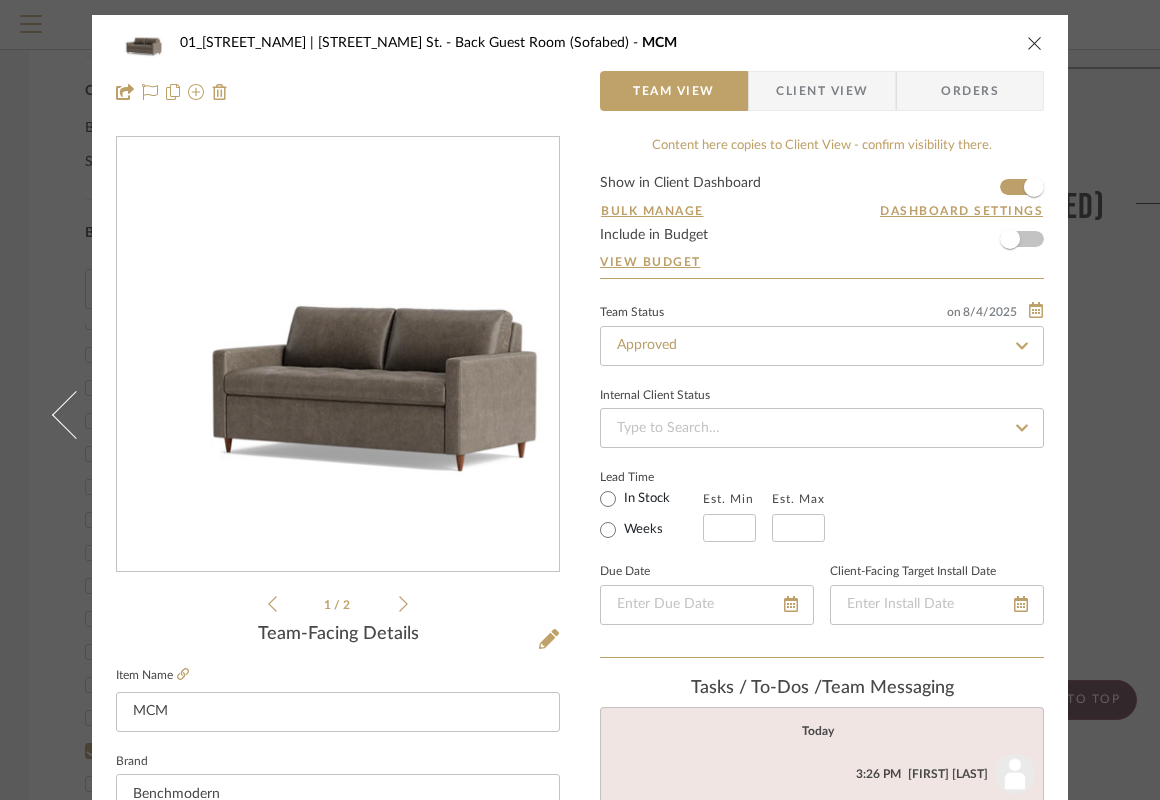 click at bounding box center [1035, 43] 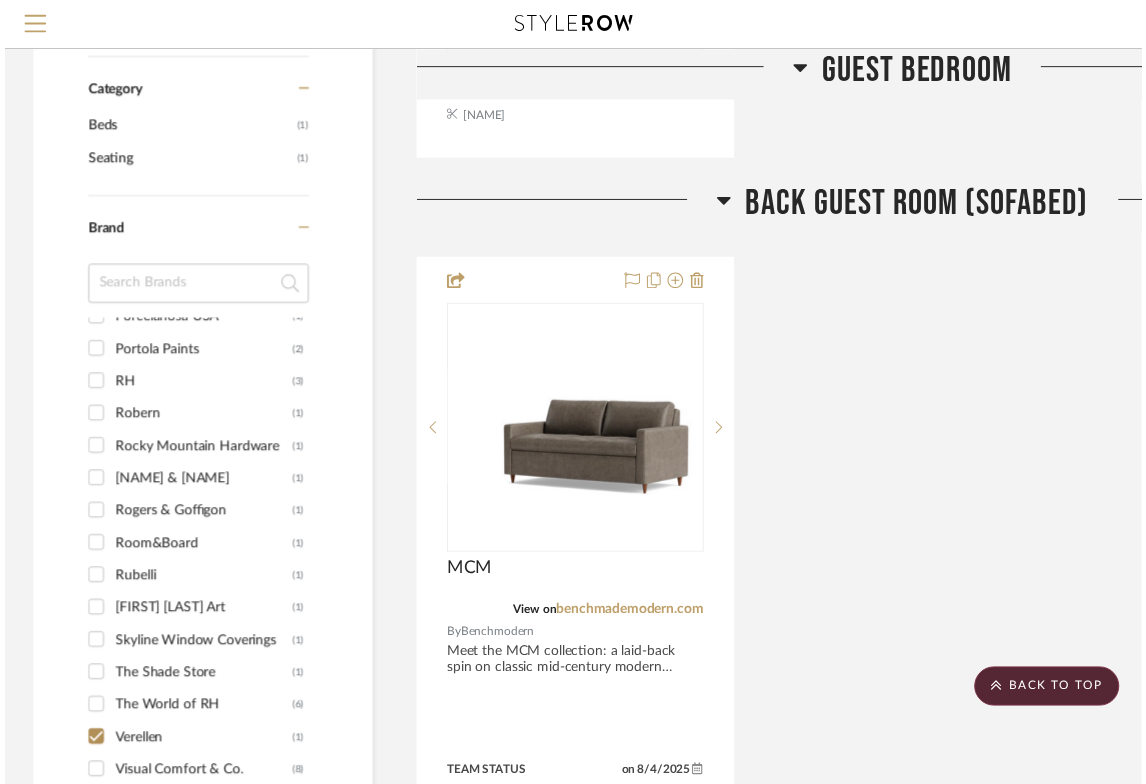 scroll, scrollTop: 1289, scrollLeft: 1, axis: both 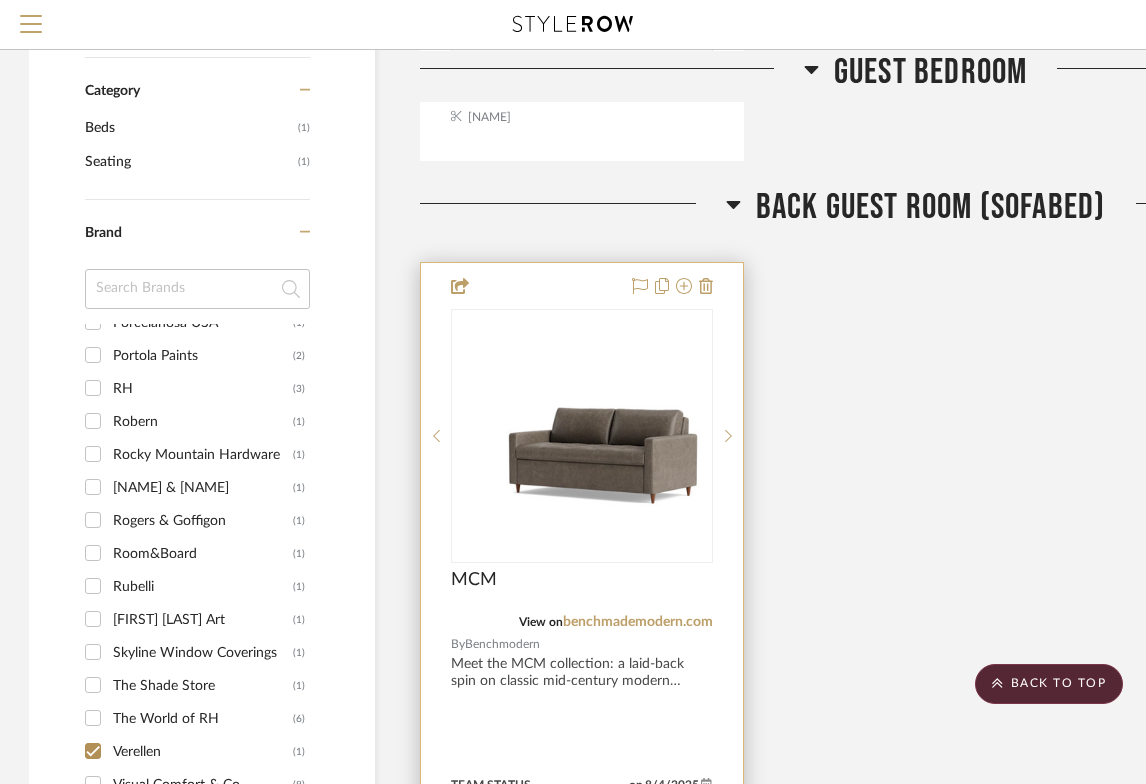 click on "MCM" at bounding box center [582, 591] 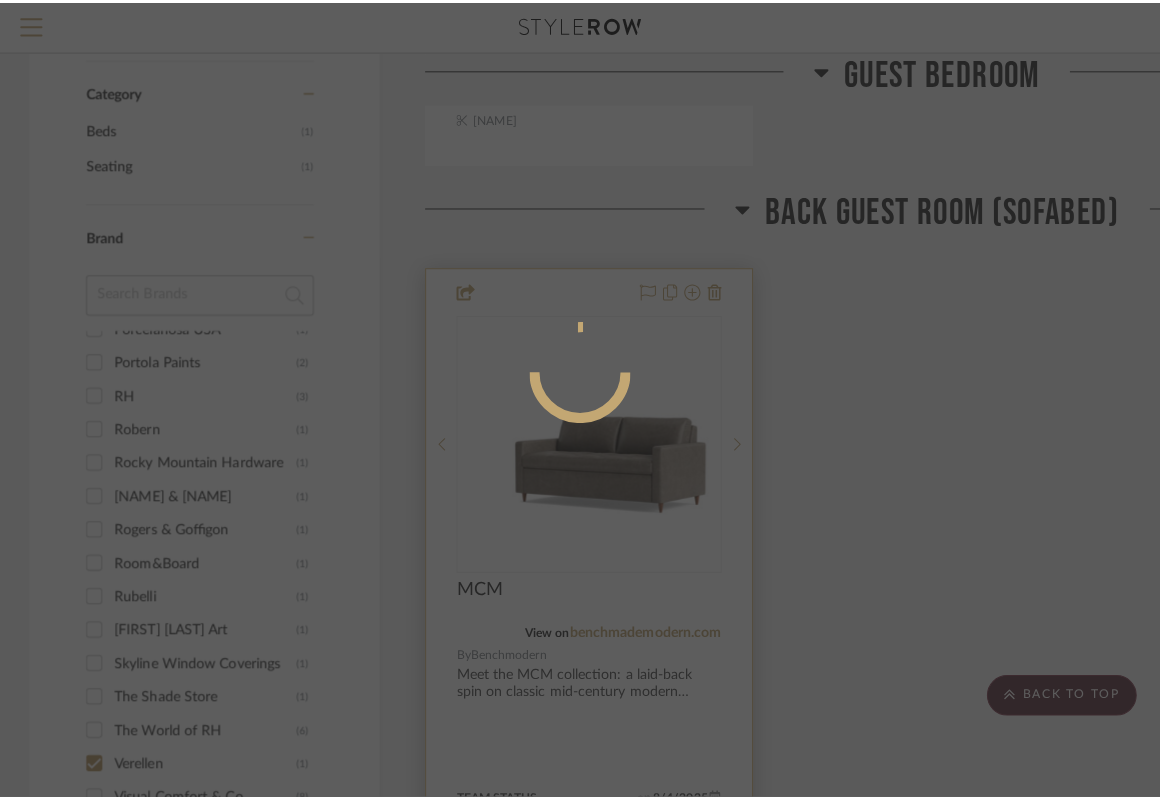 scroll, scrollTop: 0, scrollLeft: 0, axis: both 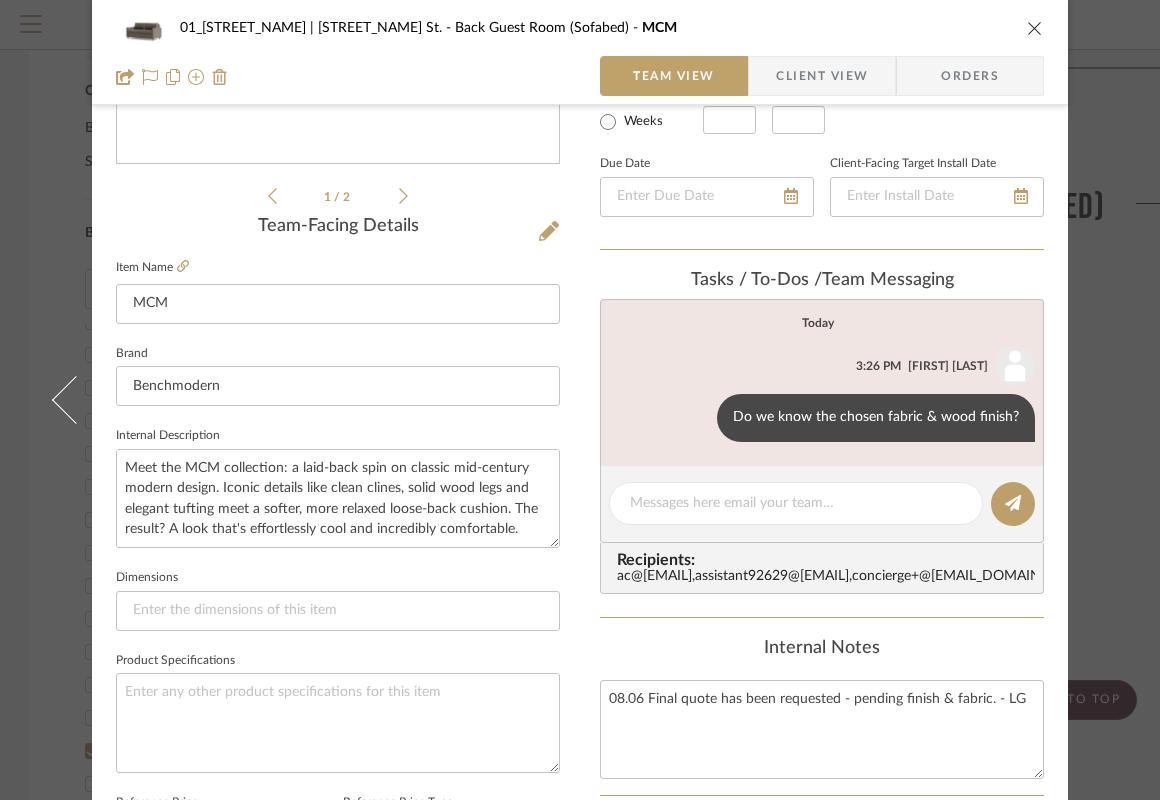 click 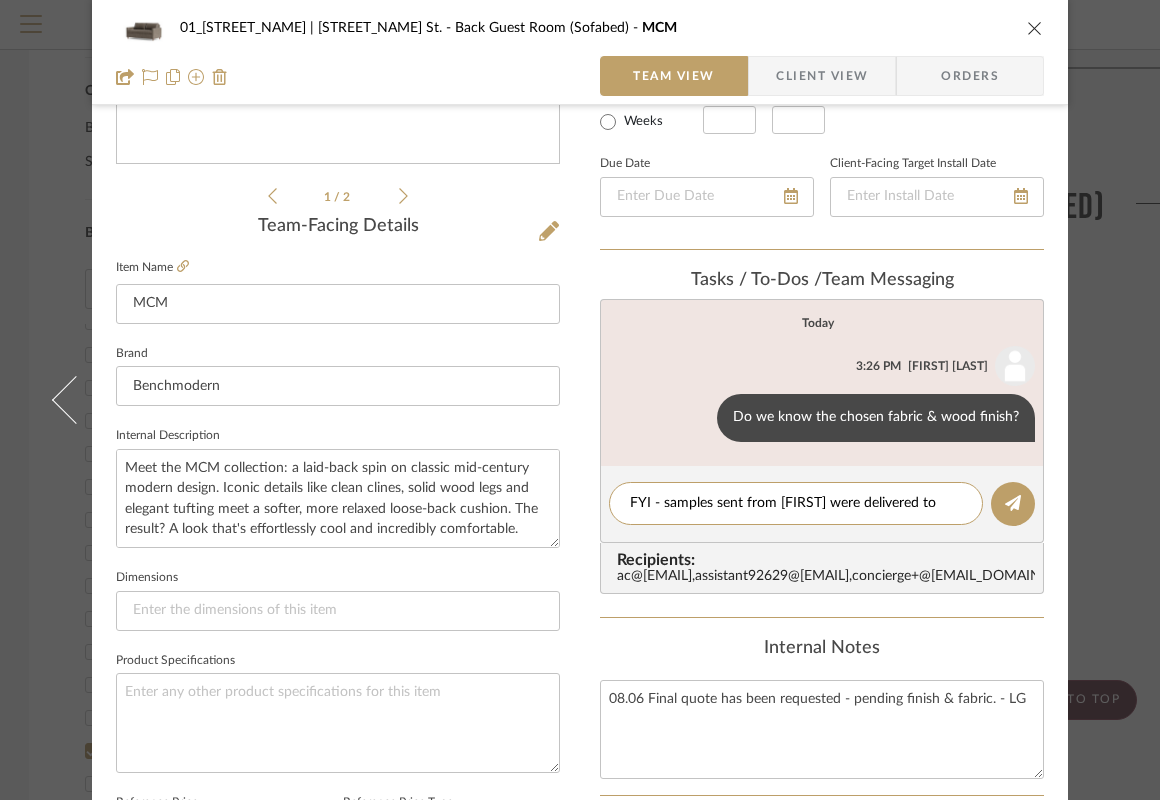 scroll, scrollTop: 0, scrollLeft: 0, axis: both 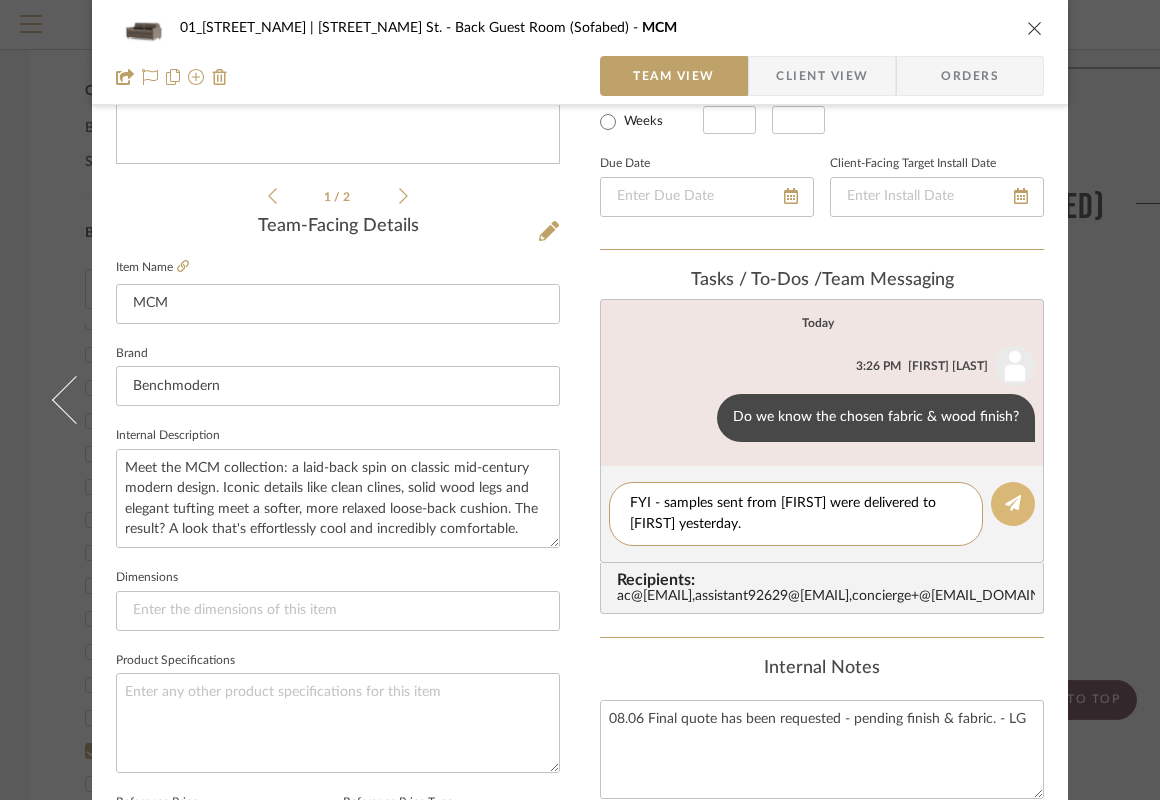 type on "FYI - samples sent from [FIRST] were delivered to [FIRST] yesterday." 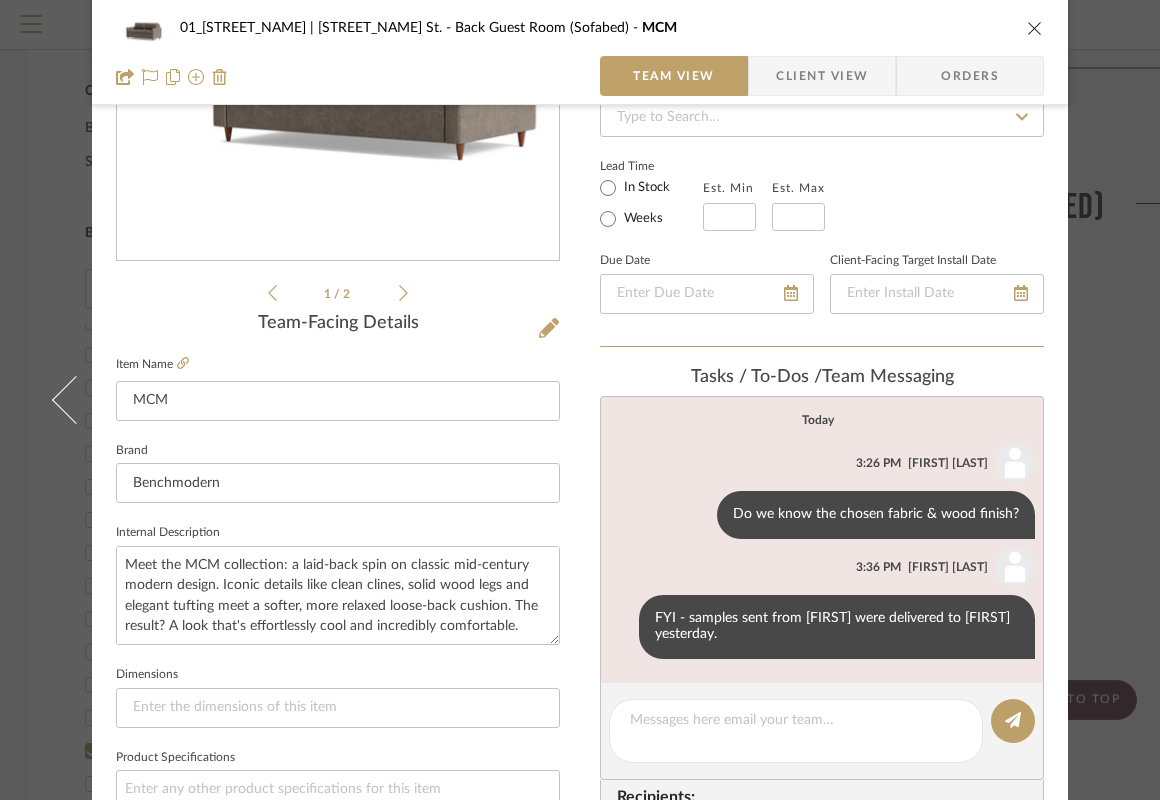 scroll, scrollTop: 315, scrollLeft: 0, axis: vertical 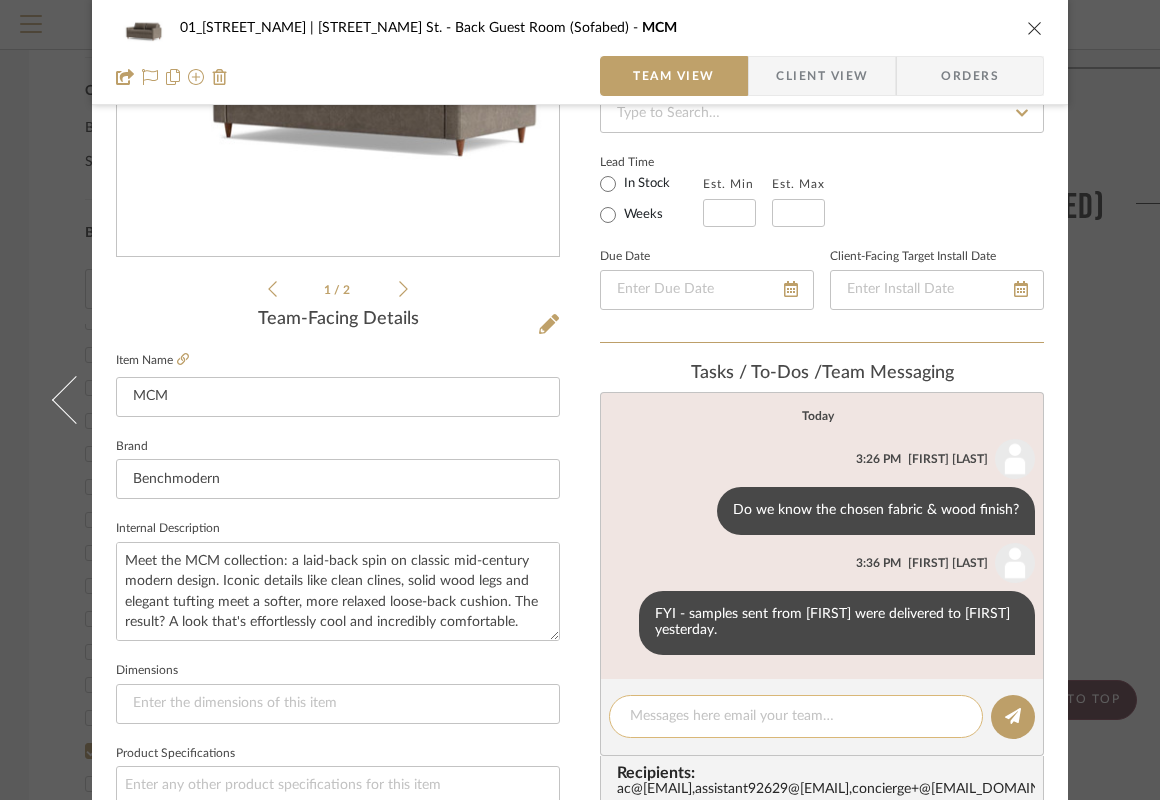 click 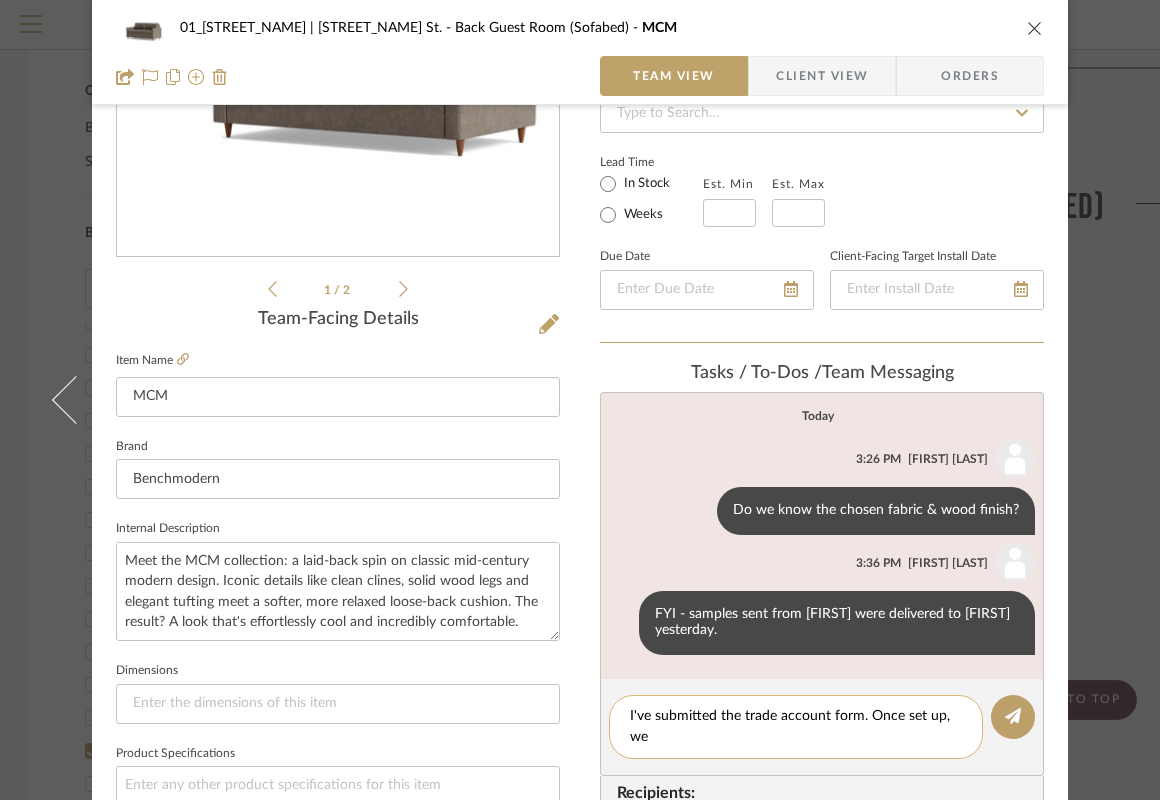 scroll, scrollTop: 0, scrollLeft: 0, axis: both 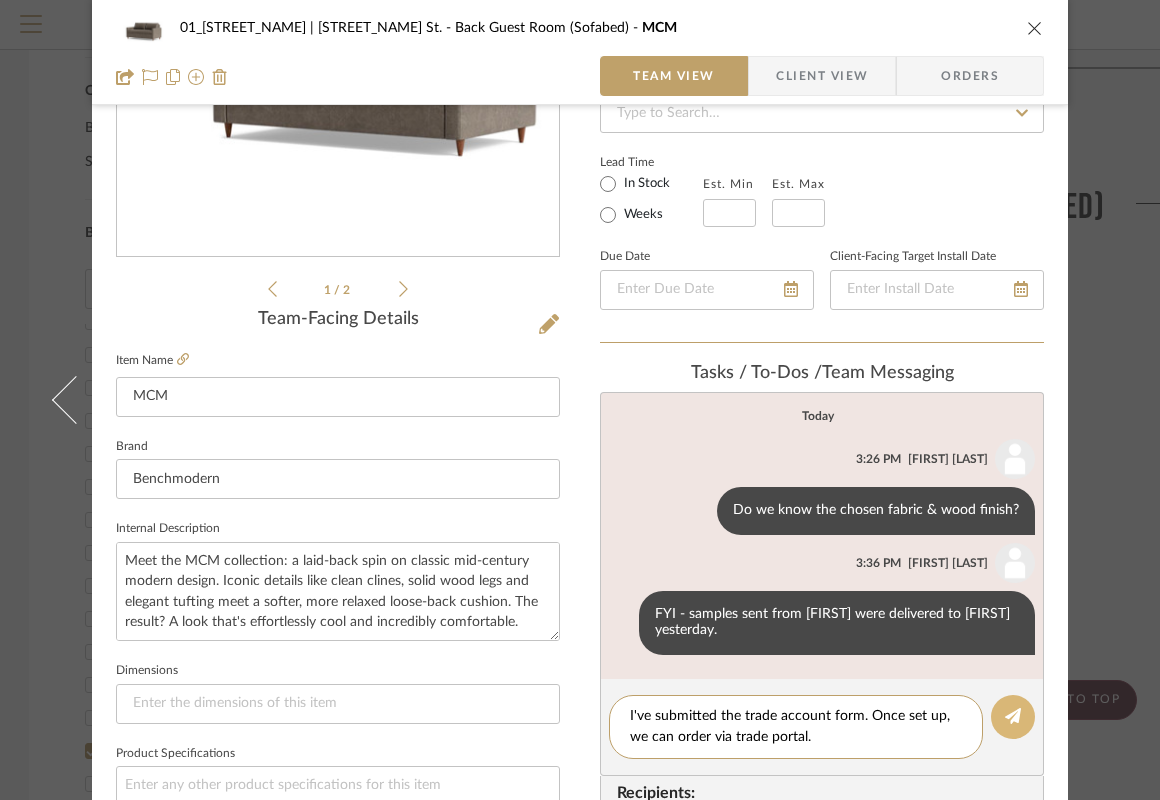 type on "I've submitted the trade account form. Once set up, we can order via trade portal." 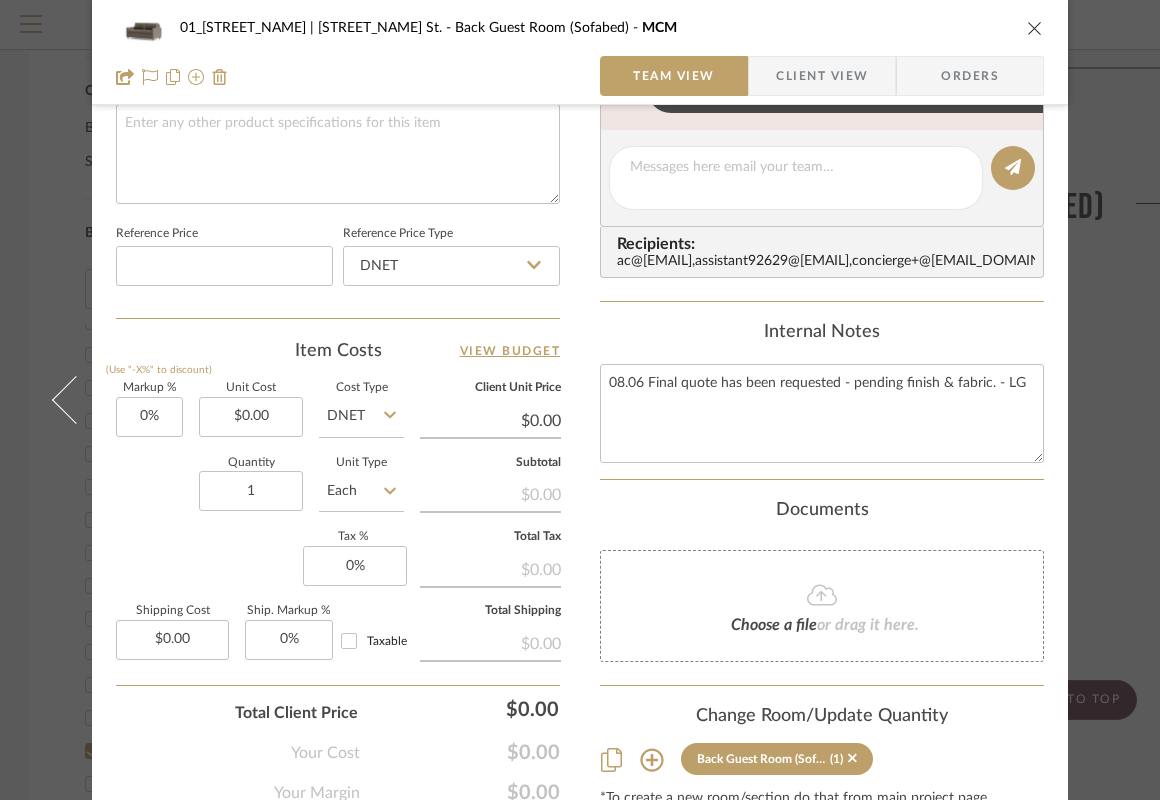 scroll, scrollTop: 984, scrollLeft: 0, axis: vertical 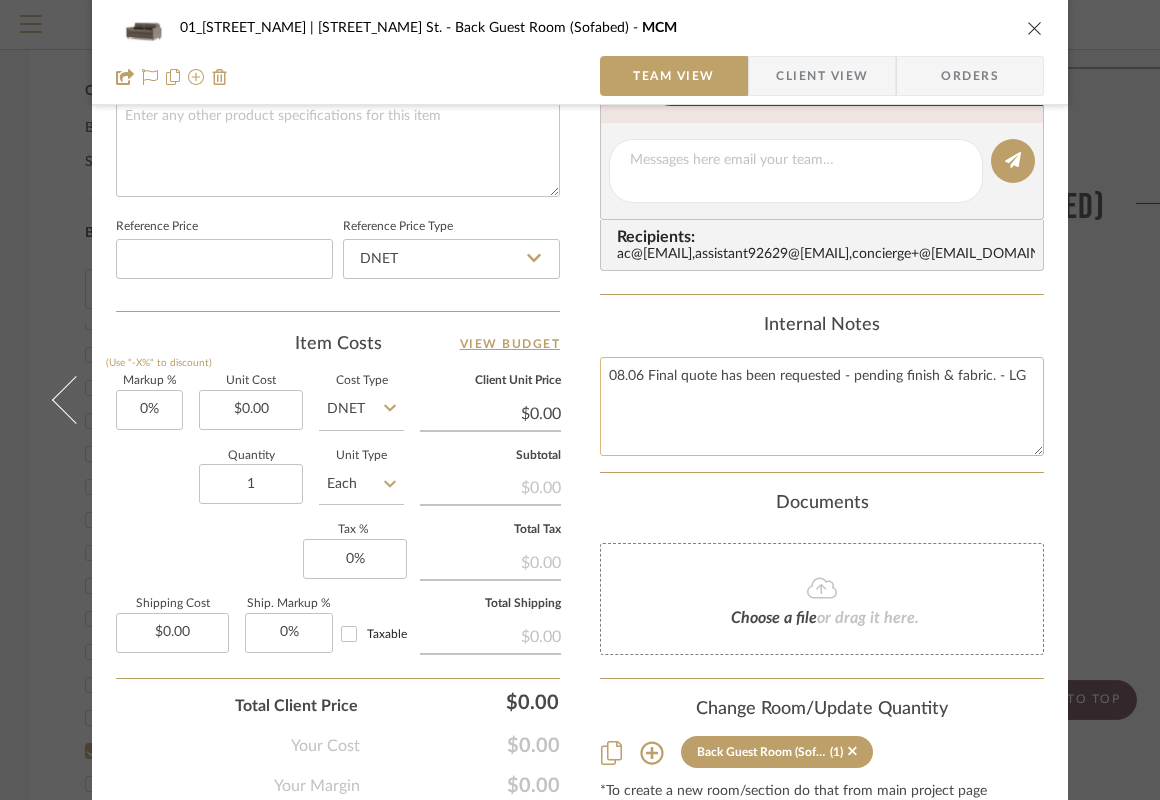 click on "08.06 Final quote has been requested - pending finish & fabric. - LG" 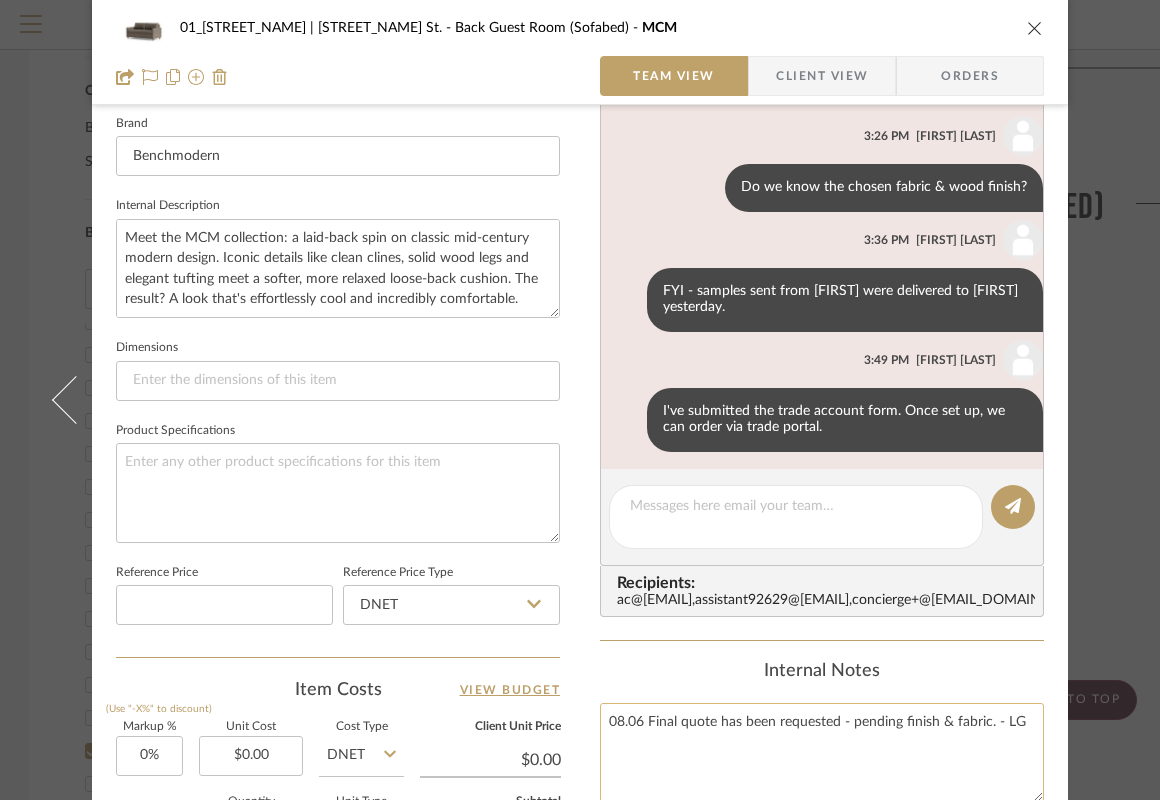 scroll, scrollTop: 592, scrollLeft: 0, axis: vertical 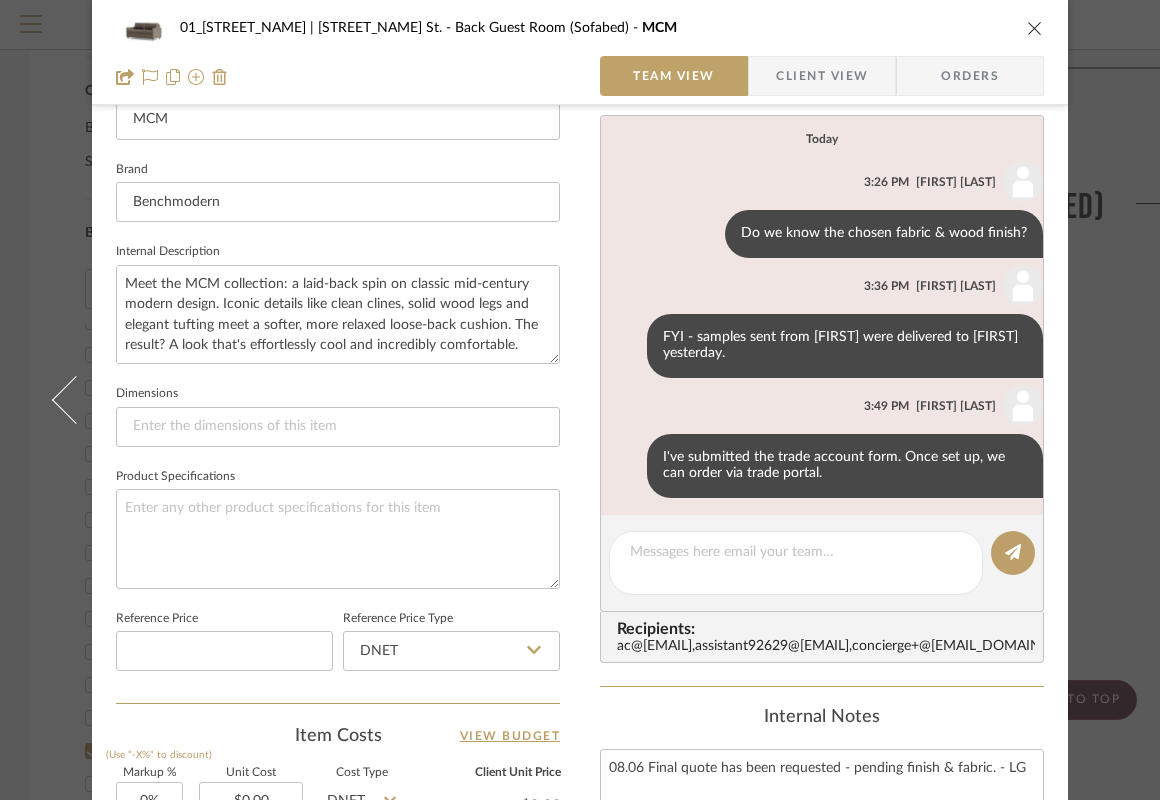 click on "Client View" at bounding box center [822, 76] 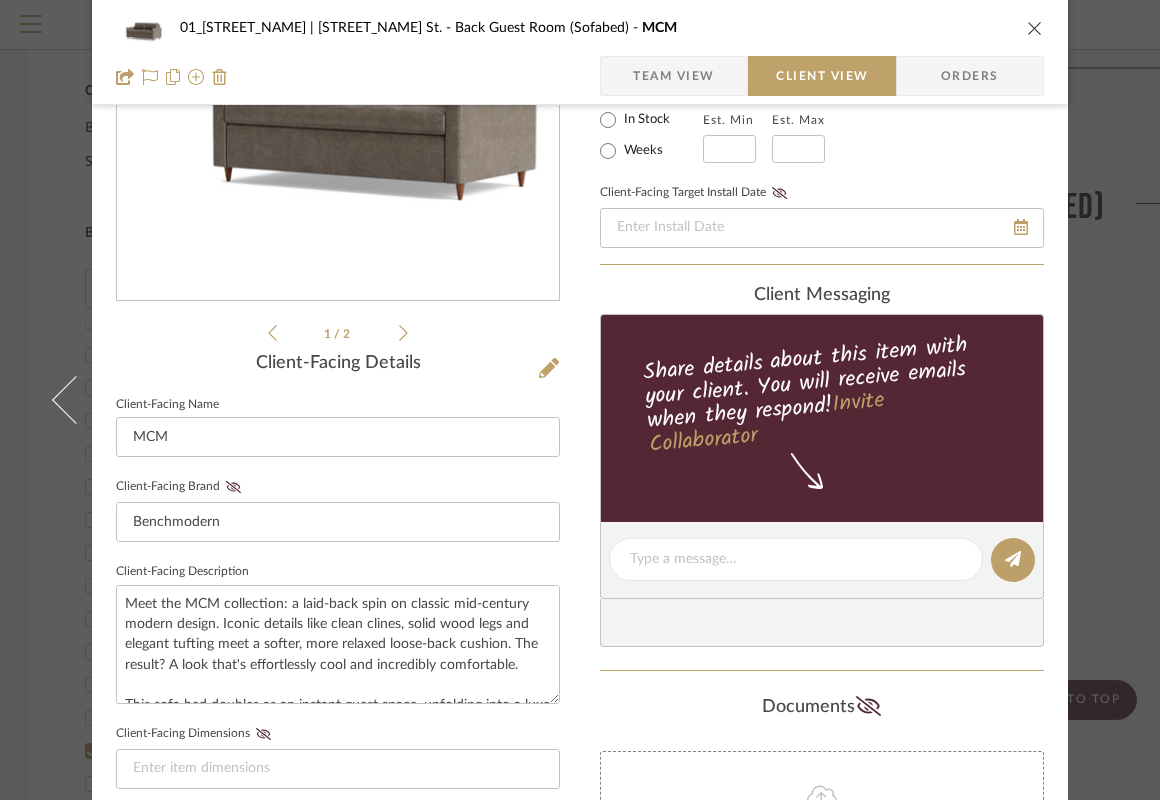 scroll, scrollTop: 0, scrollLeft: 0, axis: both 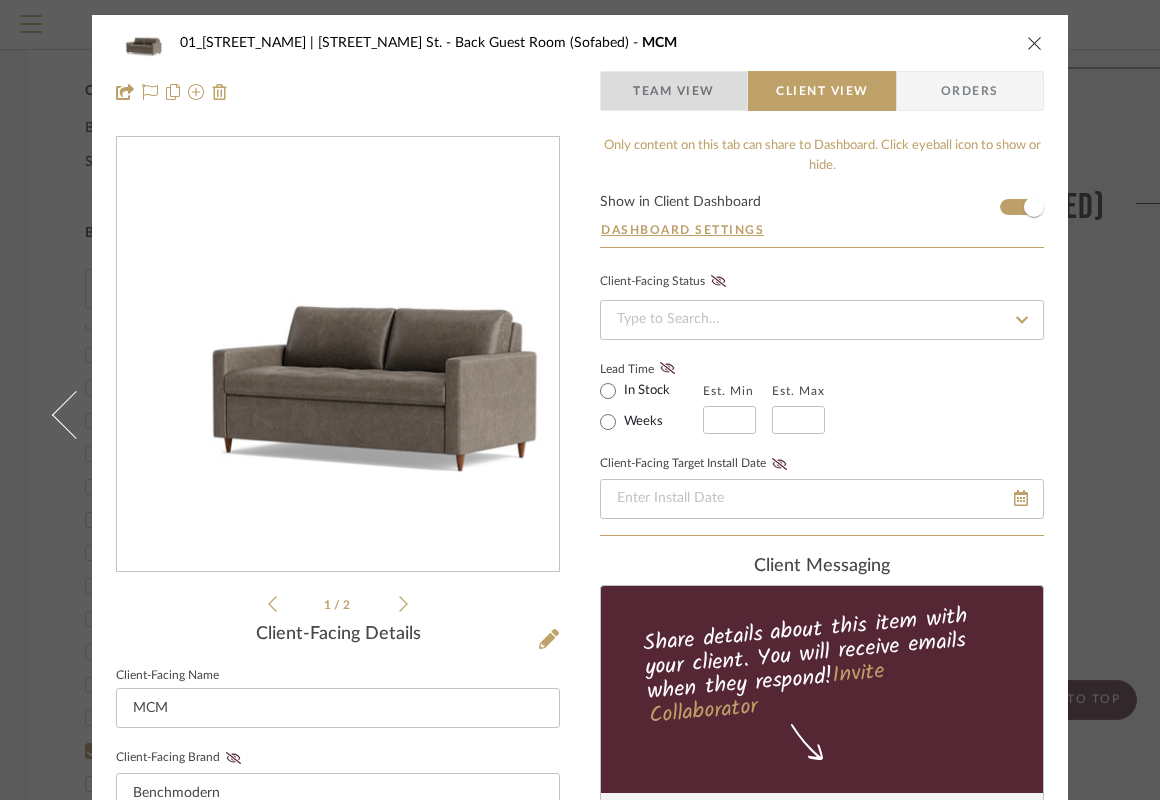click on "Team View" at bounding box center (674, 91) 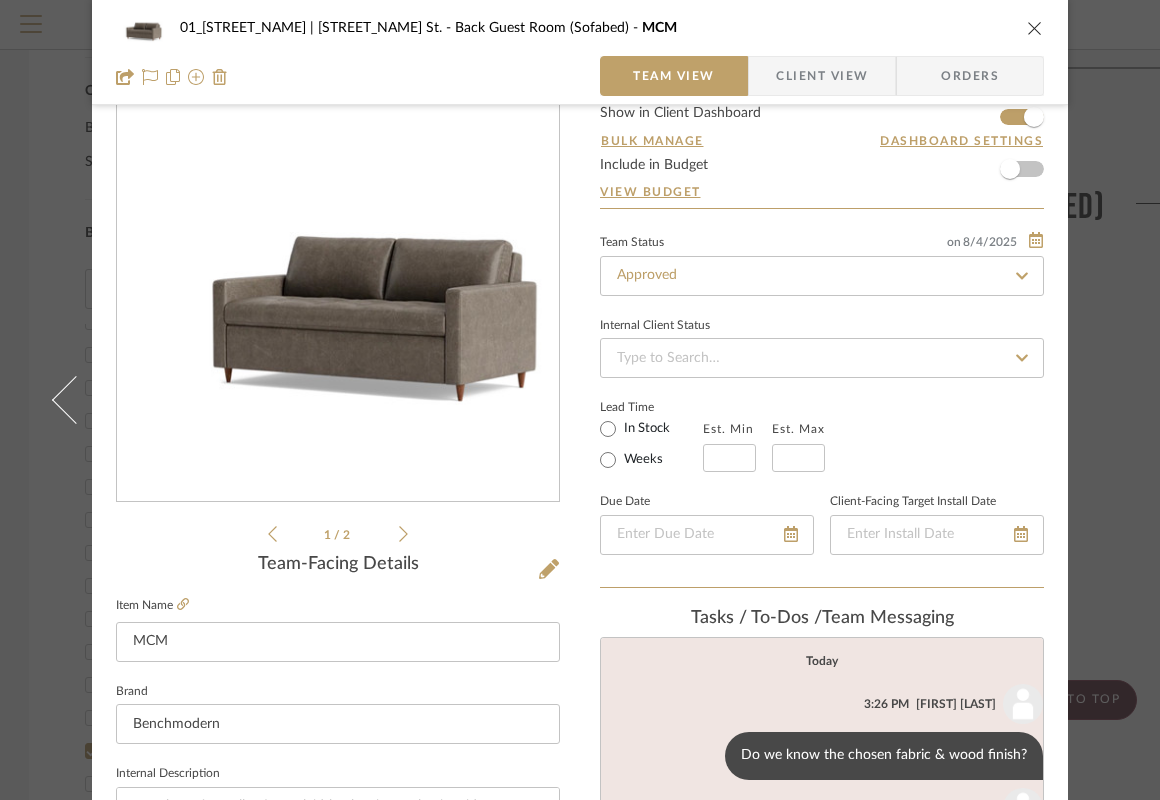 scroll, scrollTop: 0, scrollLeft: 0, axis: both 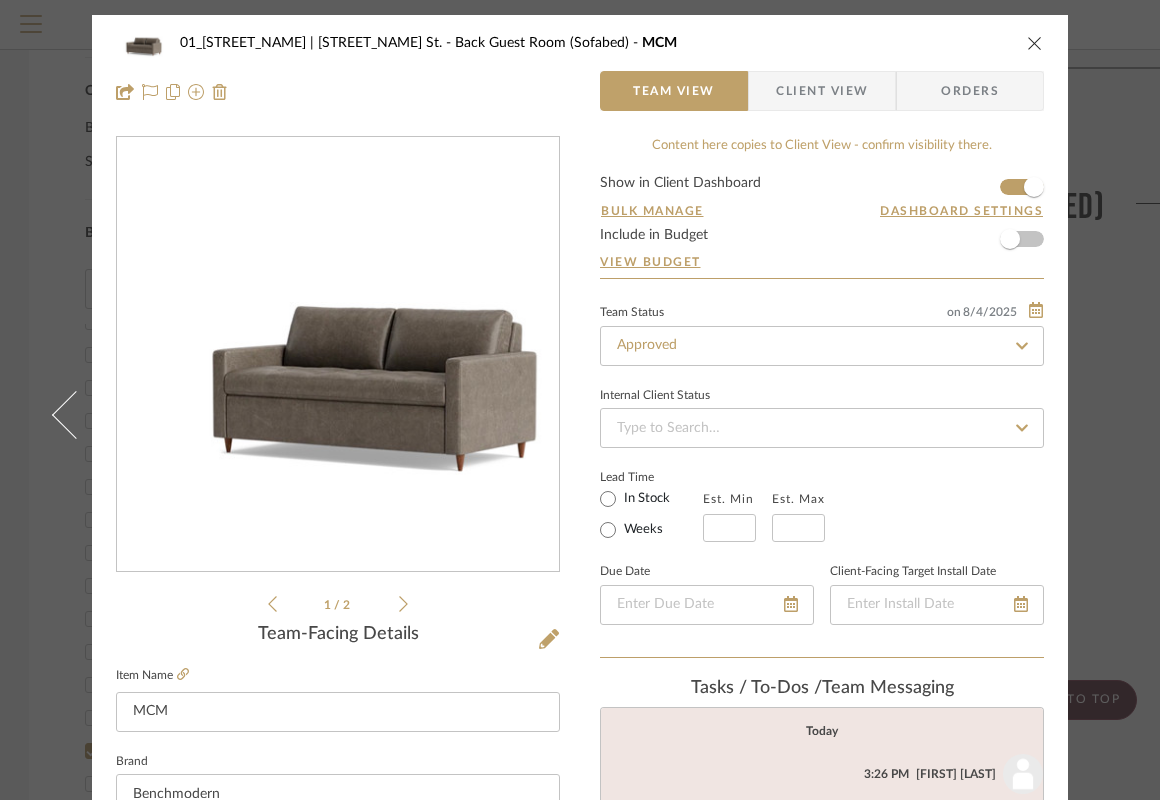 click at bounding box center (1035, 43) 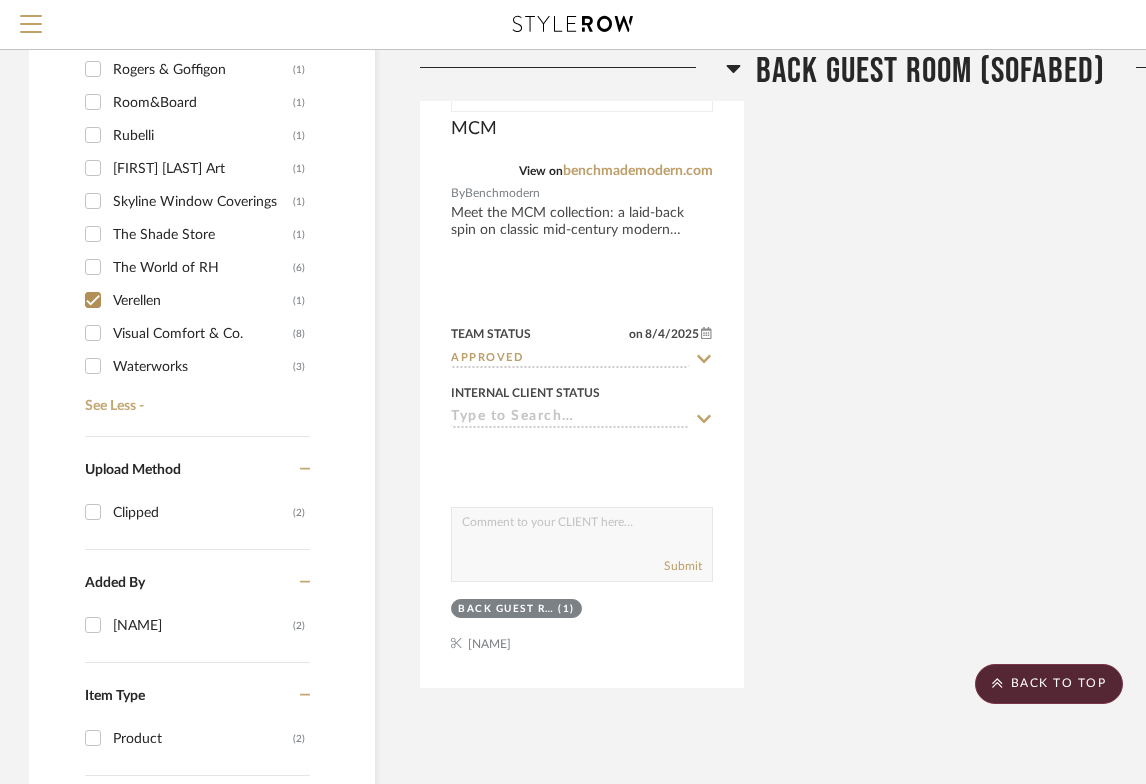 scroll, scrollTop: 1547, scrollLeft: 1, axis: both 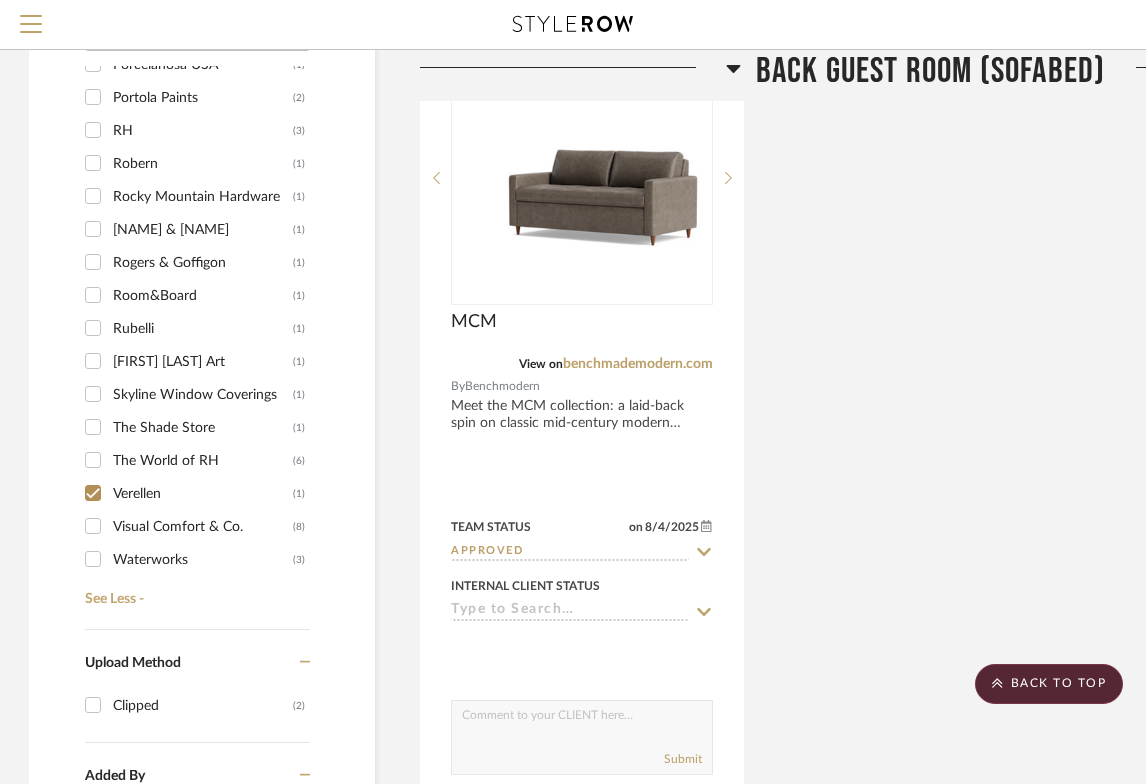 click on "Verellen (1)" at bounding box center (93, 493) 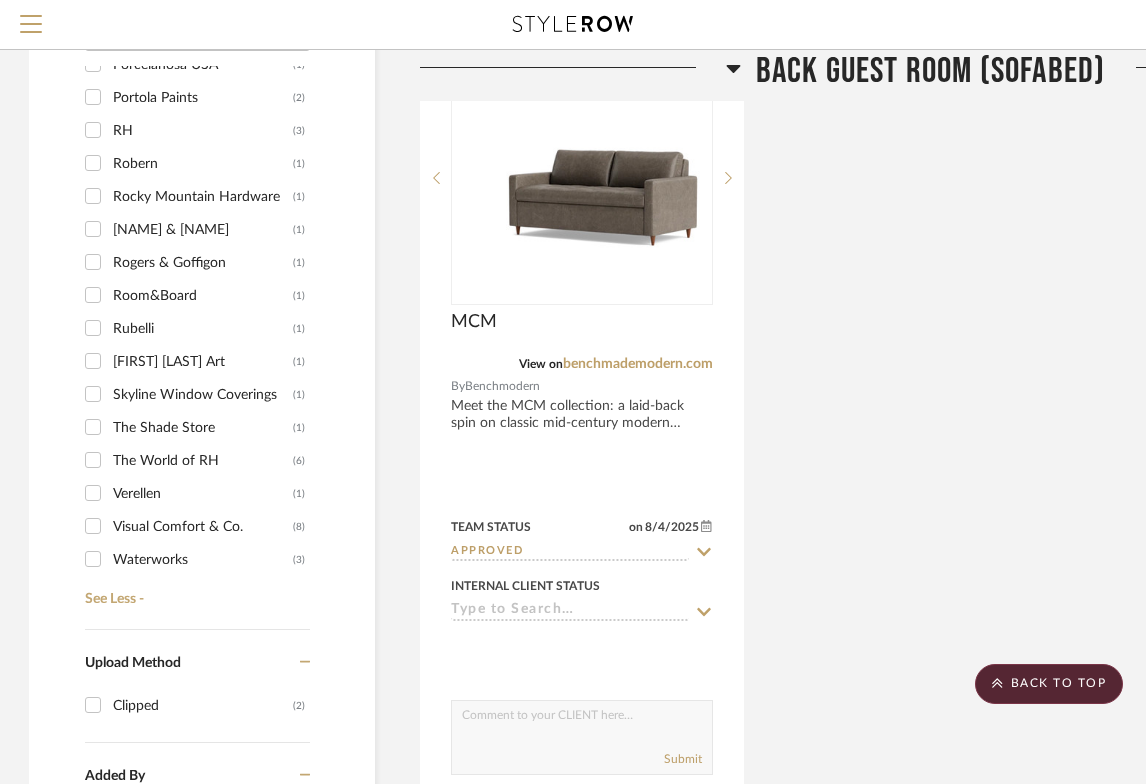 checkbox on "false" 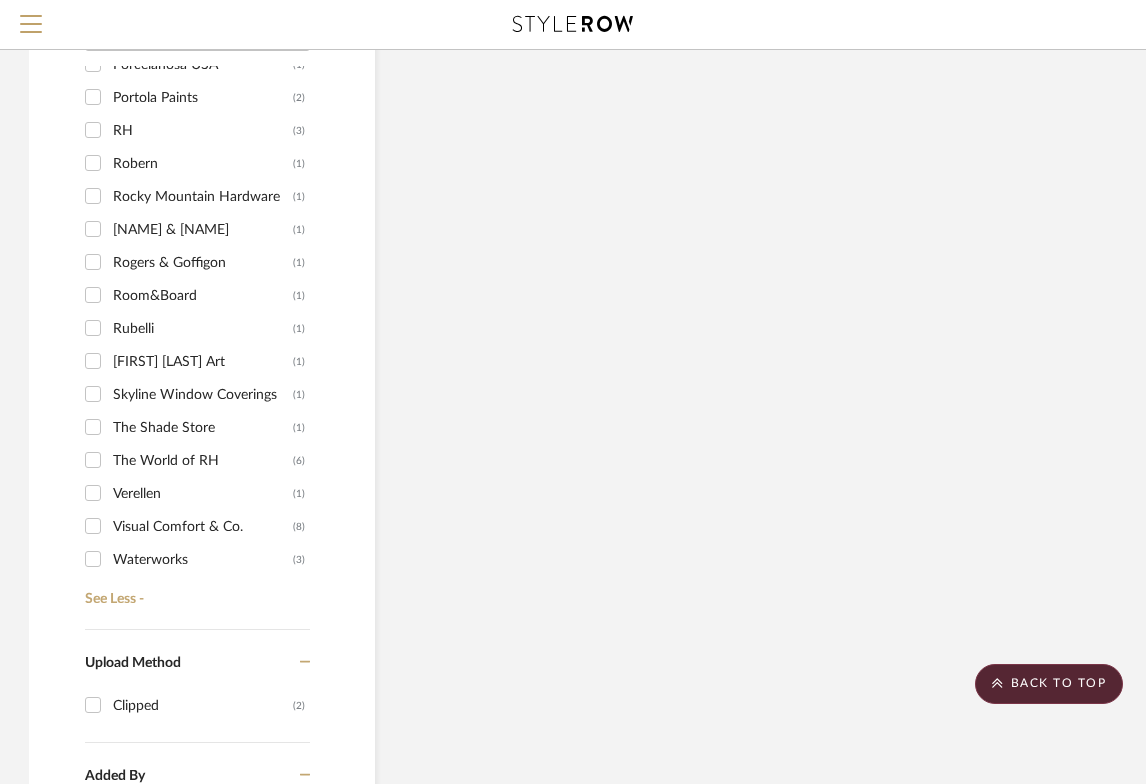 scroll, scrollTop: 1480, scrollLeft: 1, axis: both 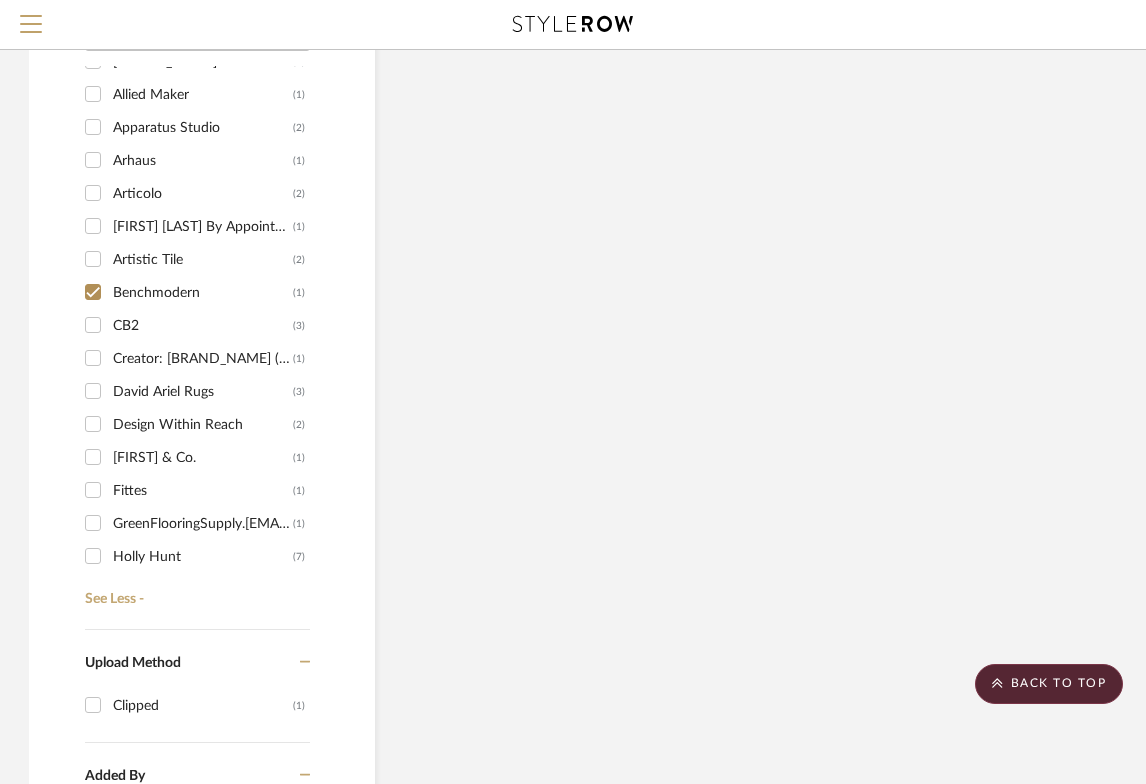 click on "Benchmodern (1)" at bounding box center (93, 292) 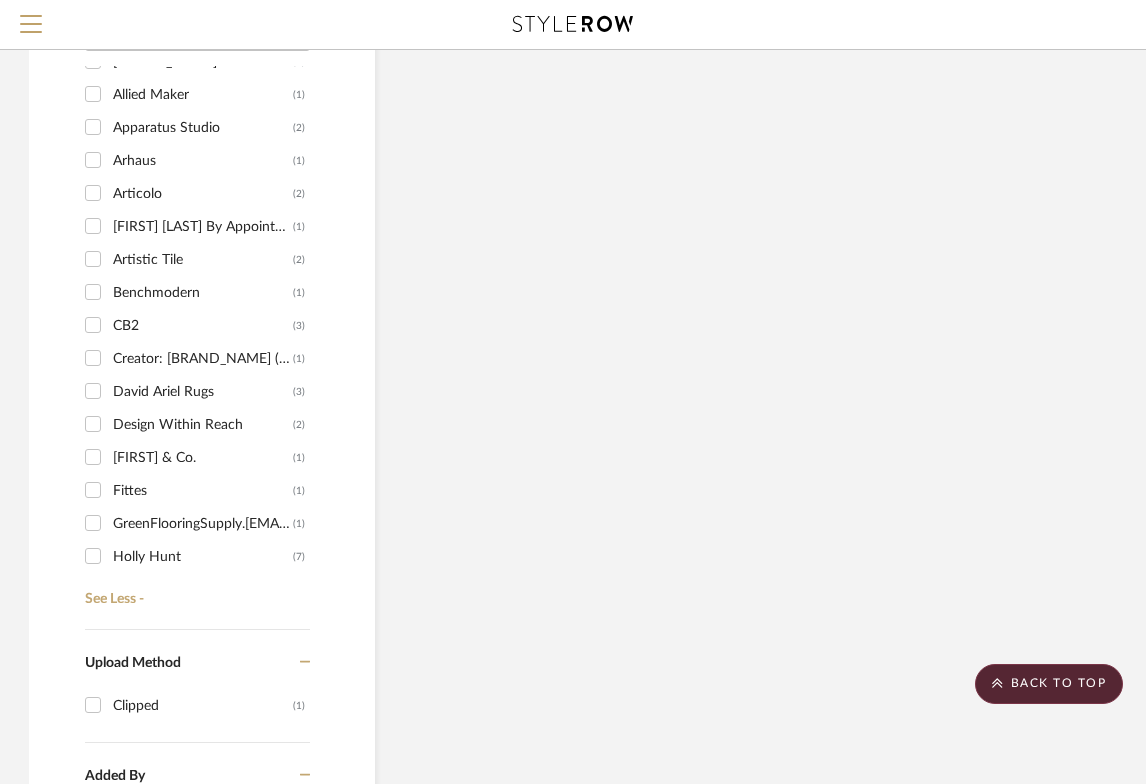 checkbox on "false" 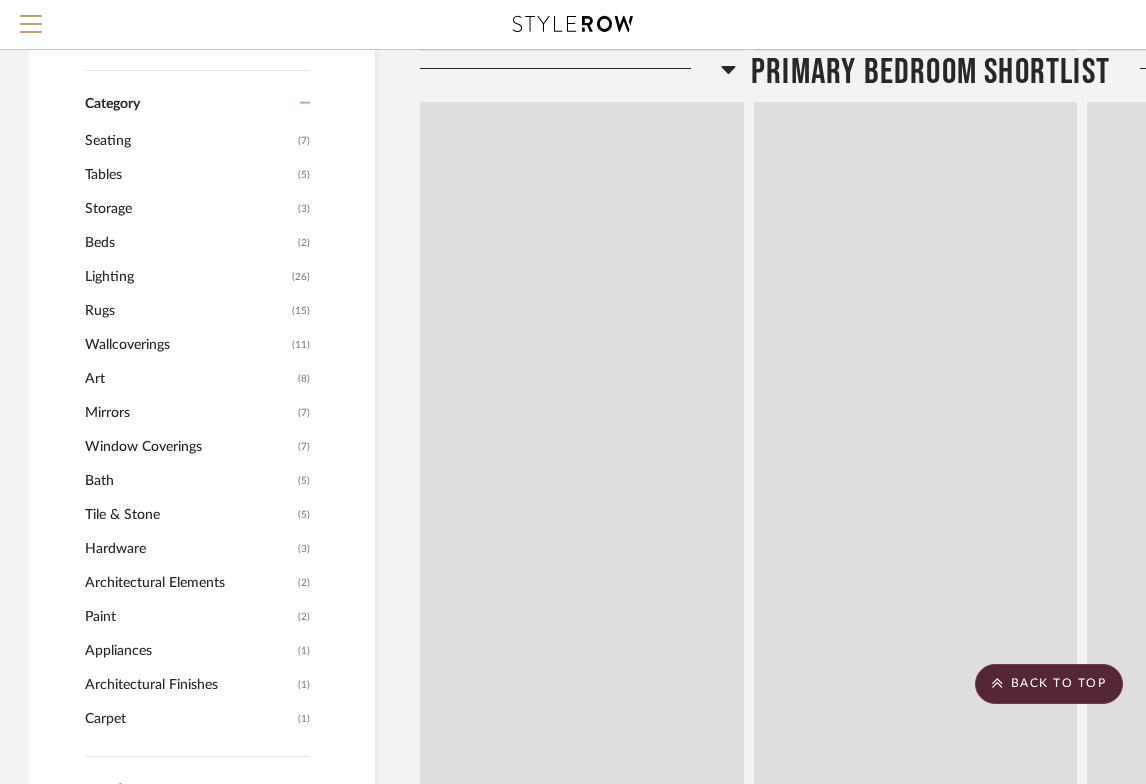 scroll, scrollTop: 0, scrollLeft: 0, axis: both 